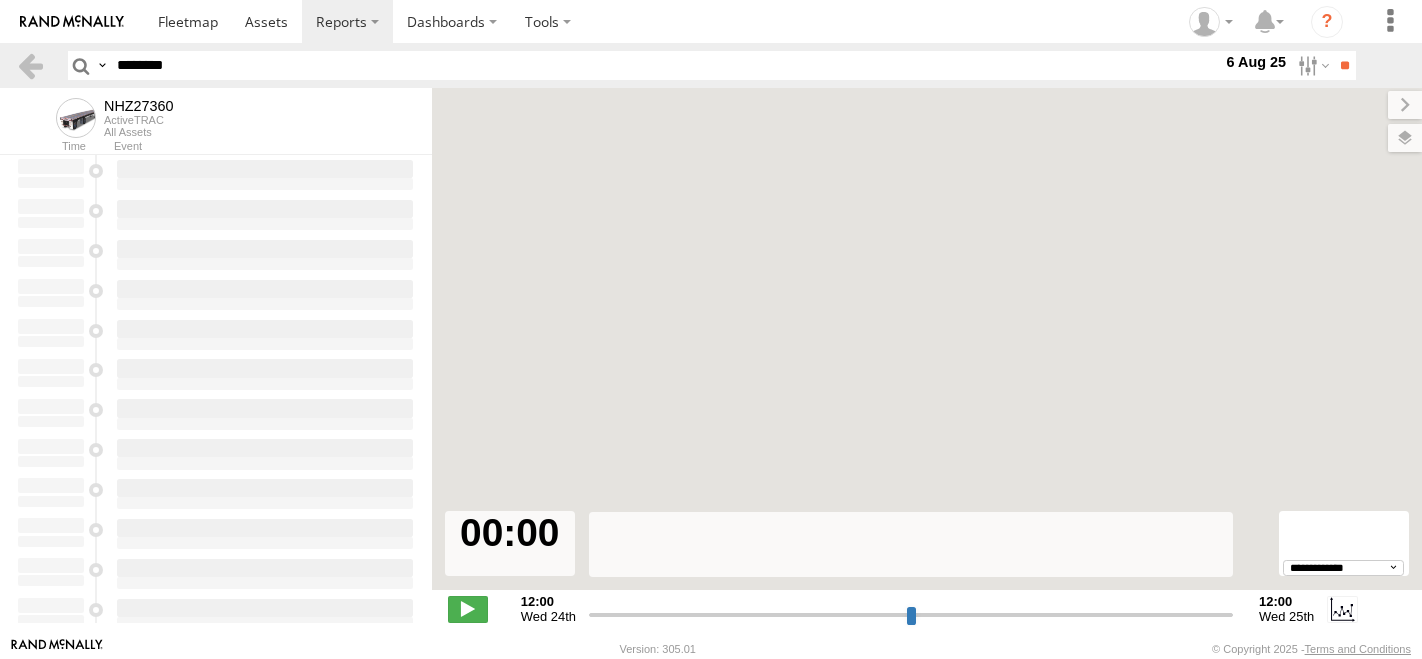scroll, scrollTop: 0, scrollLeft: 0, axis: both 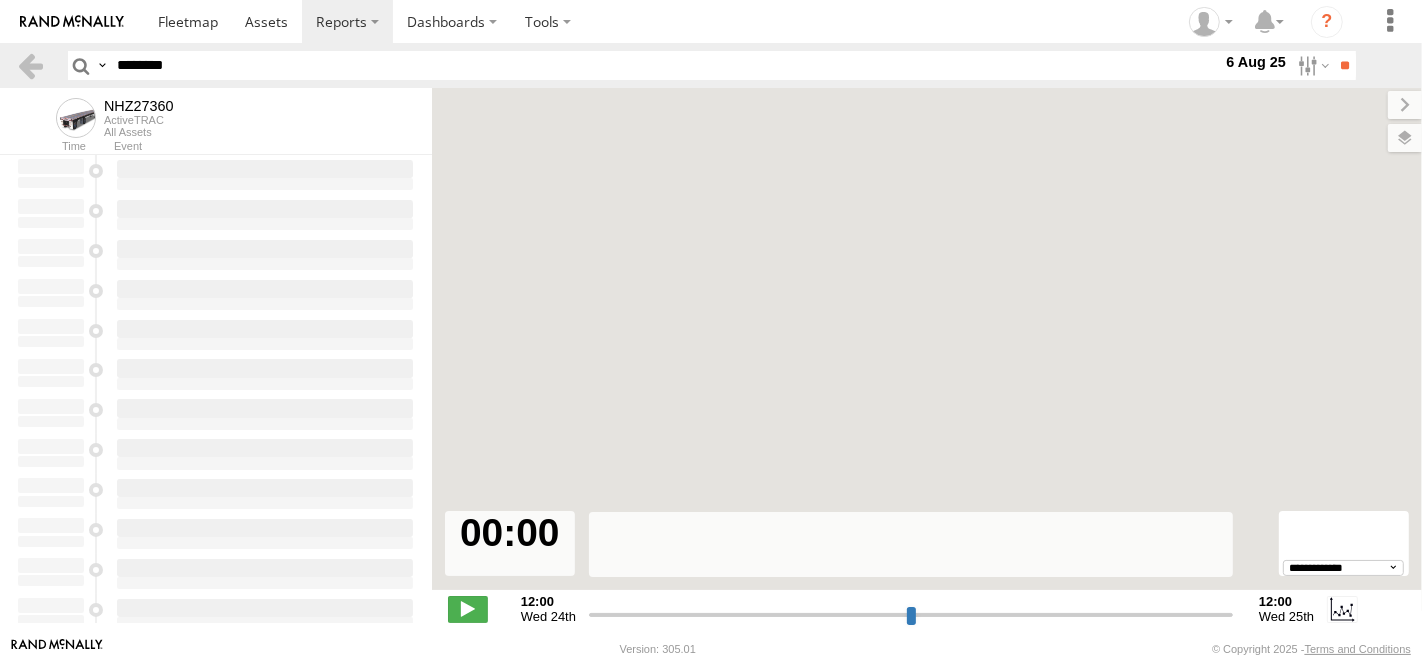 type on "**********" 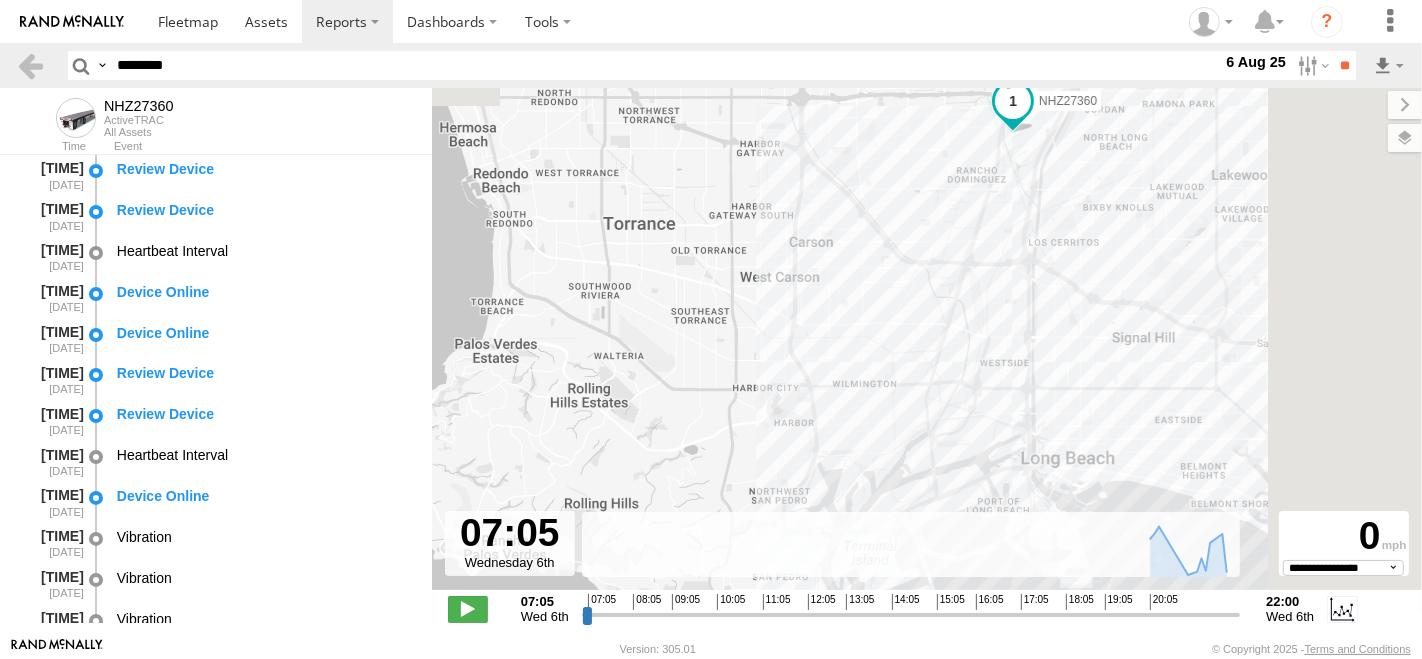 click on "********" at bounding box center (665, 65) 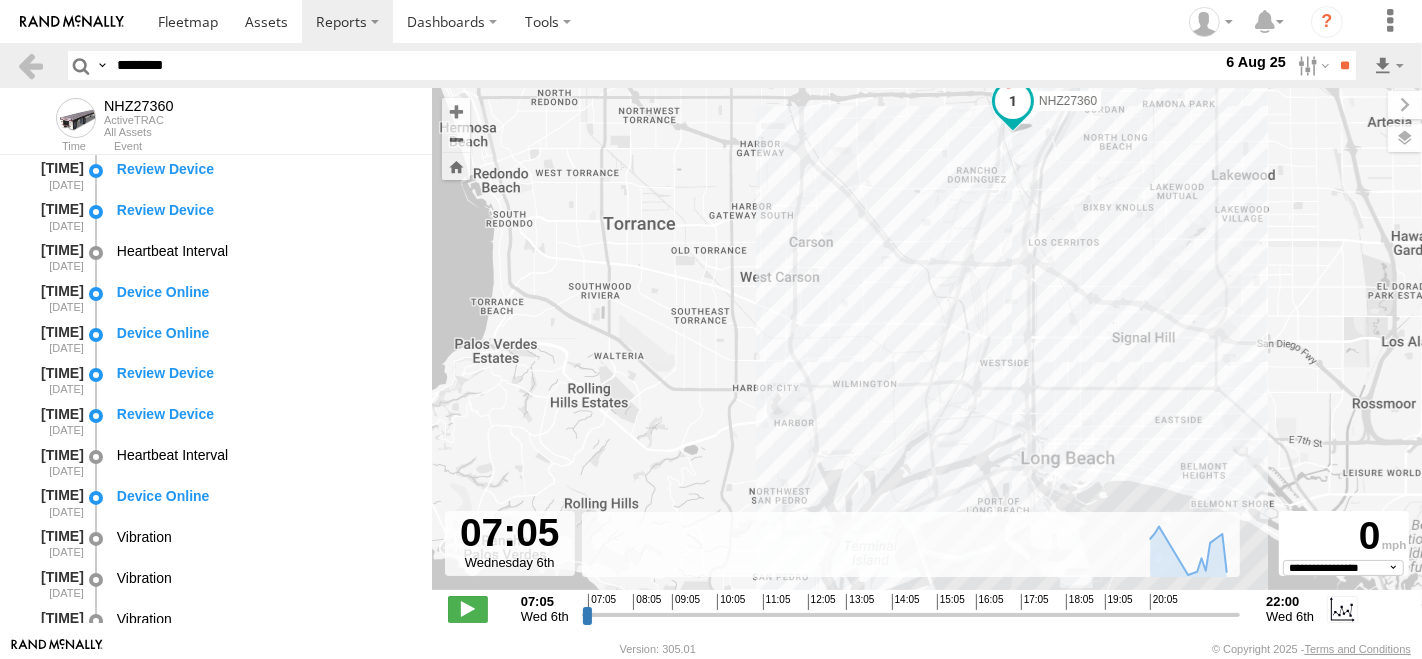 click on "********" at bounding box center (665, 65) 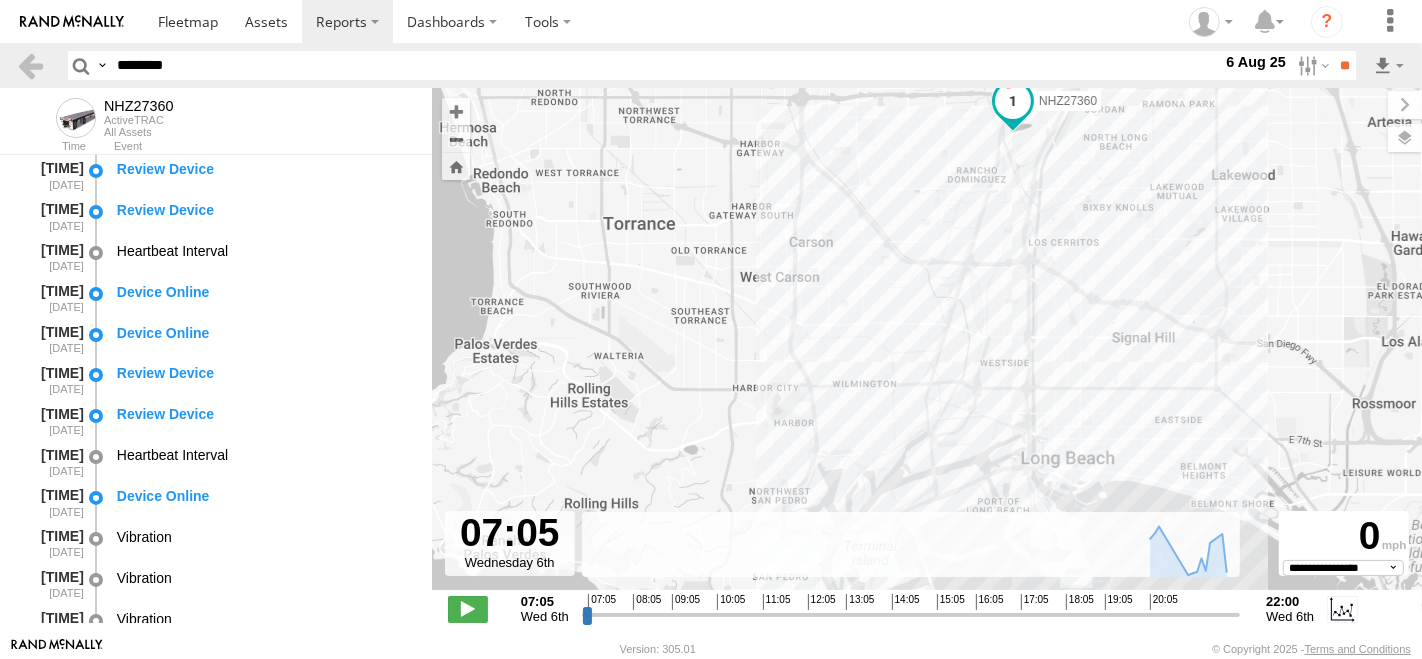 paste 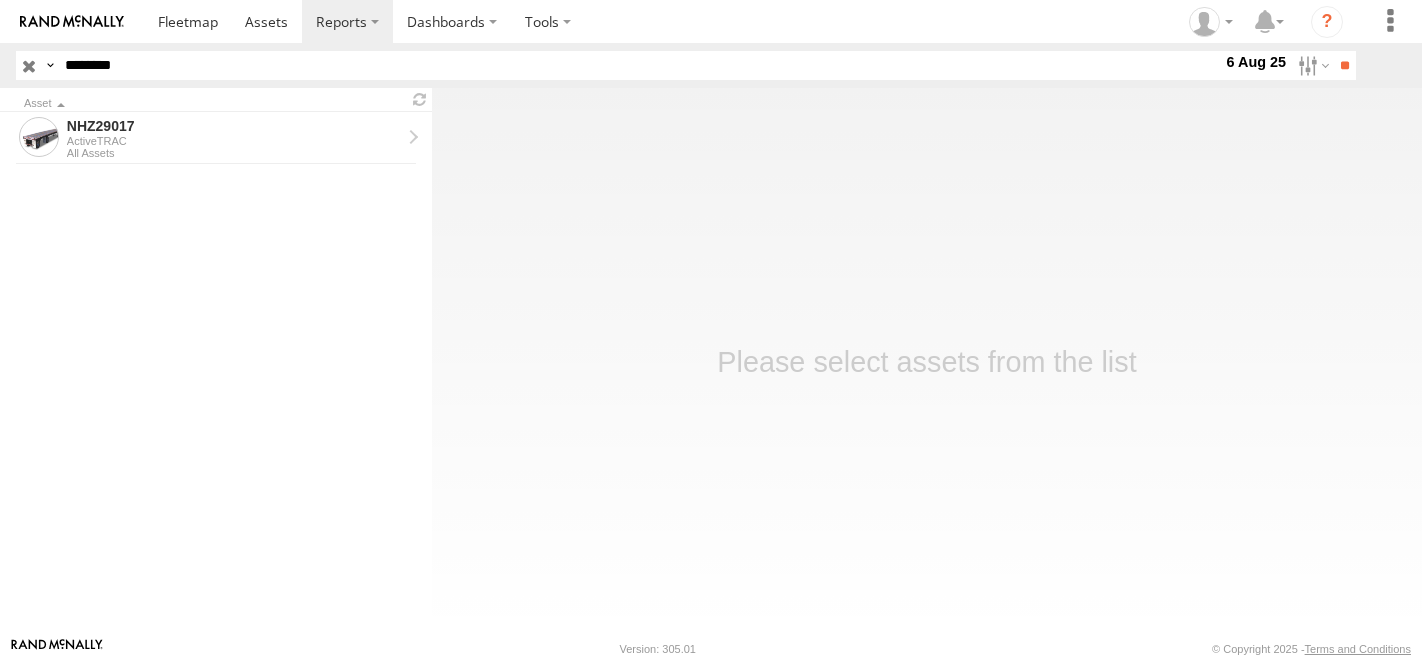 scroll, scrollTop: 0, scrollLeft: 0, axis: both 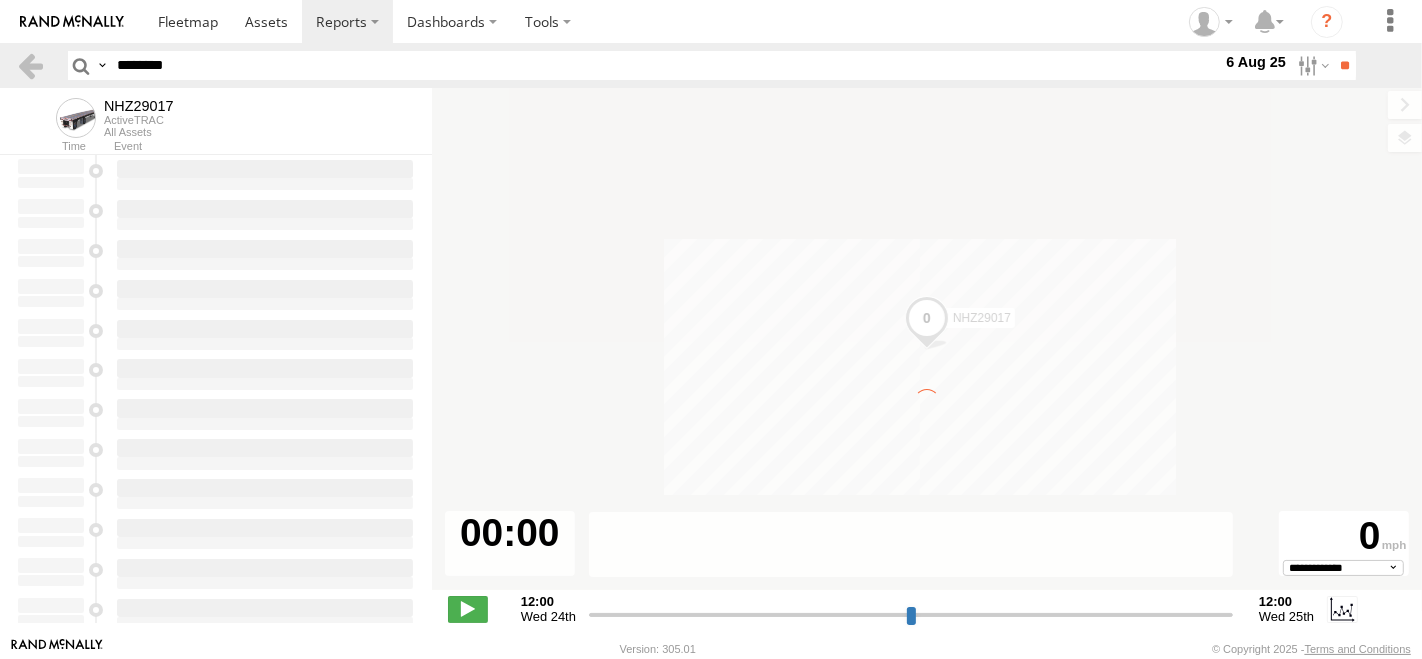 type on "**********" 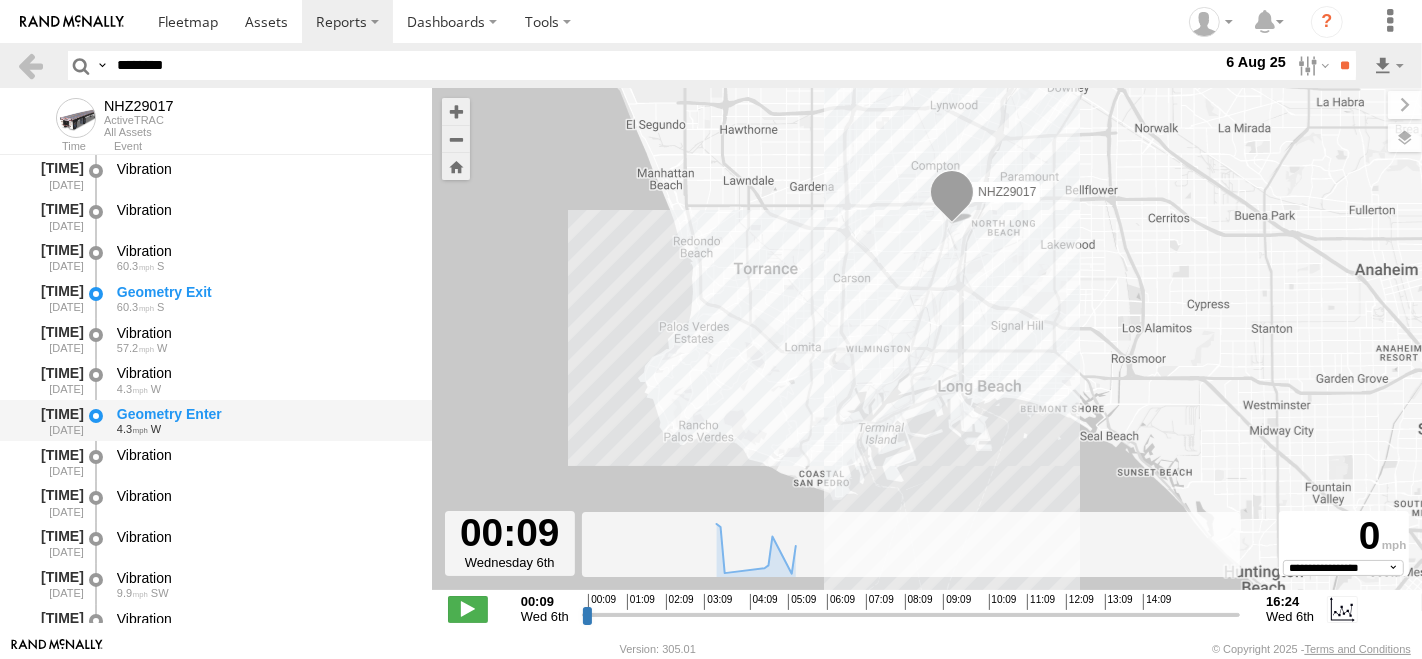 click on "Geometry Enter" at bounding box center [265, 414] 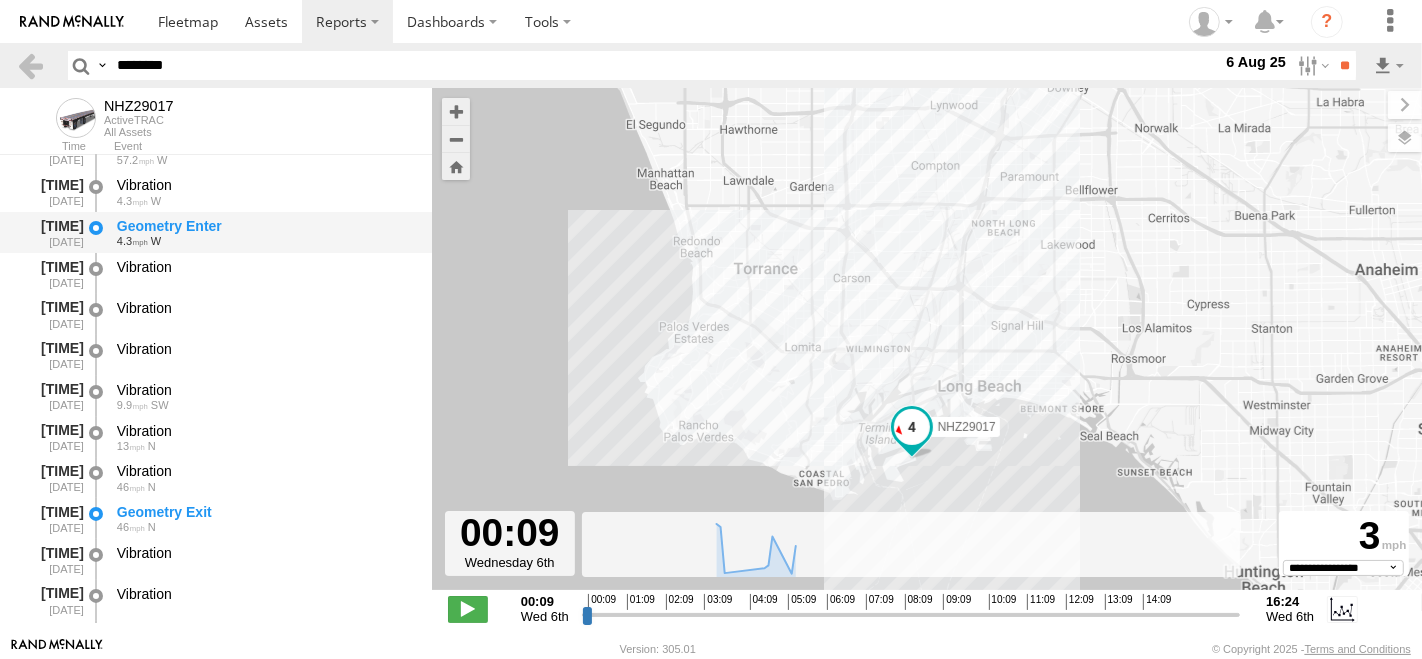 scroll, scrollTop: 222, scrollLeft: 0, axis: vertical 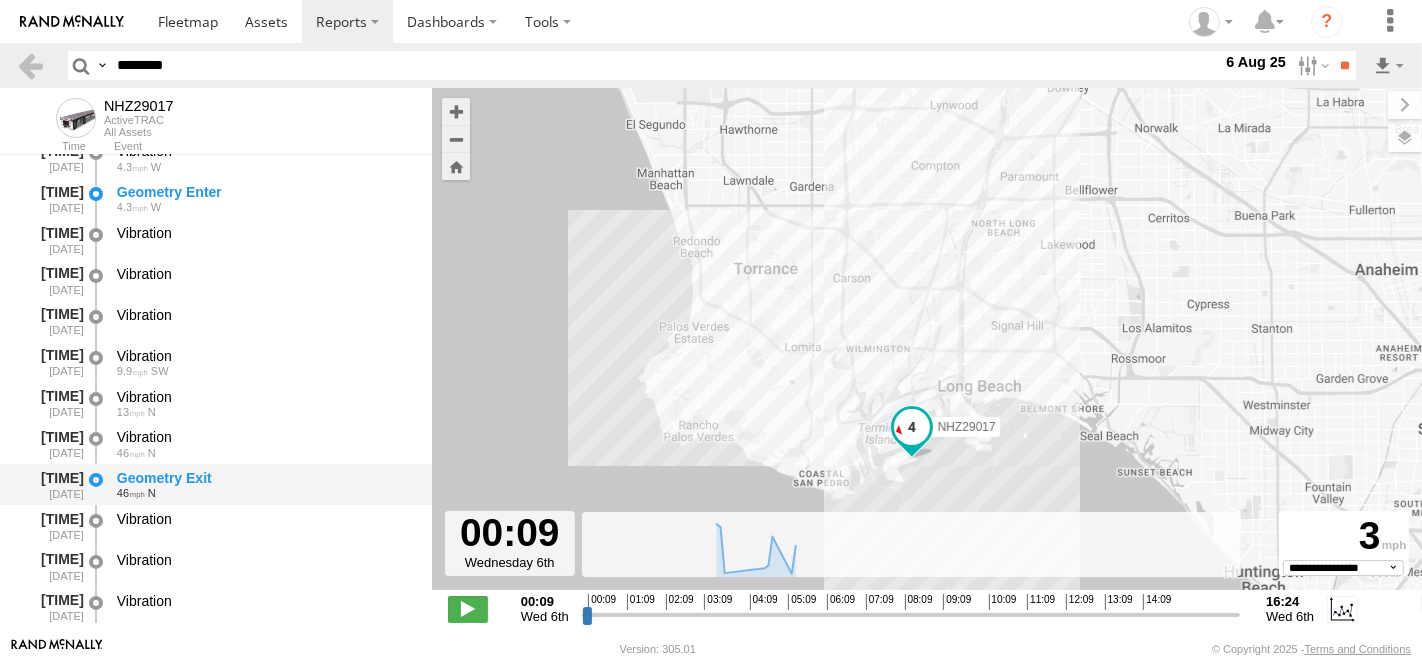 click on "Geometry Exit" at bounding box center (265, 478) 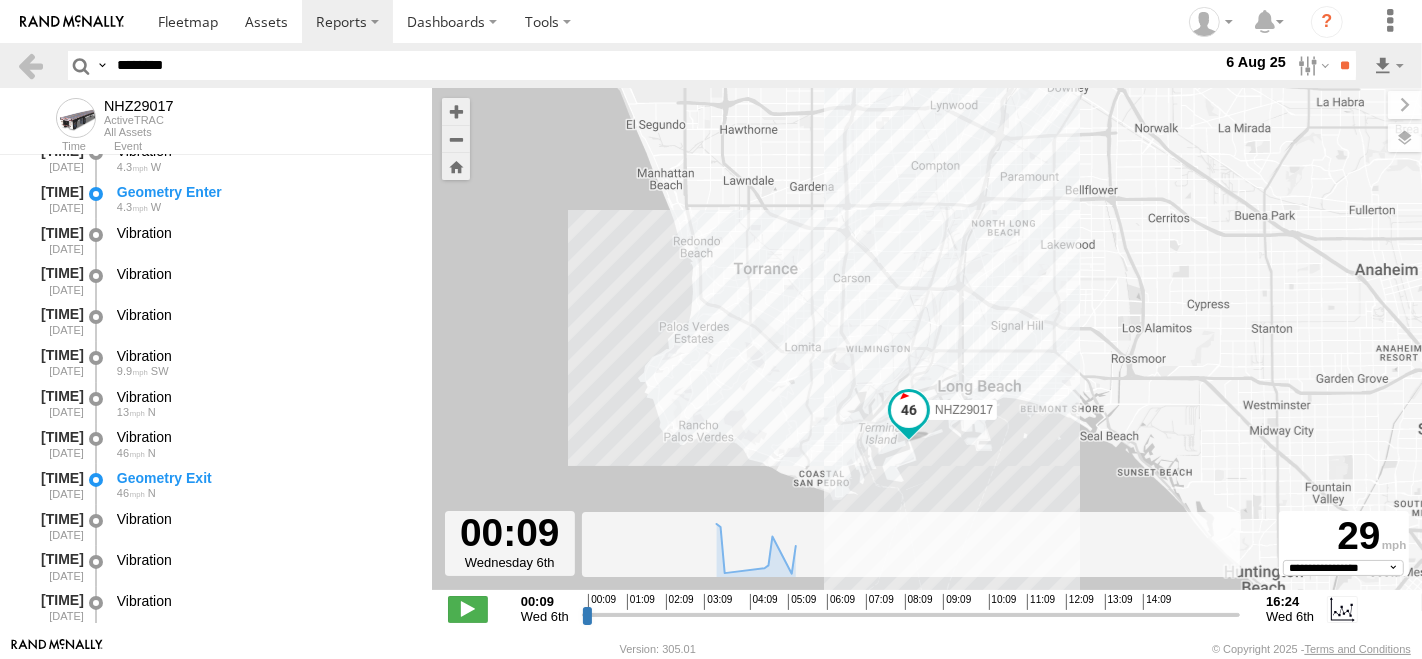 click on "********" at bounding box center [665, 65] 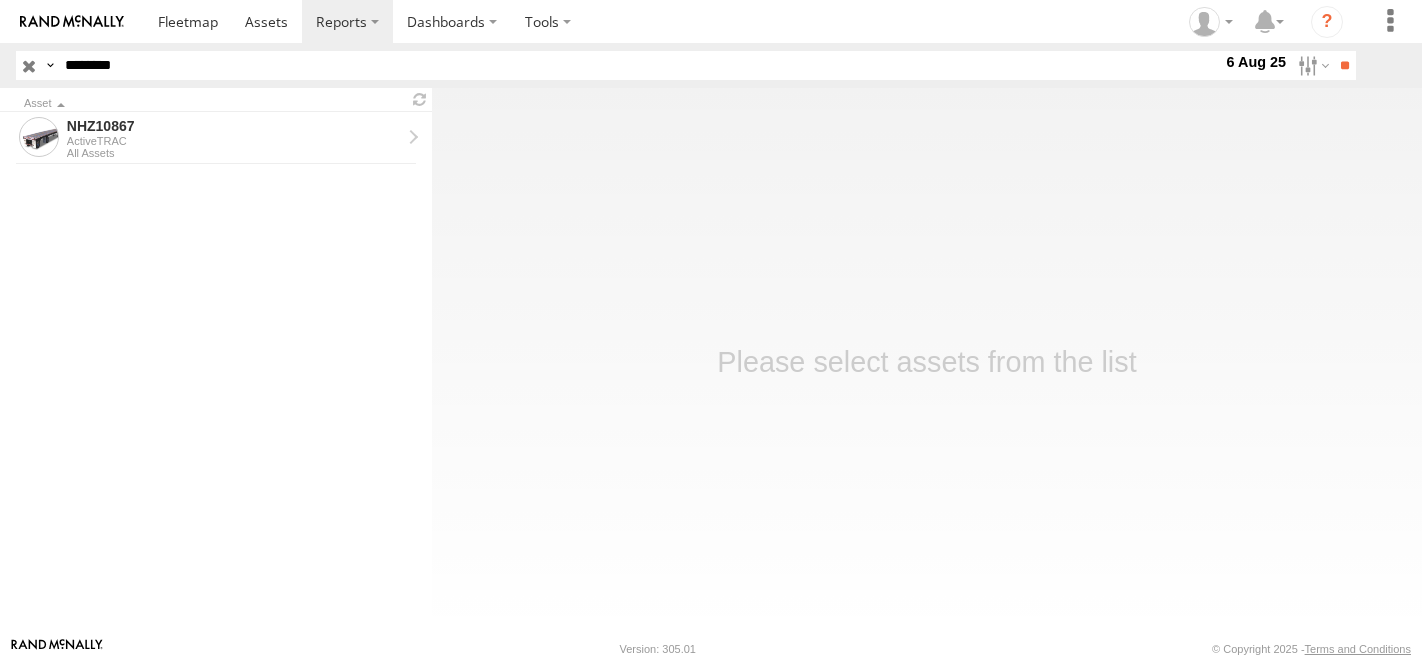 scroll, scrollTop: 0, scrollLeft: 0, axis: both 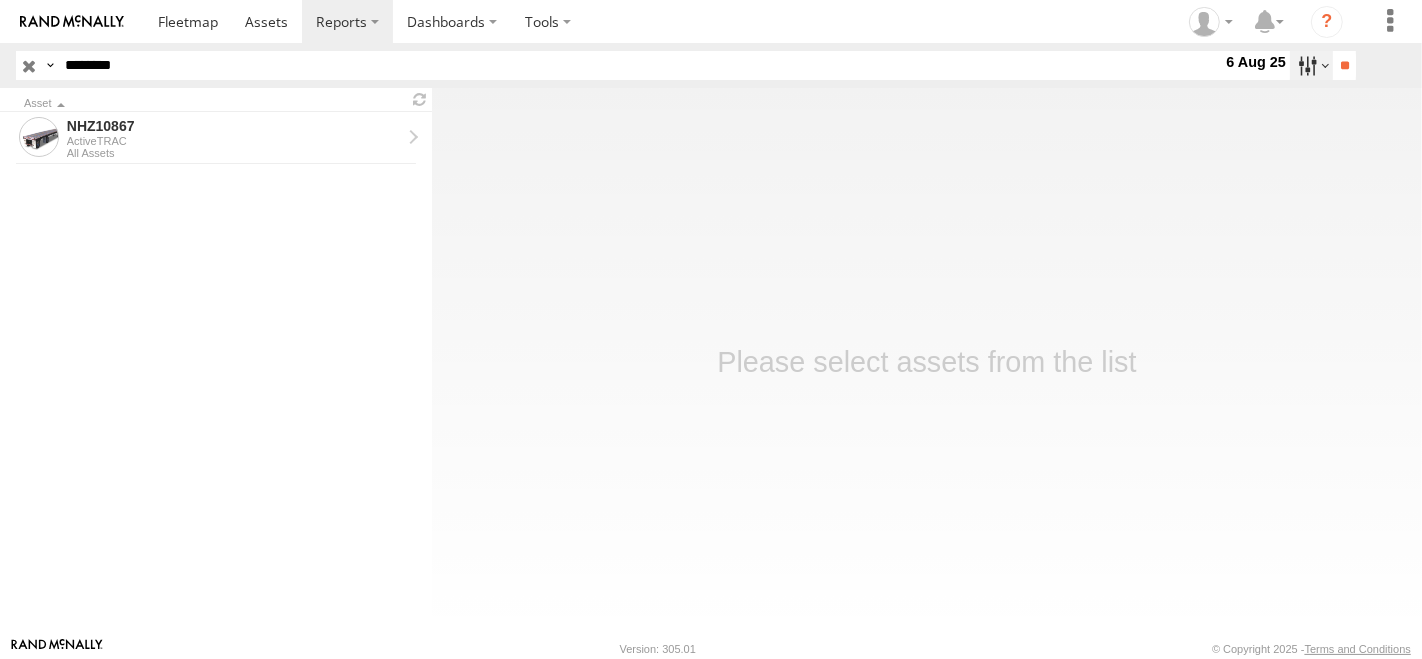 click at bounding box center (1311, 65) 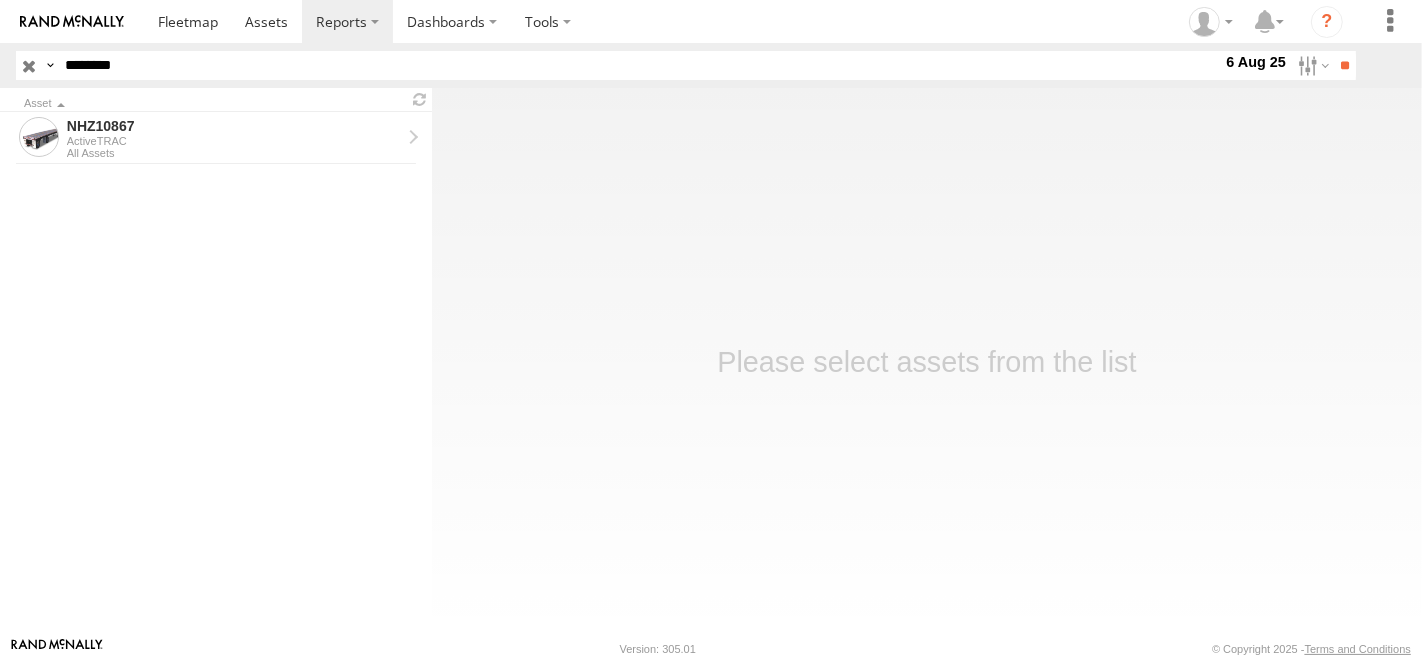 click at bounding box center (0, 0) 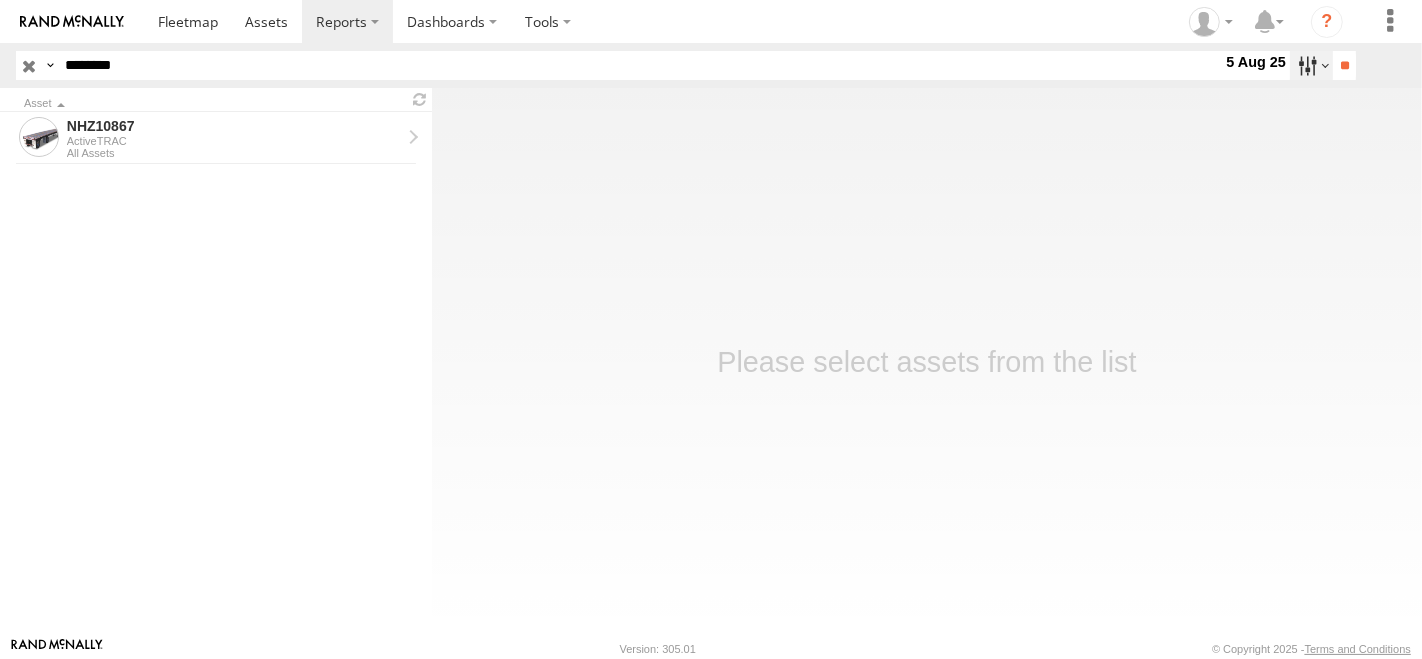 click at bounding box center (1311, 65) 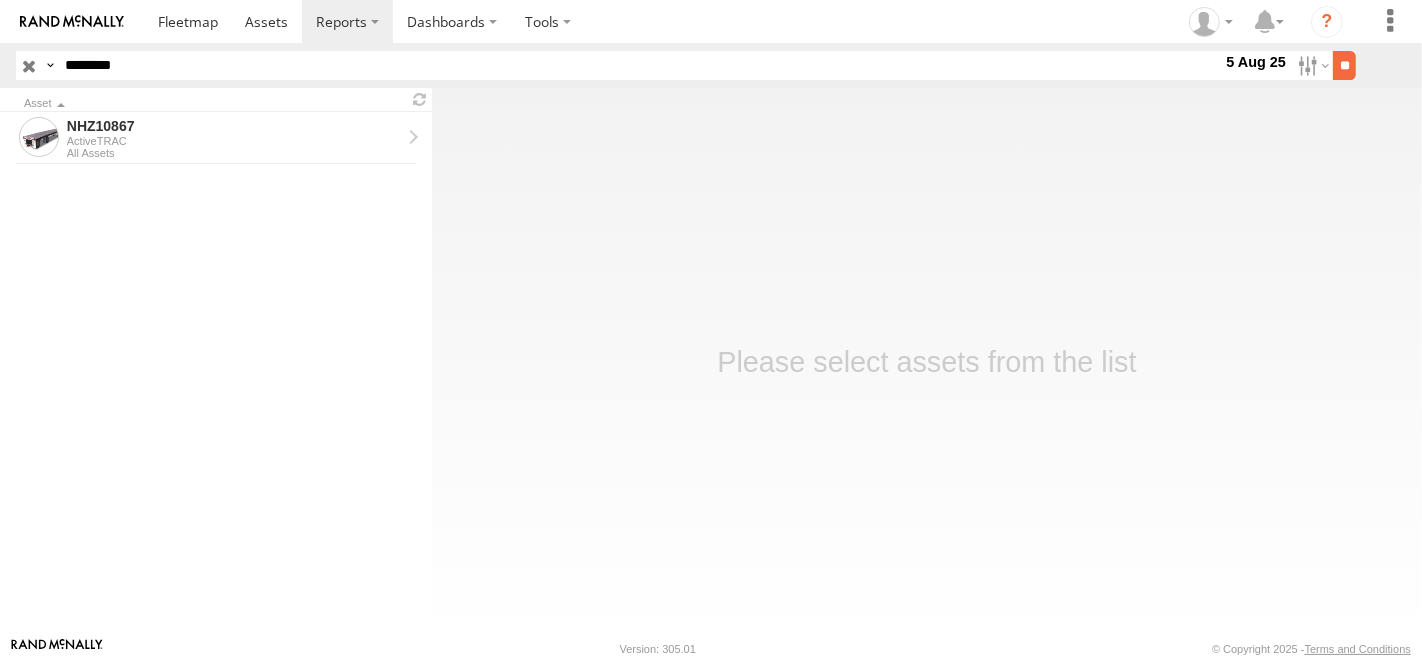click on "**" at bounding box center (1344, 65) 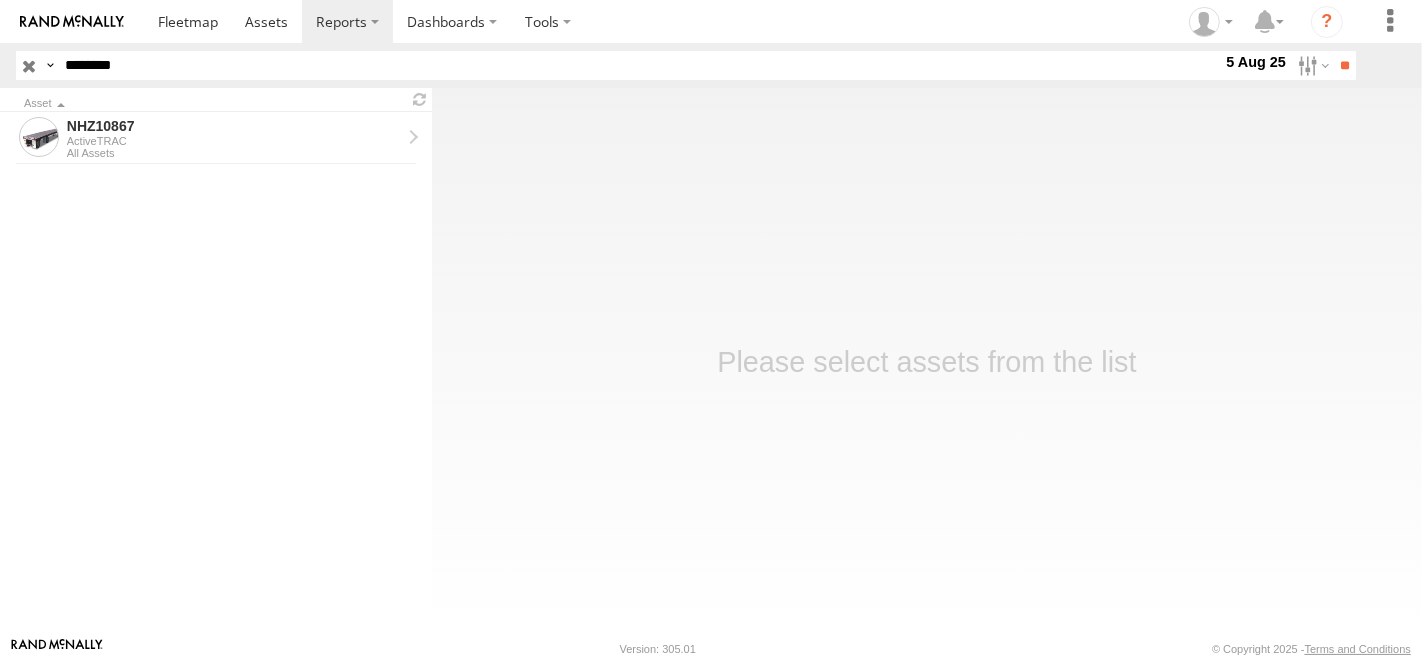 click on "NHZ10867
ActiveTRAC
All Assets" at bounding box center [216, 367] 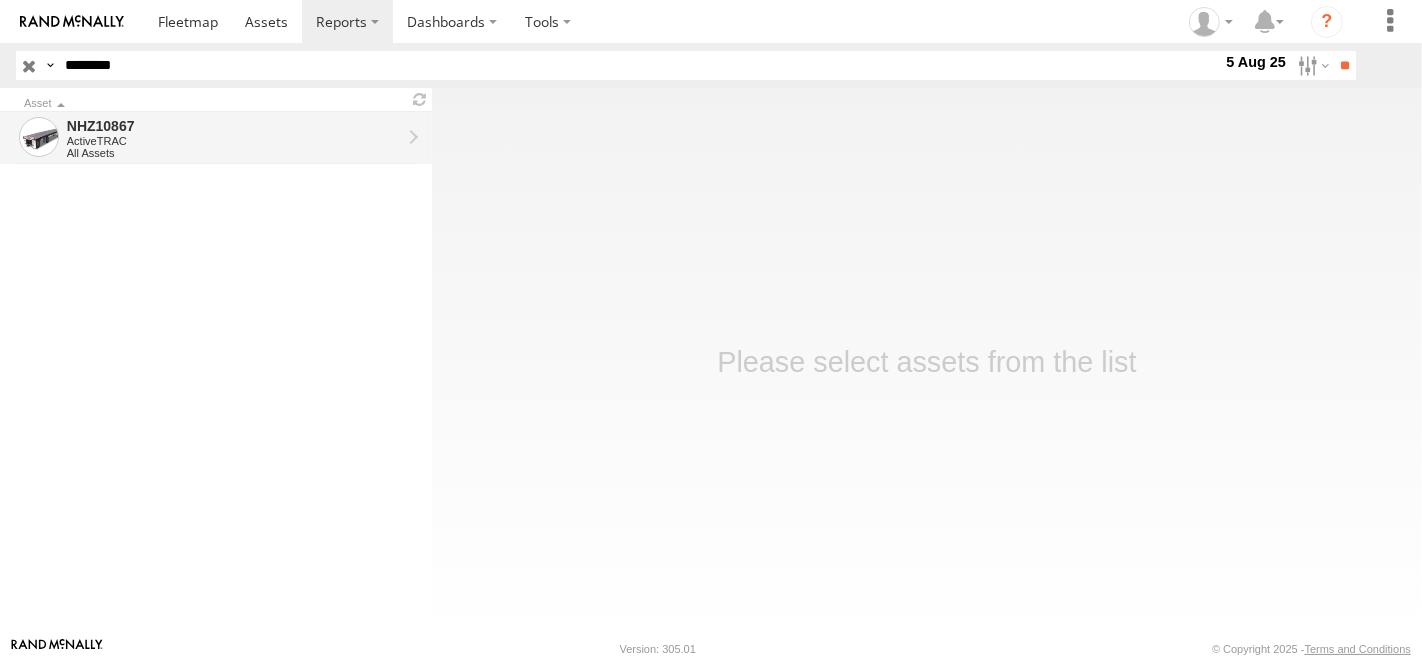 click on "NHZ10867" at bounding box center [234, 126] 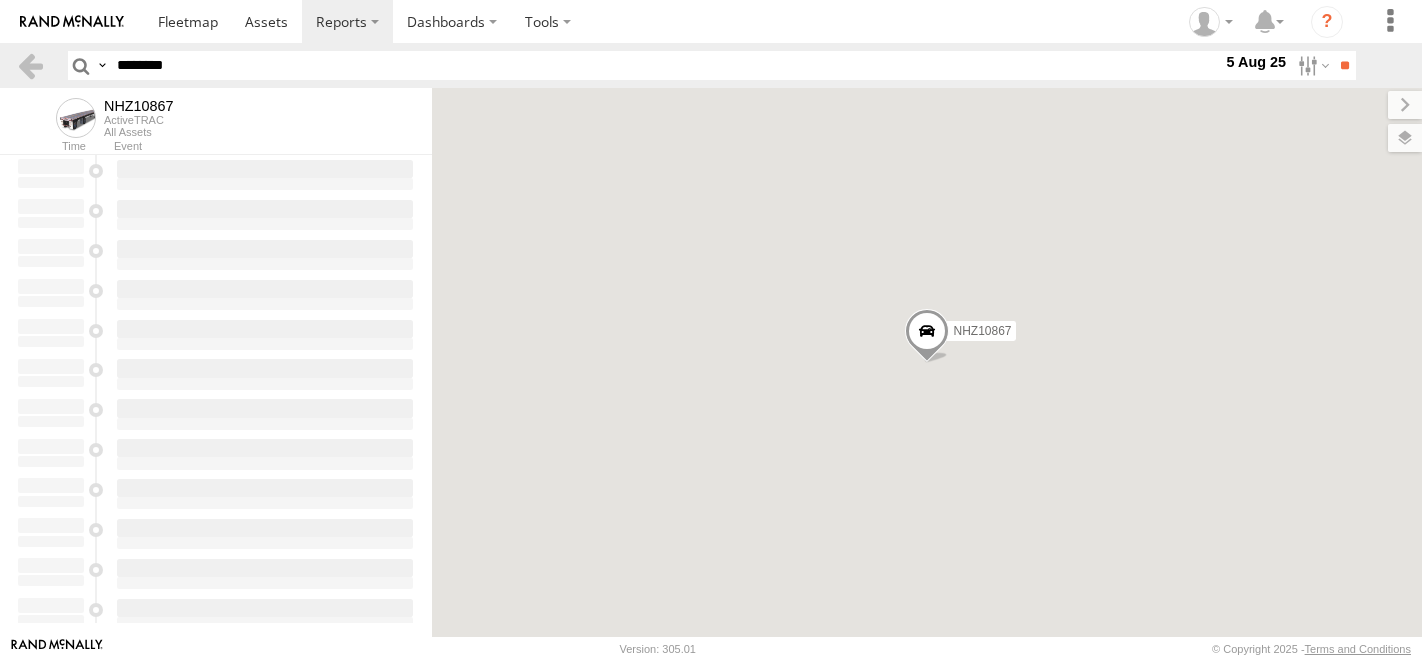 scroll, scrollTop: 0, scrollLeft: 0, axis: both 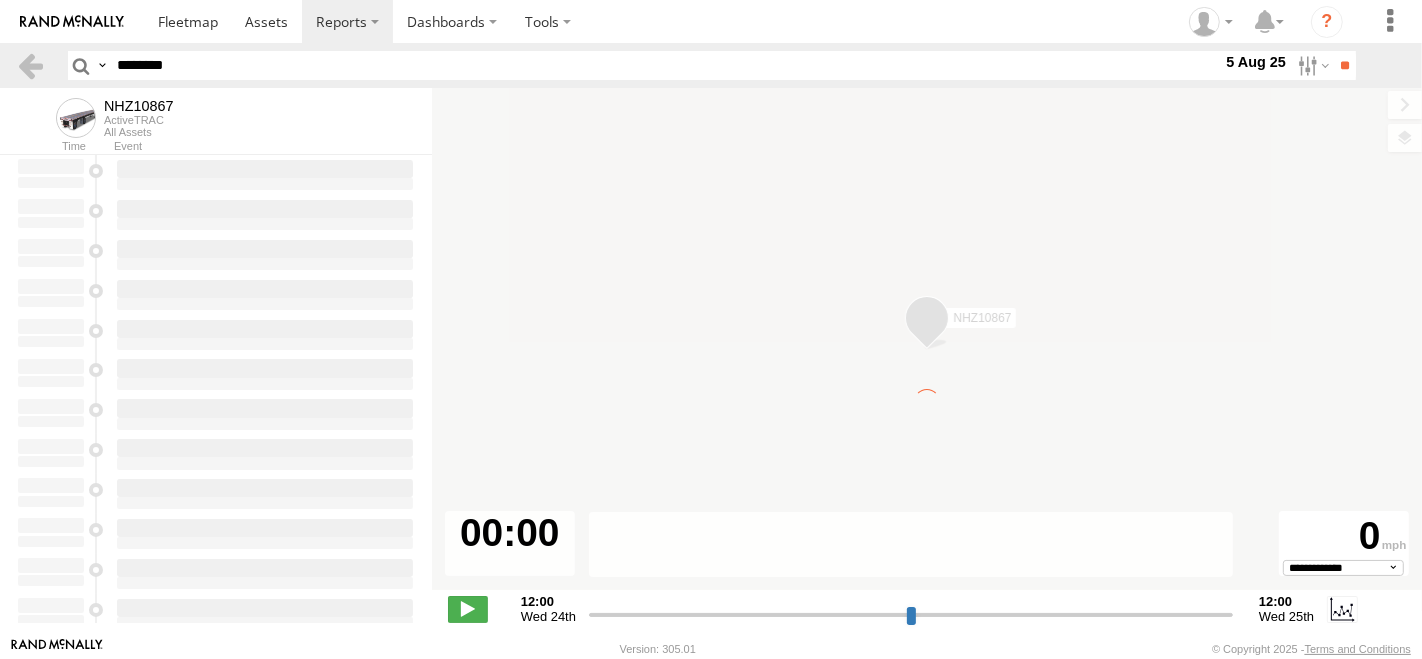 type on "**********" 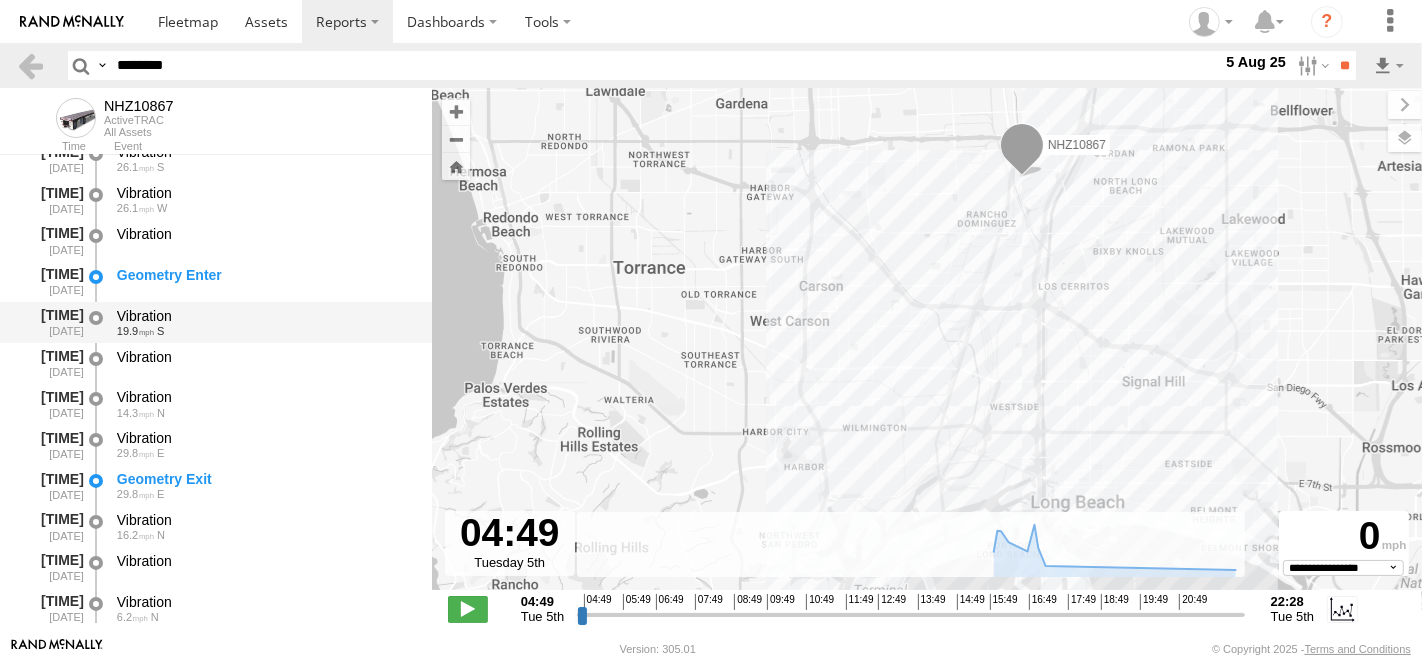 scroll, scrollTop: 333, scrollLeft: 0, axis: vertical 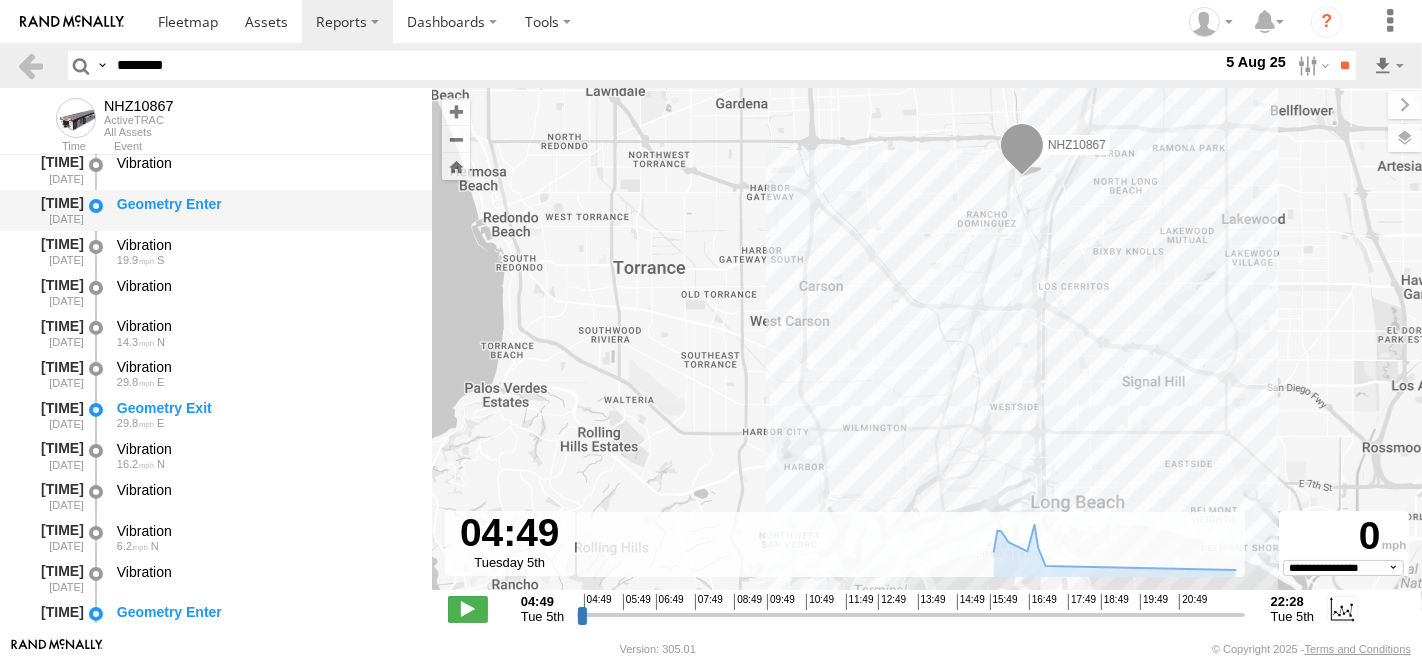 click on "Geometry Enter" at bounding box center (265, 210) 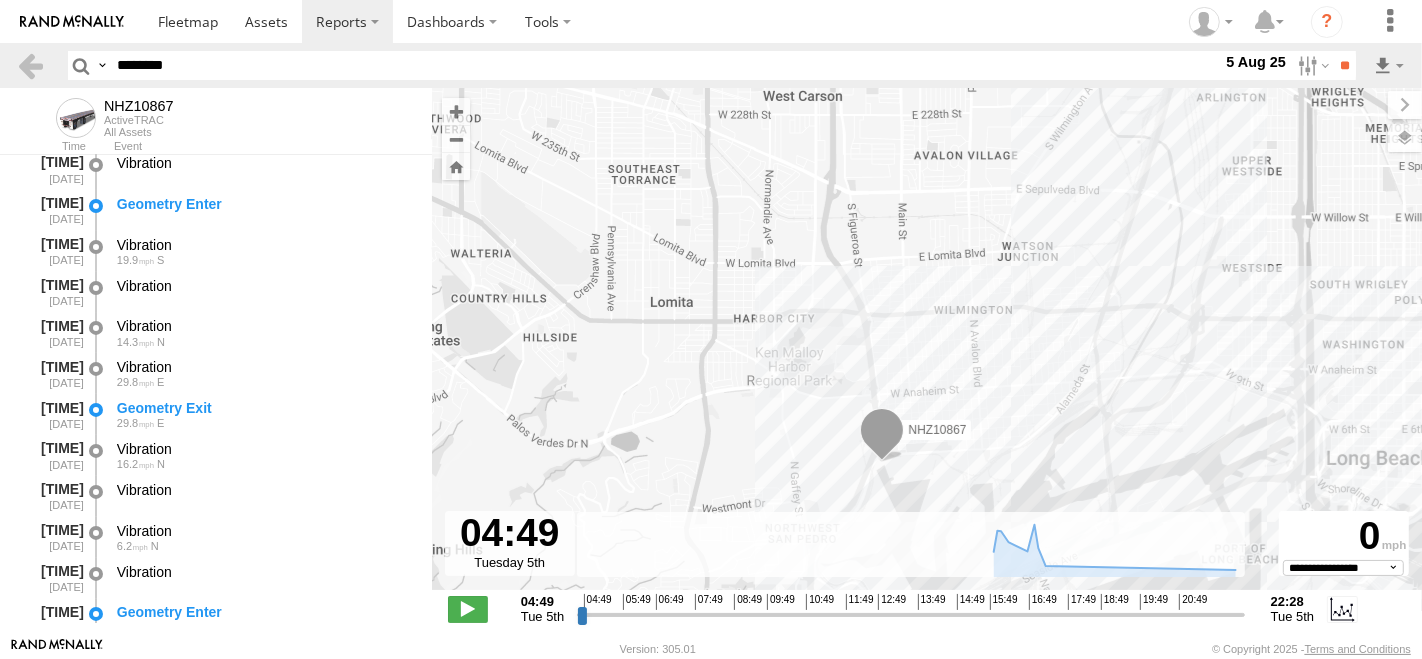 drag, startPoint x: 742, startPoint y: 375, endPoint x: 725, endPoint y: 210, distance: 165.87344 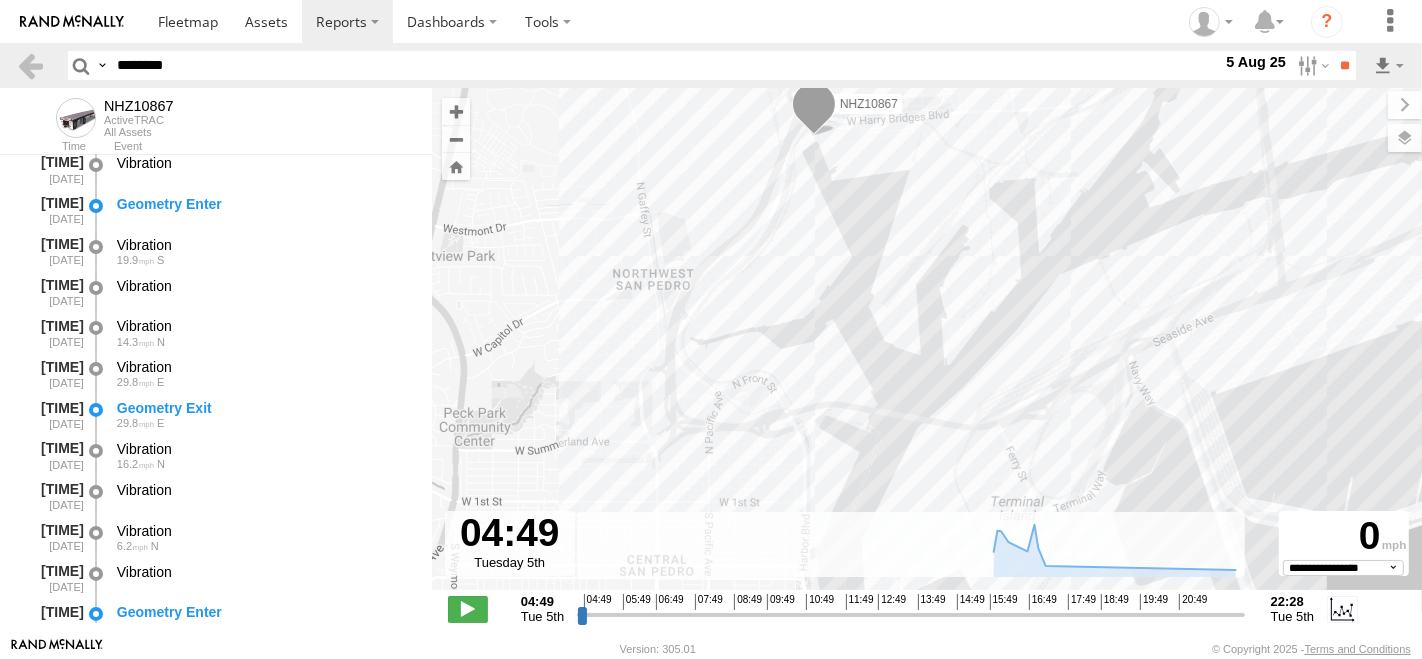 click on "NHZ10867" at bounding box center [927, 349] 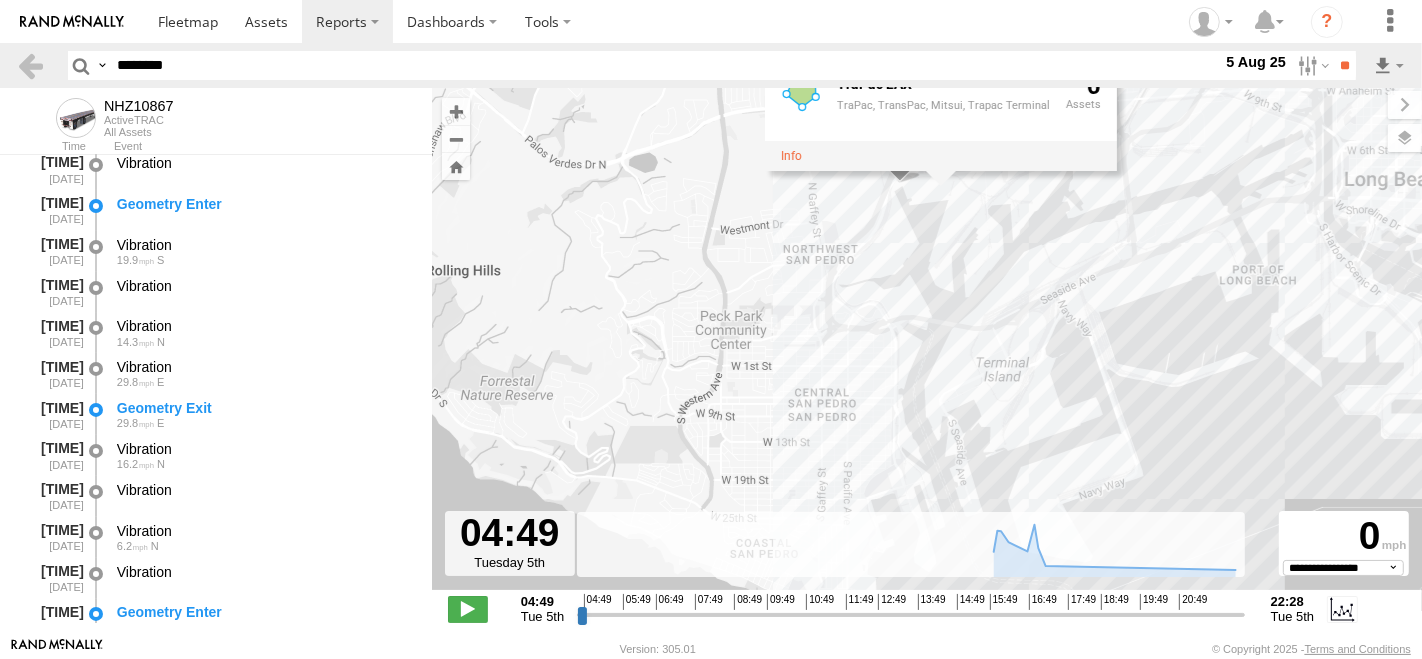 drag, startPoint x: 1006, startPoint y: 264, endPoint x: 955, endPoint y: 344, distance: 94.873604 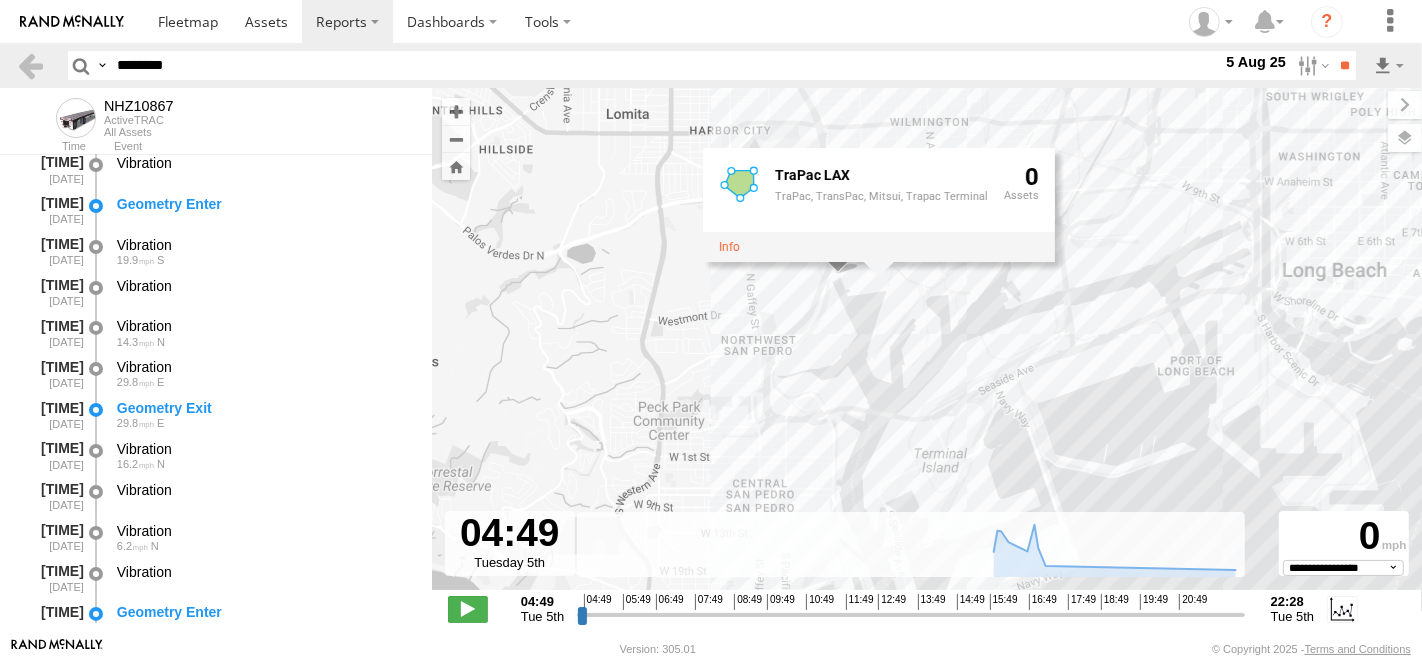 click on "NHZ10867 TraPac LAX TraPac, TransPac, Mitsui, Trapac Terminal 0" at bounding box center (927, 349) 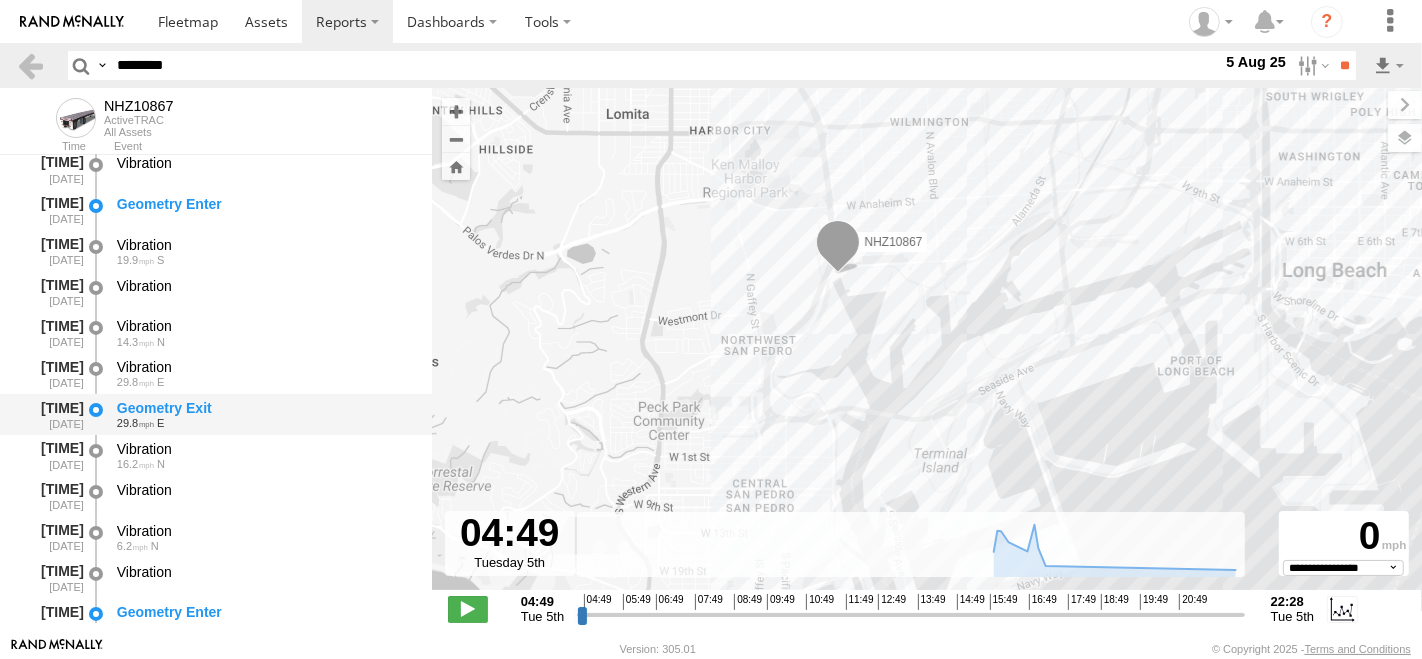 click on "Geometry Exit" at bounding box center (265, 408) 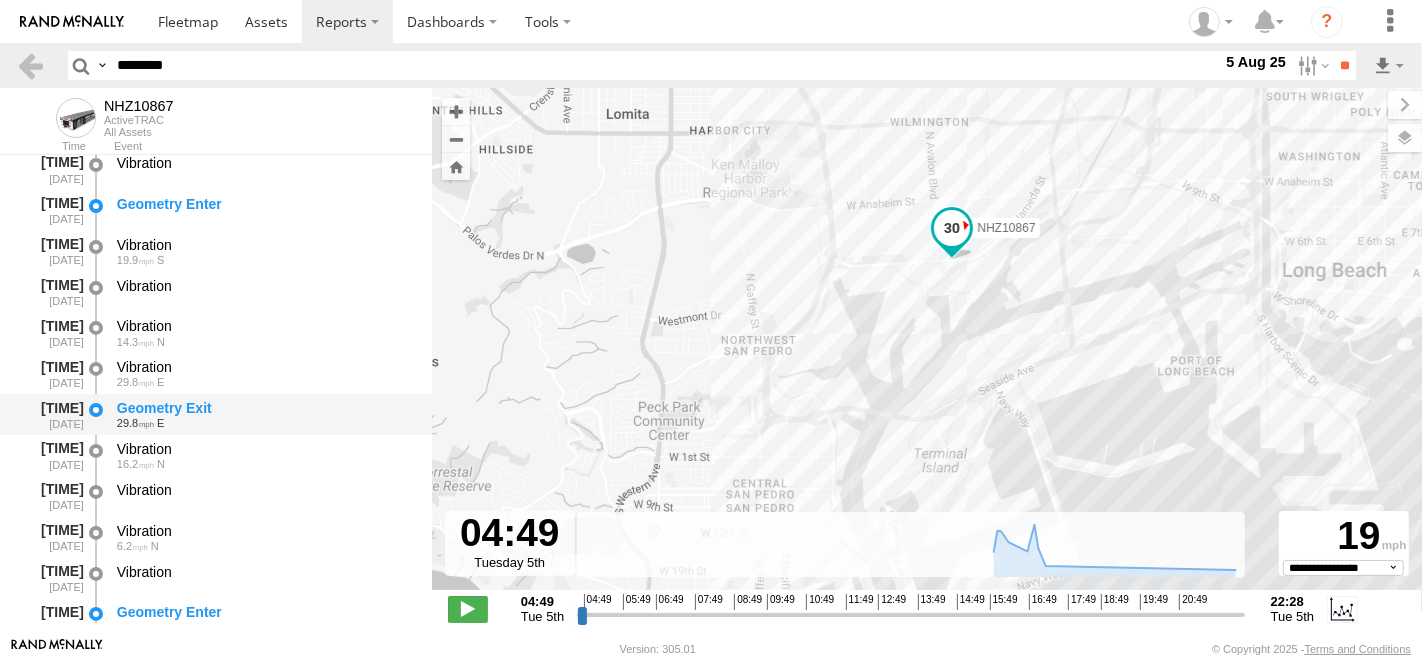 scroll, scrollTop: 444, scrollLeft: 0, axis: vertical 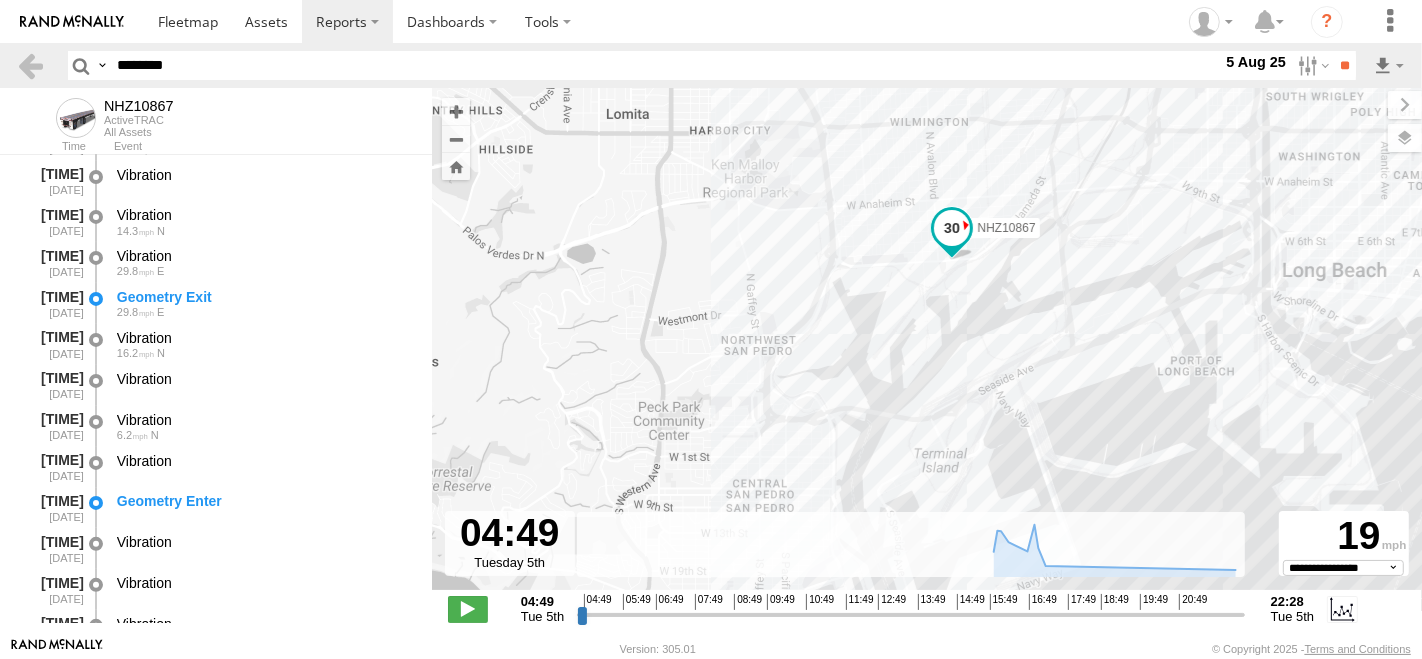 click on "********" at bounding box center (665, 65) 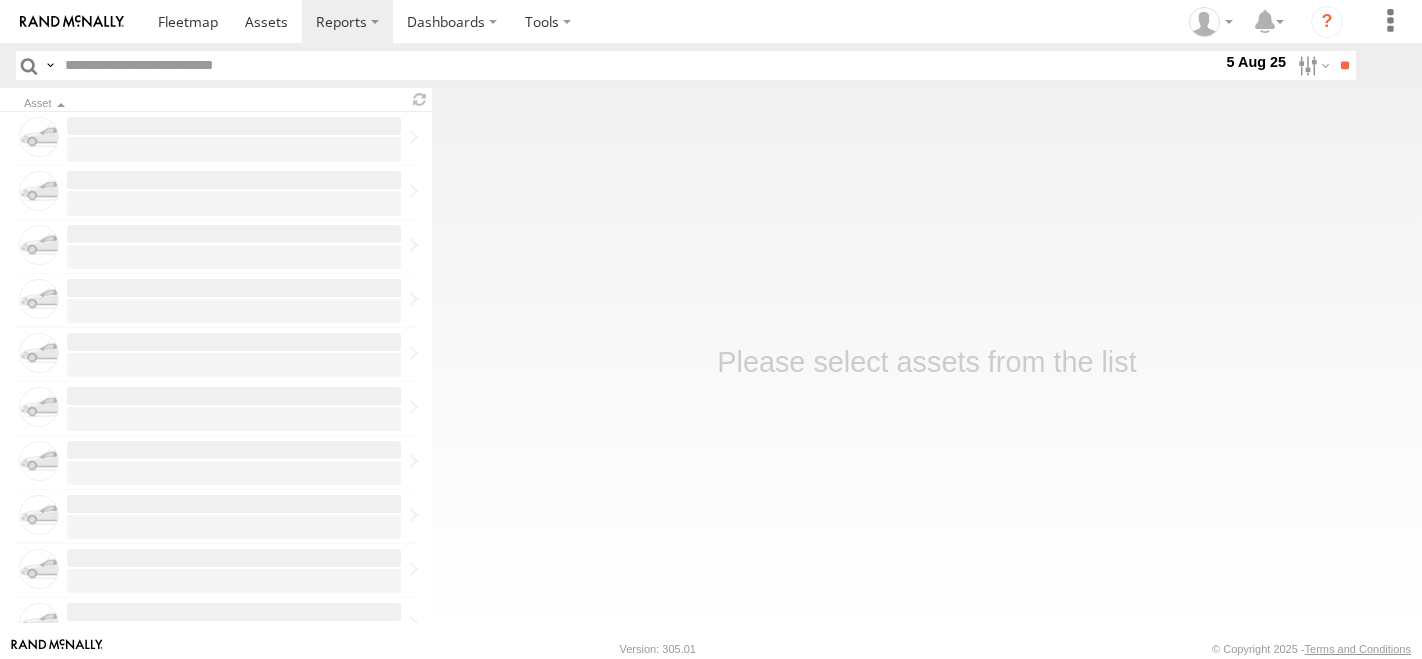 scroll, scrollTop: 0, scrollLeft: 0, axis: both 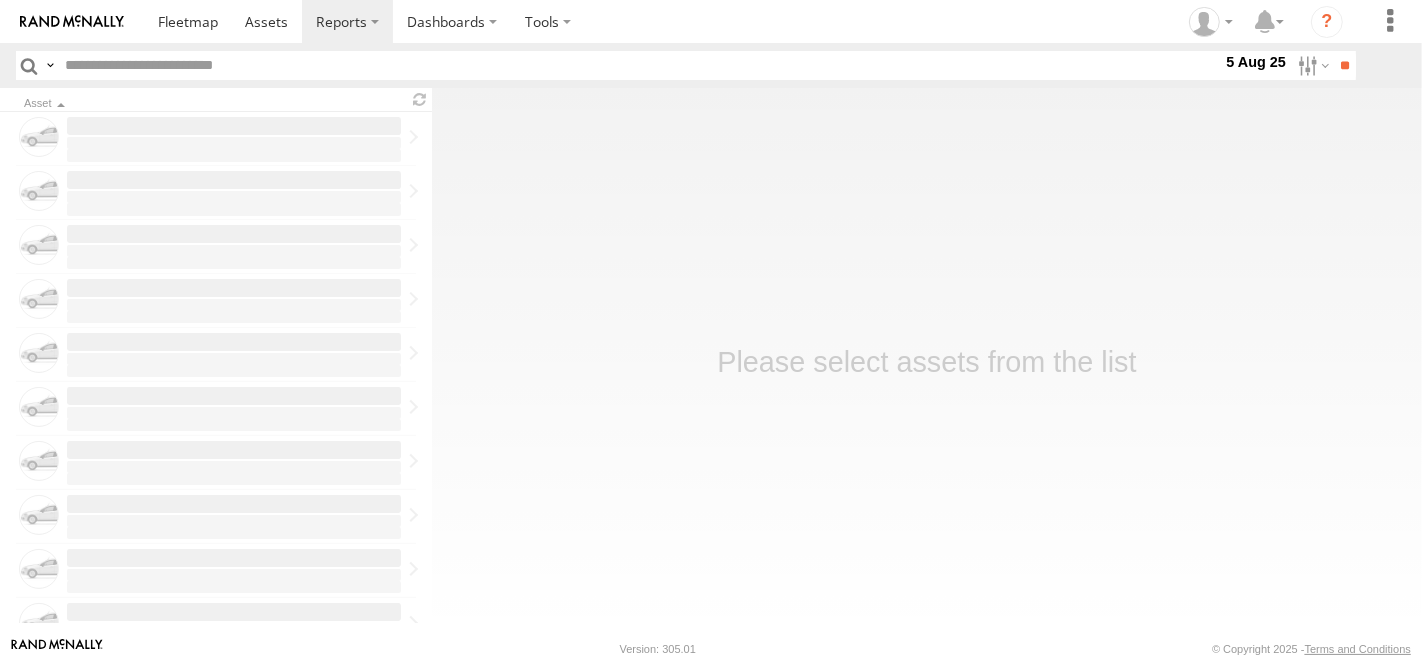 type on "********" 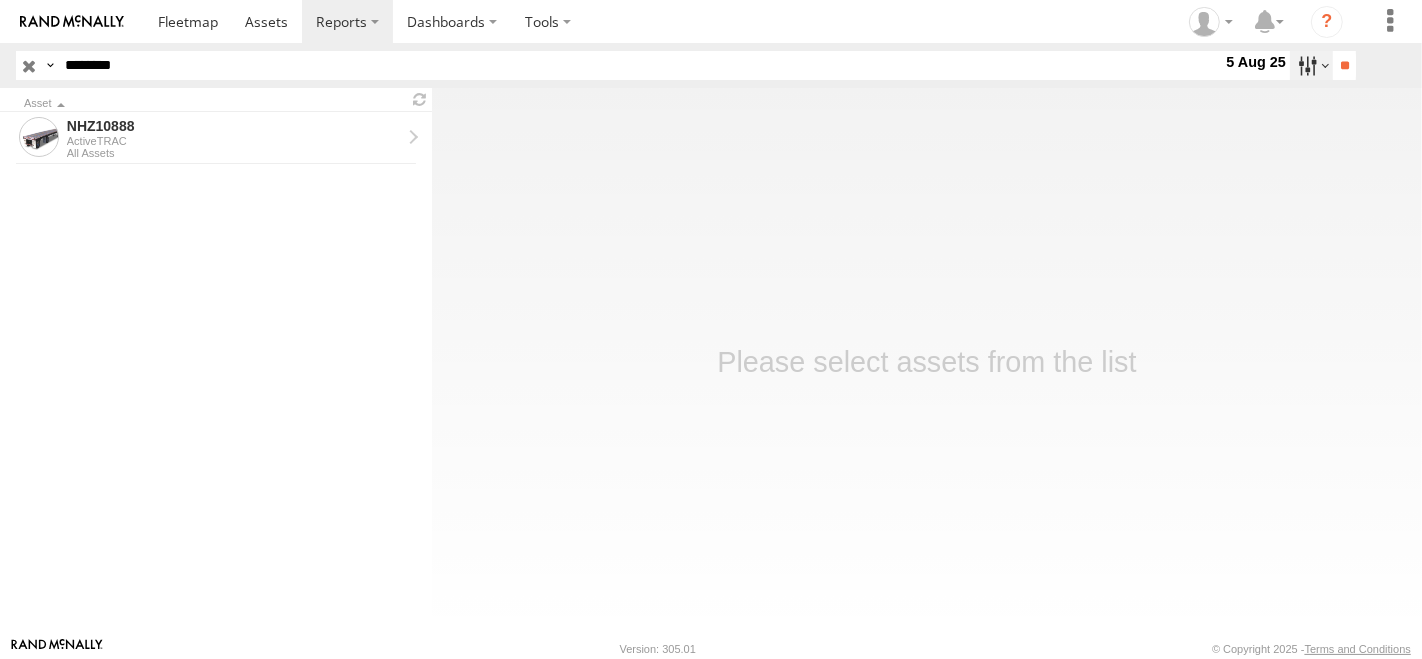 drag, startPoint x: 0, startPoint y: 0, endPoint x: 1300, endPoint y: 62, distance: 1301.4777 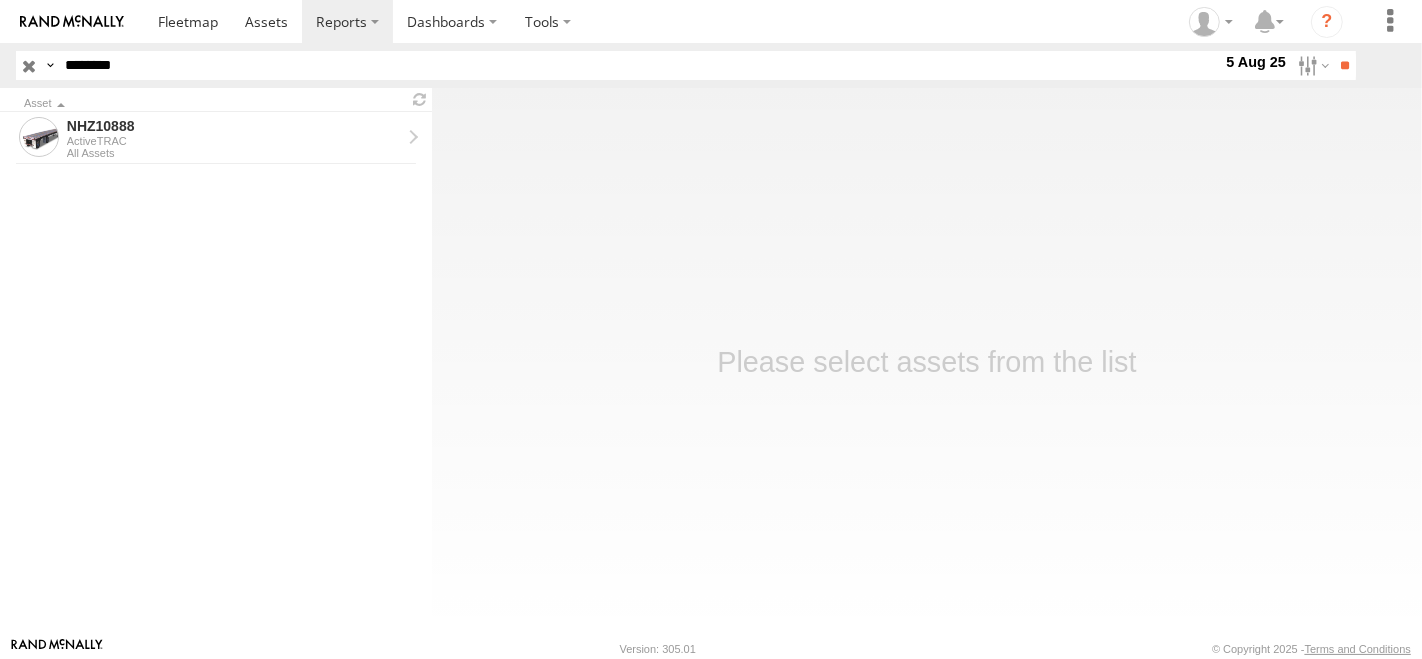 click at bounding box center (0, 0) 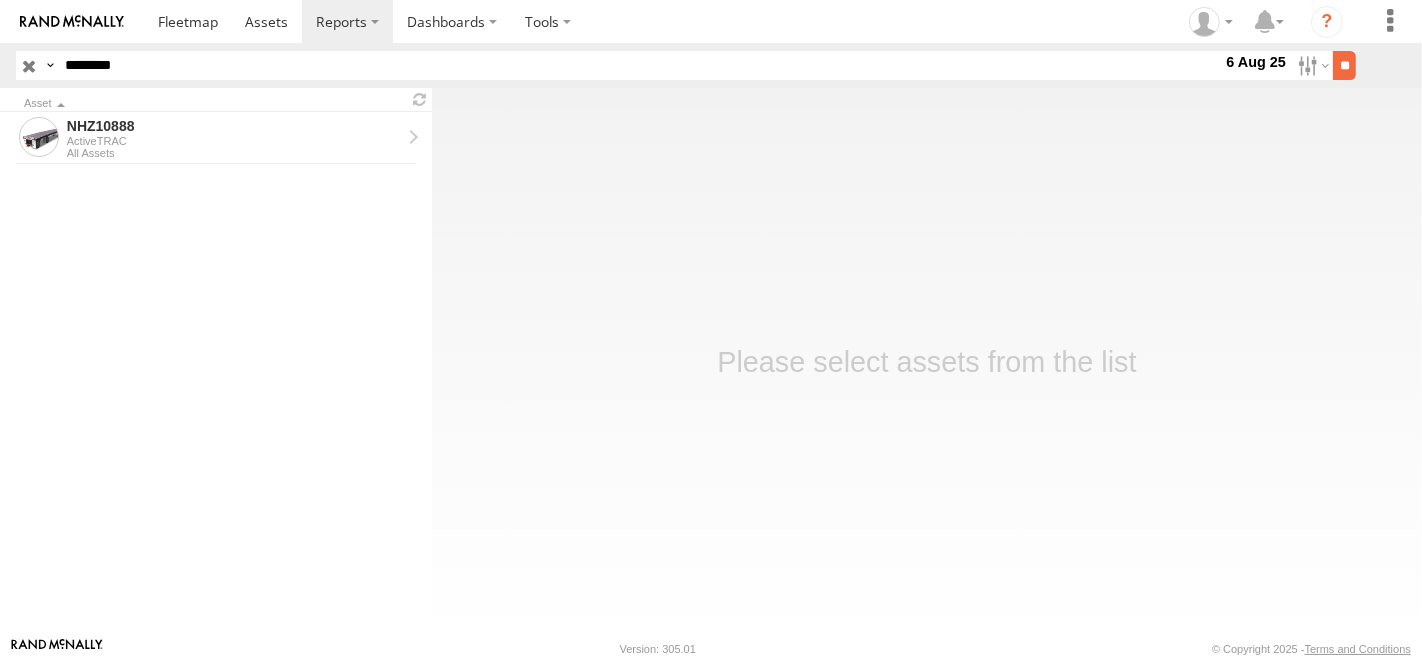 click on "**" at bounding box center [1344, 65] 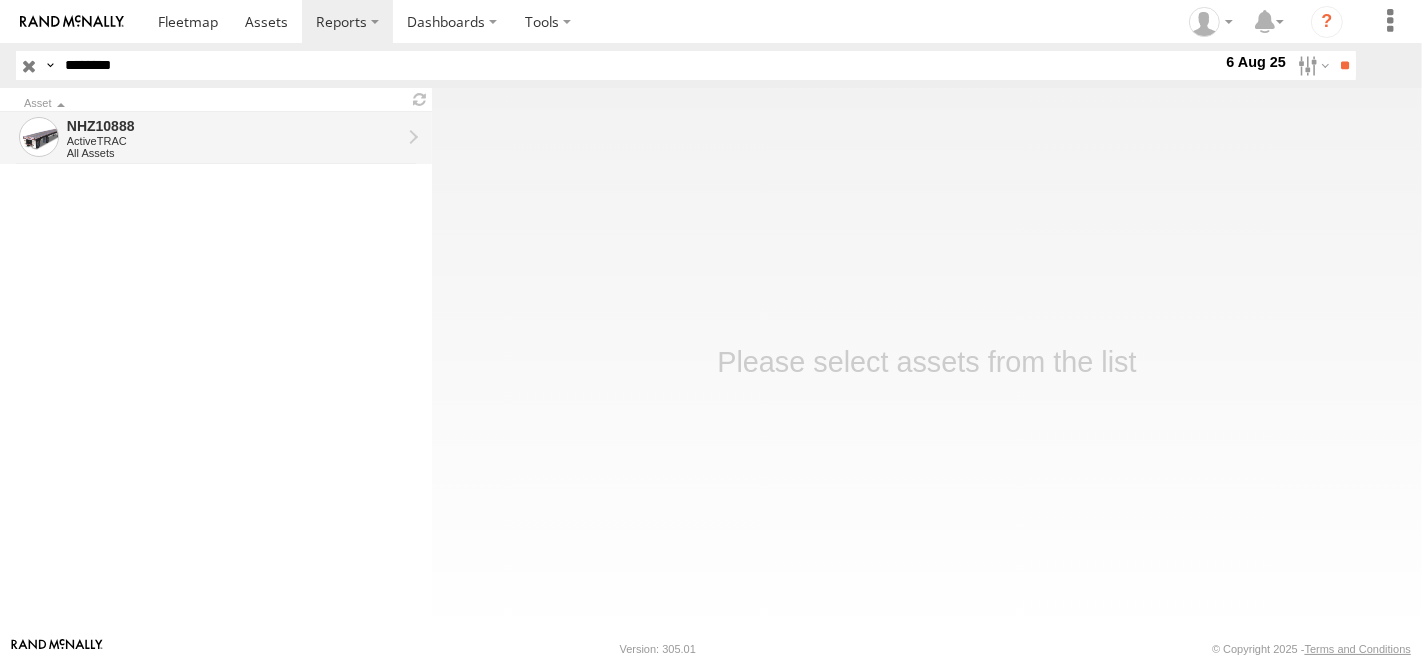 click on "NHZ10888" at bounding box center [234, 126] 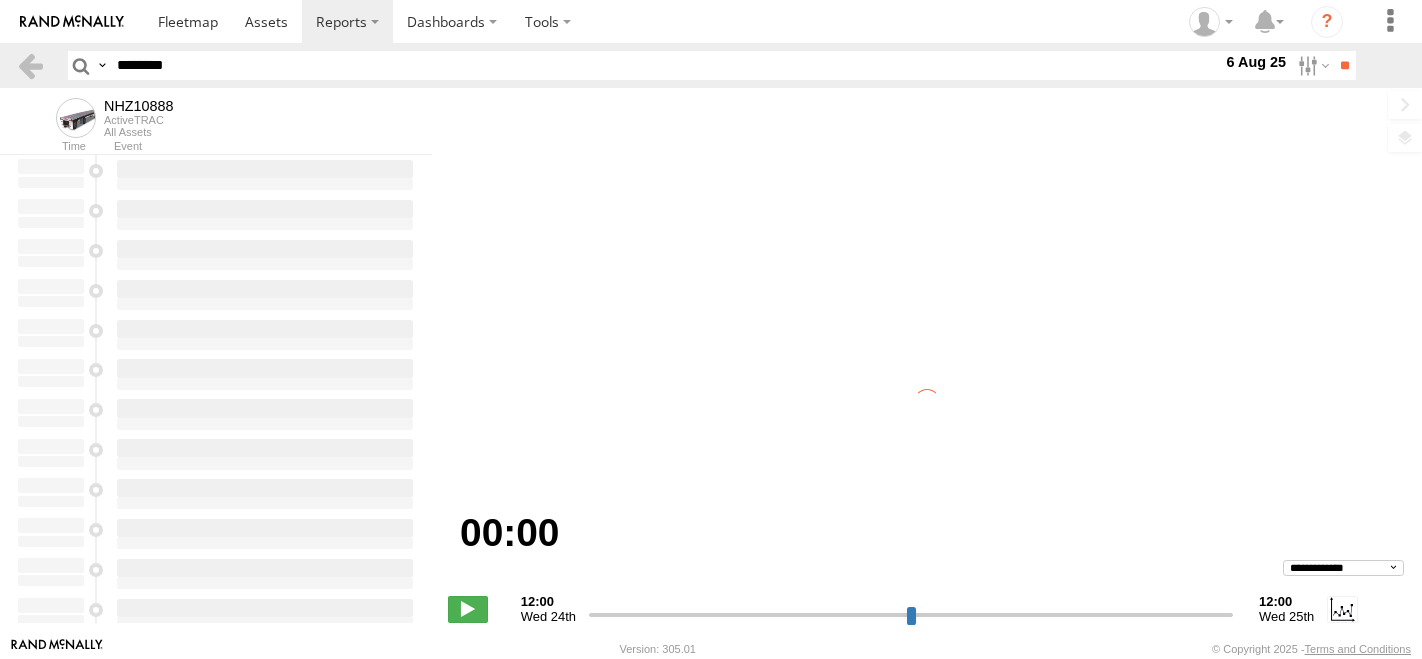 scroll, scrollTop: 0, scrollLeft: 0, axis: both 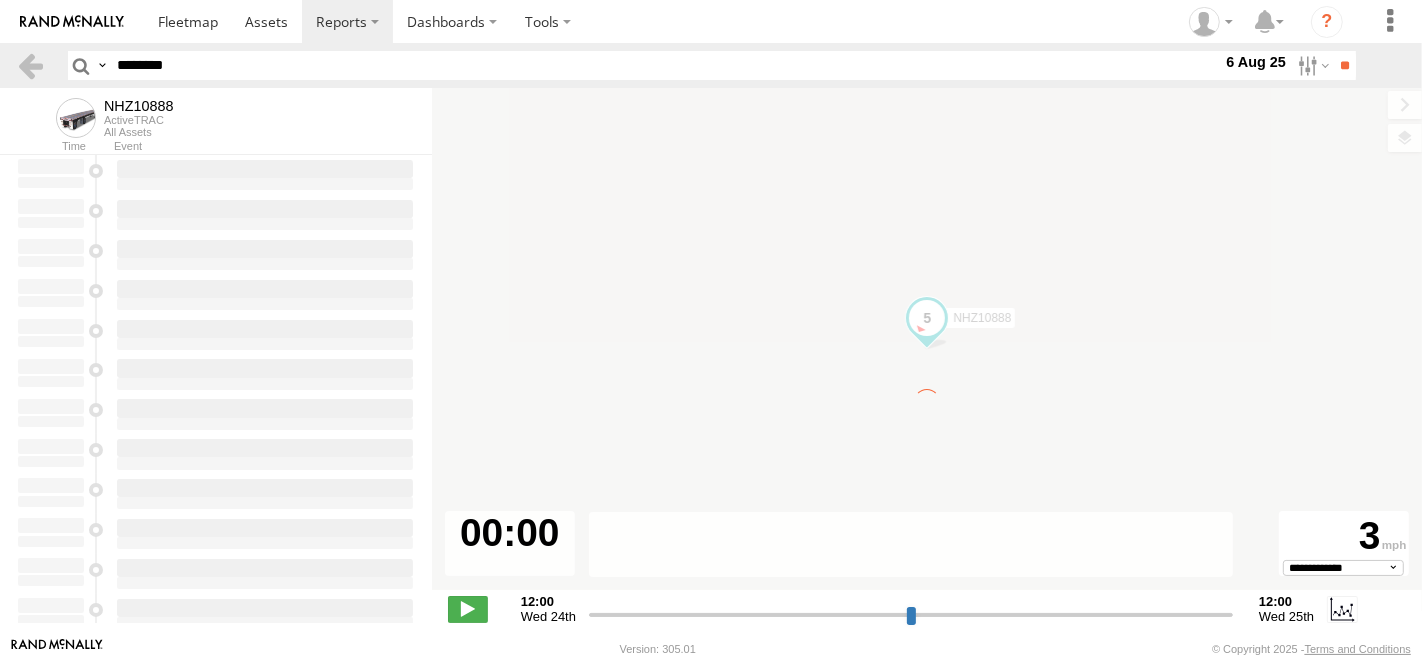 type on "**********" 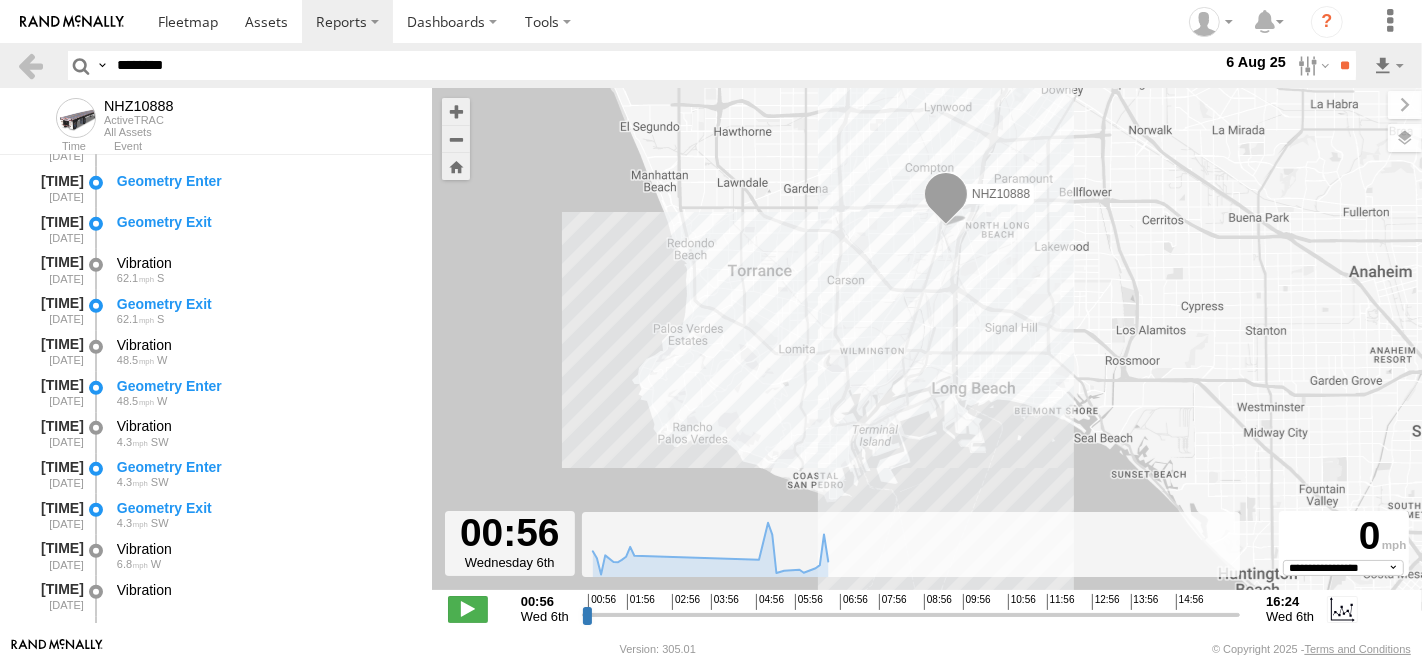 scroll, scrollTop: 777, scrollLeft: 0, axis: vertical 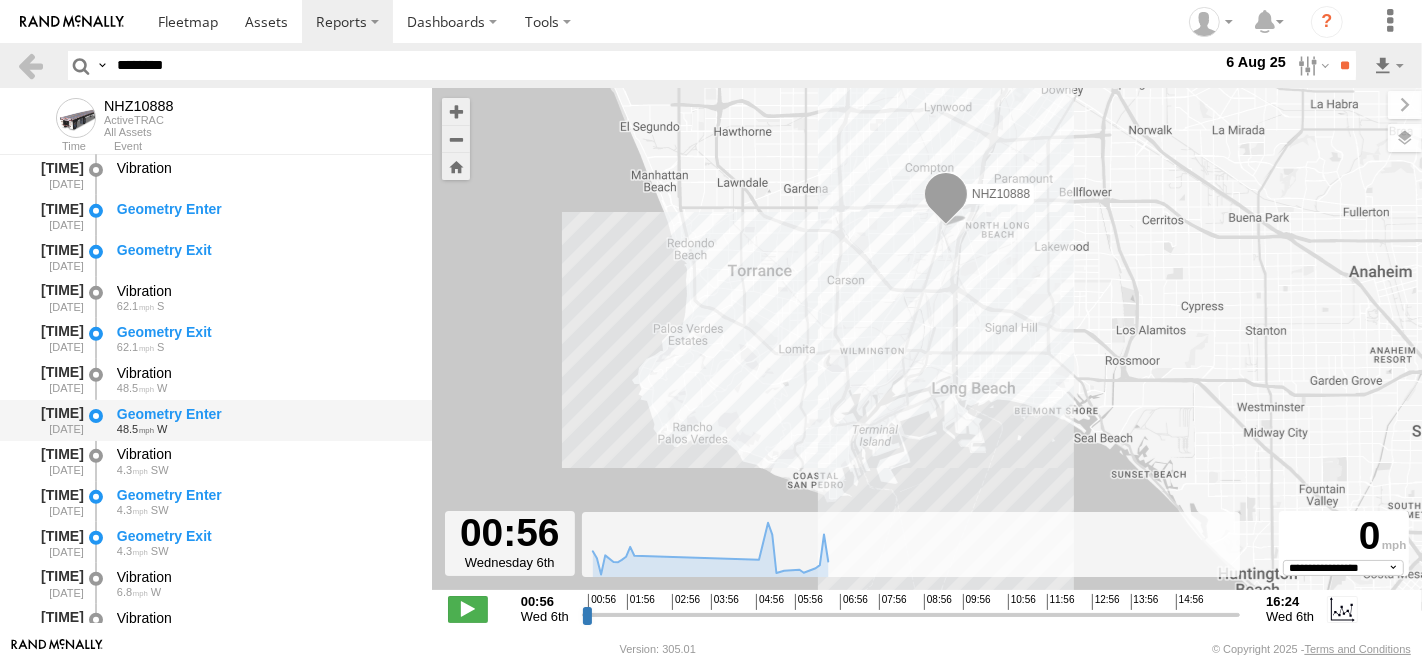 click on "Geometry Enter" at bounding box center (265, 414) 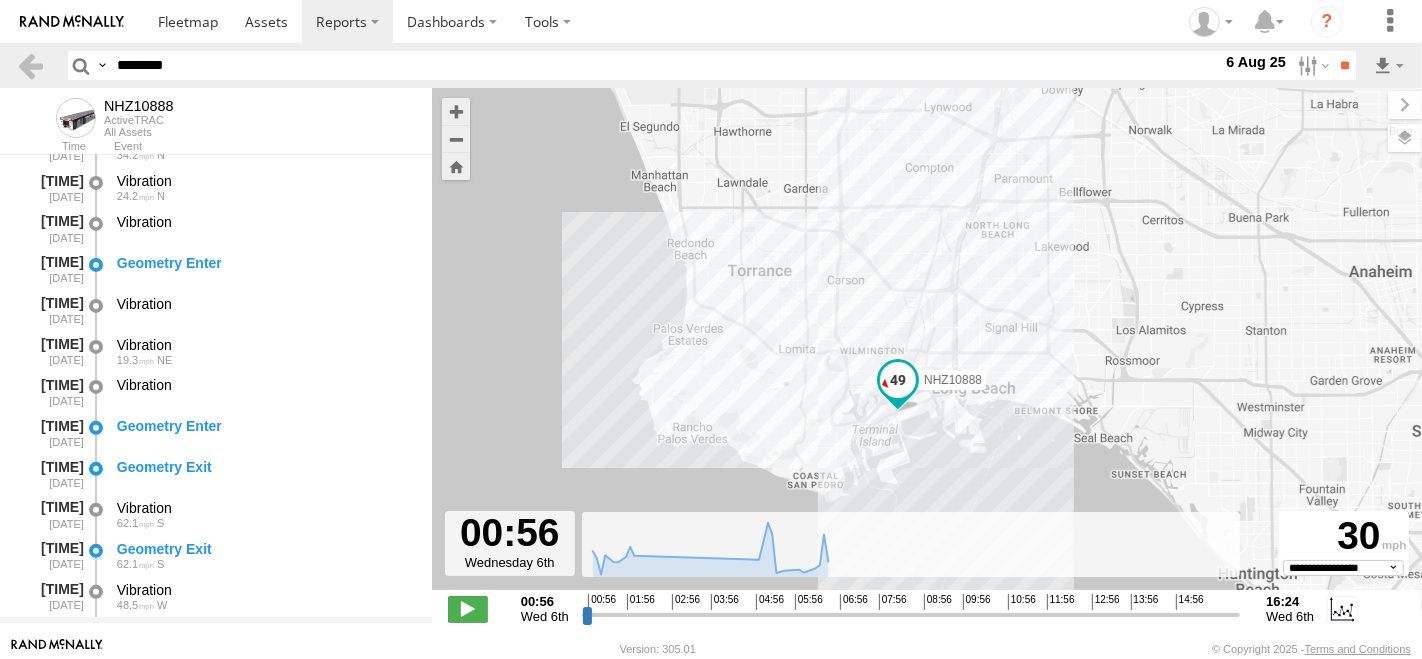 scroll, scrollTop: 555, scrollLeft: 0, axis: vertical 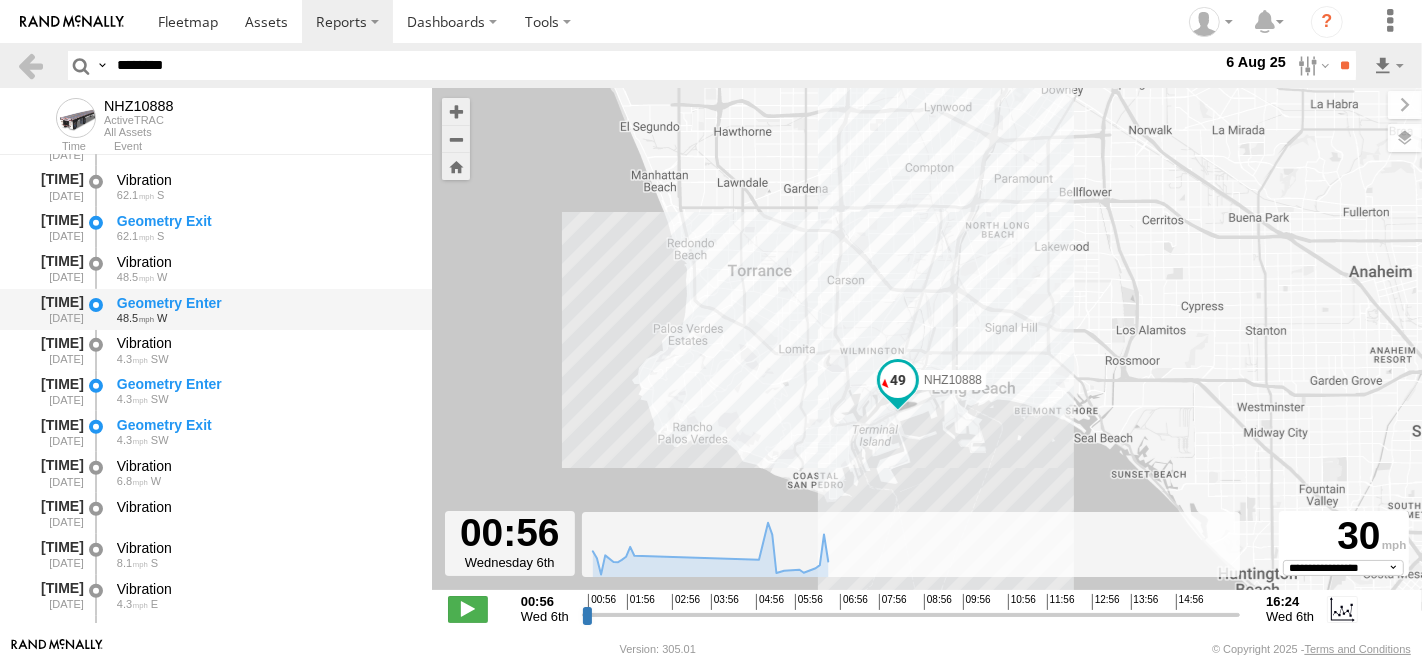 click on "Geometry Enter" at bounding box center (265, 303) 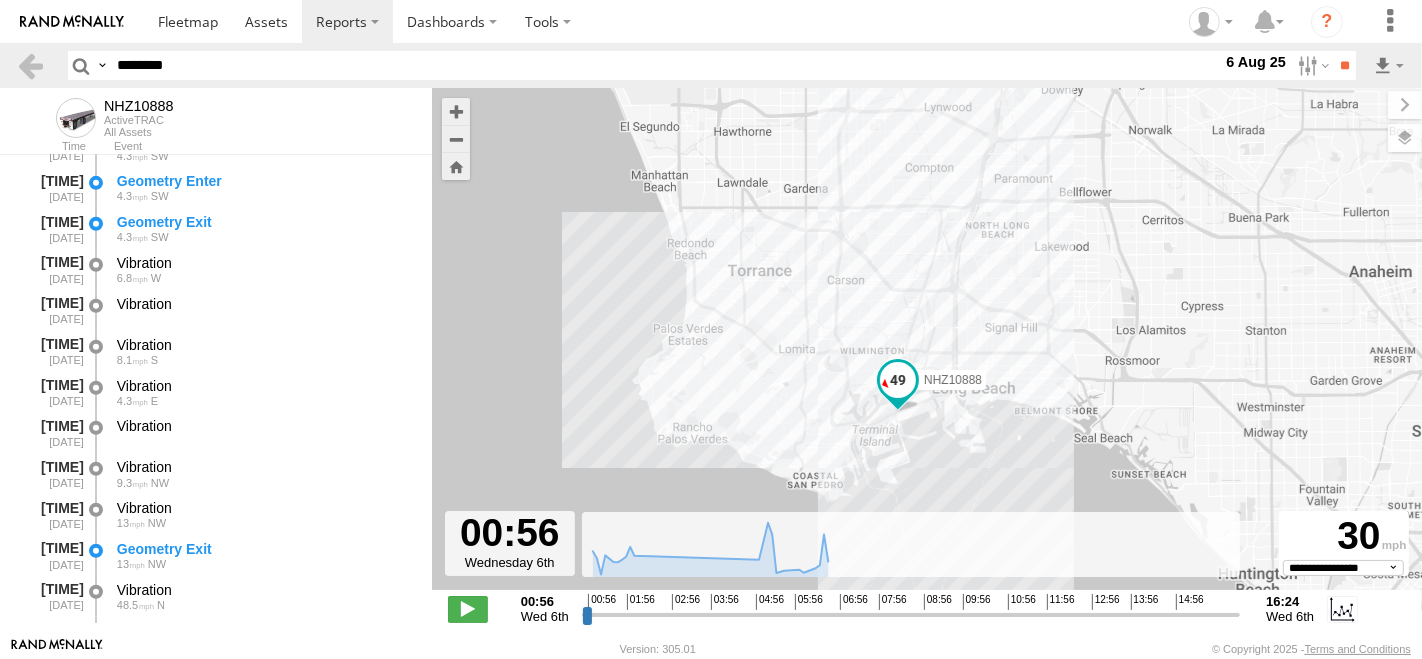 scroll, scrollTop: 1111, scrollLeft: 0, axis: vertical 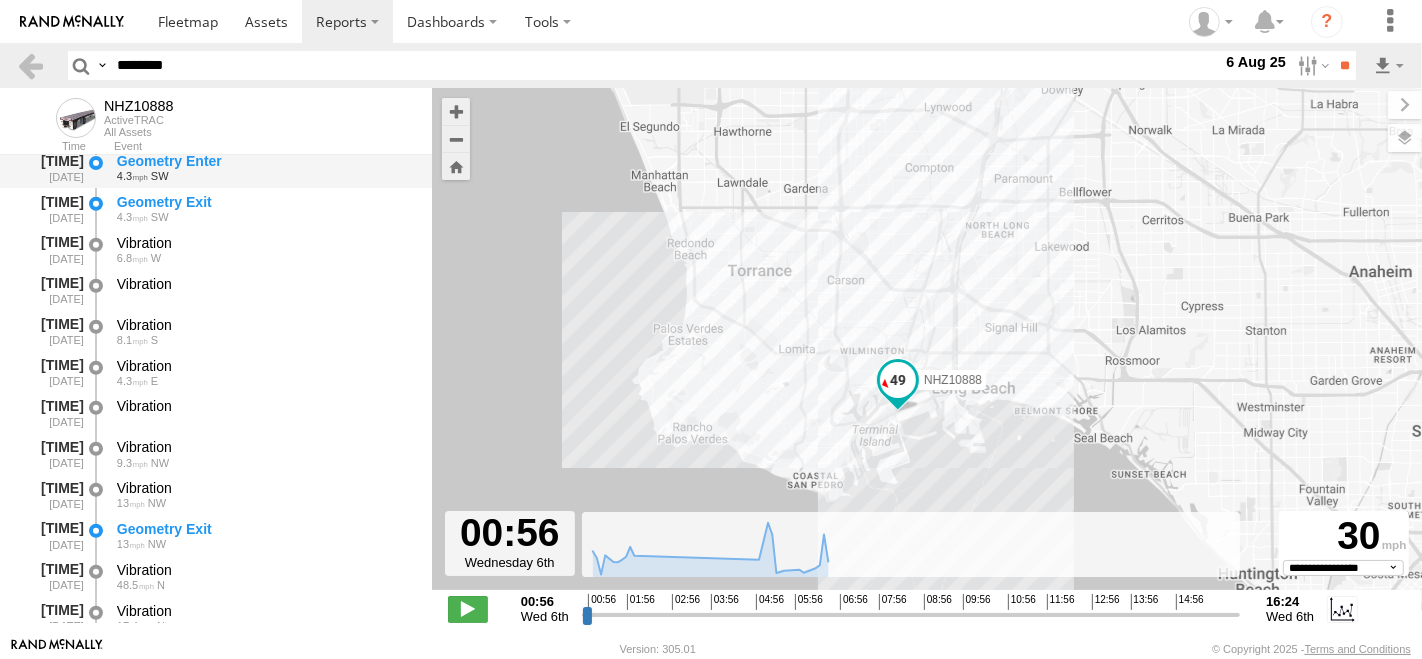 click on "4.3
SW" at bounding box center (265, 176) 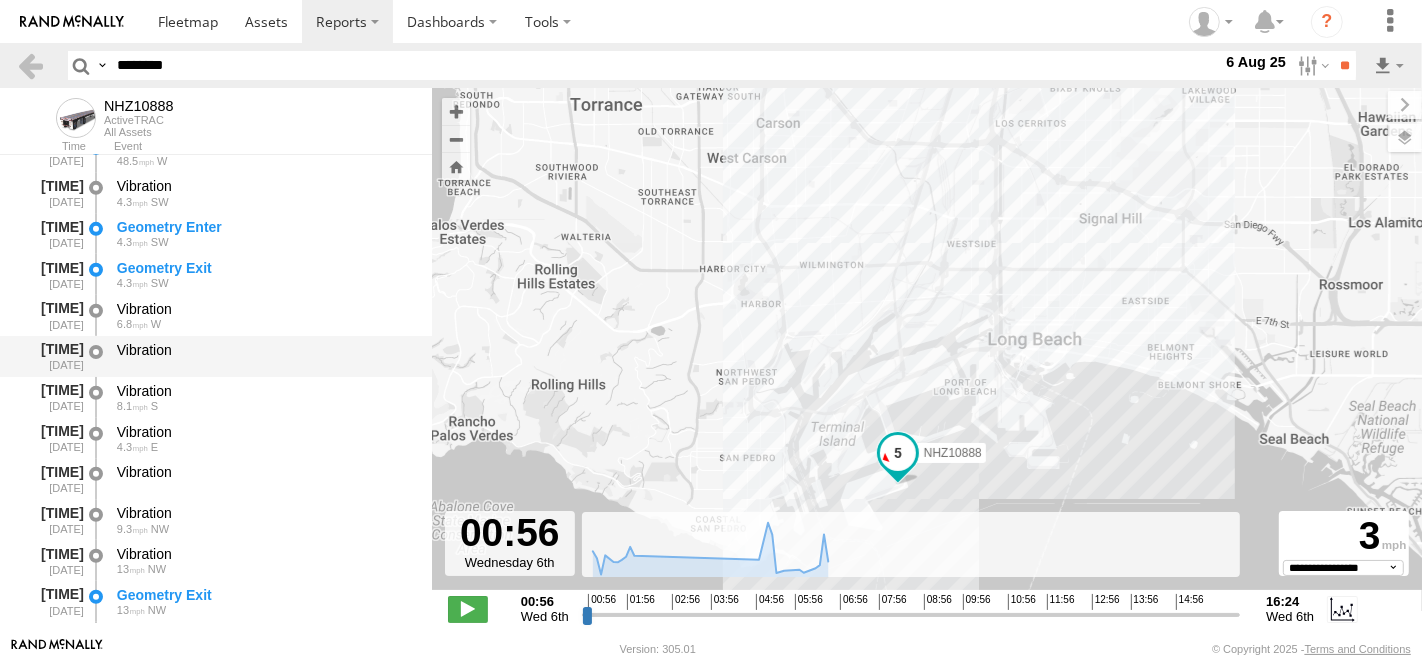 scroll, scrollTop: 1000, scrollLeft: 0, axis: vertical 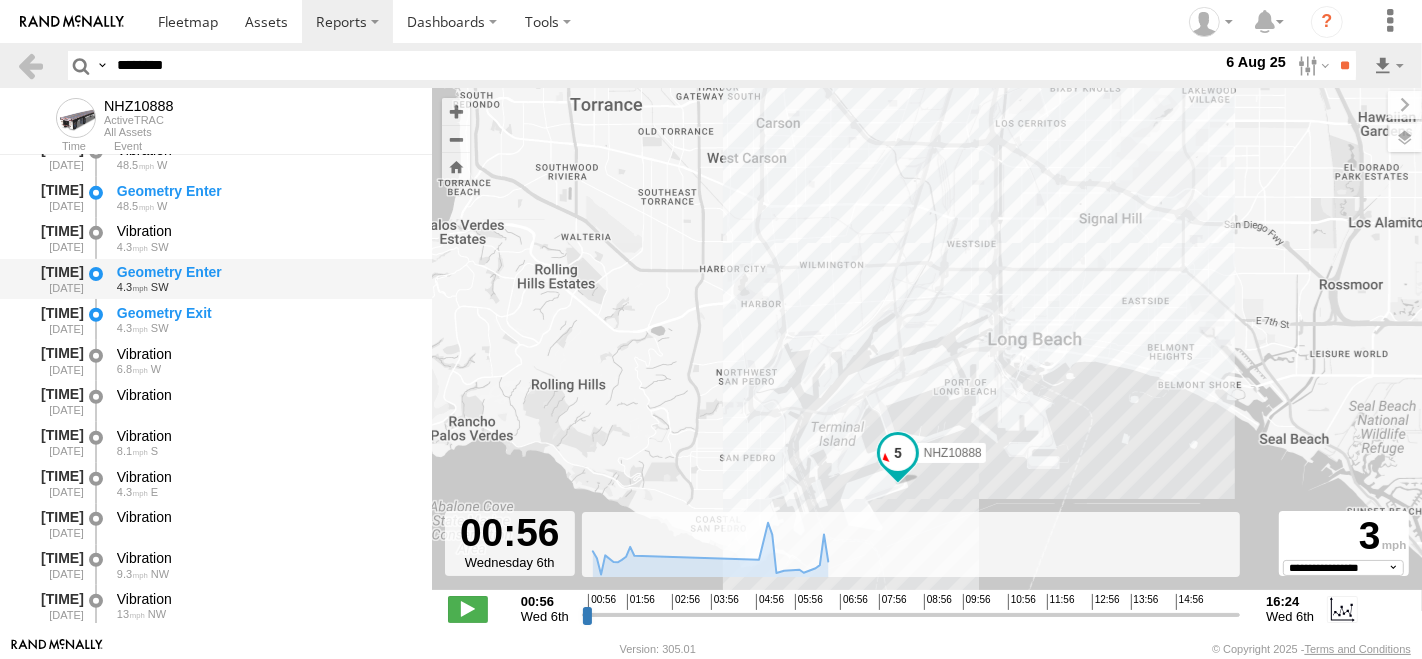click on "Geometry Enter" at bounding box center (265, 272) 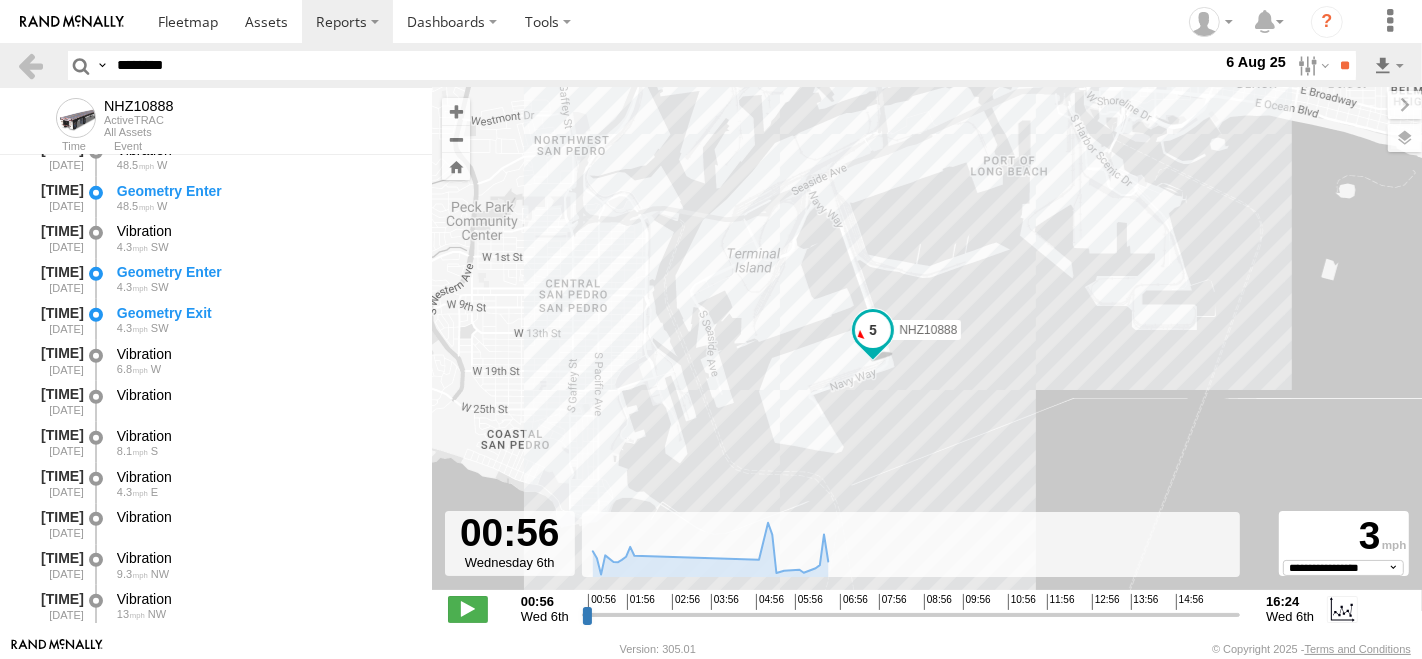 drag, startPoint x: 920, startPoint y: 472, endPoint x: 944, endPoint y: 348, distance: 126.30122 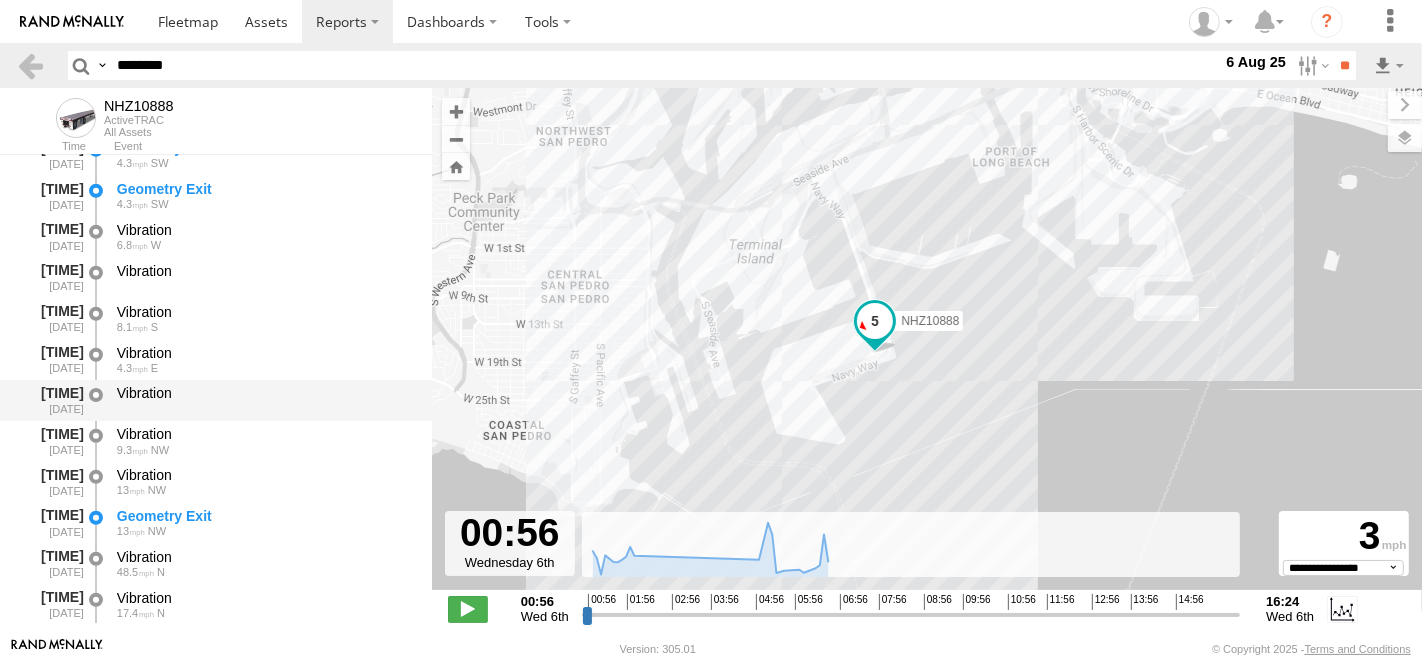 scroll, scrollTop: 1222, scrollLeft: 0, axis: vertical 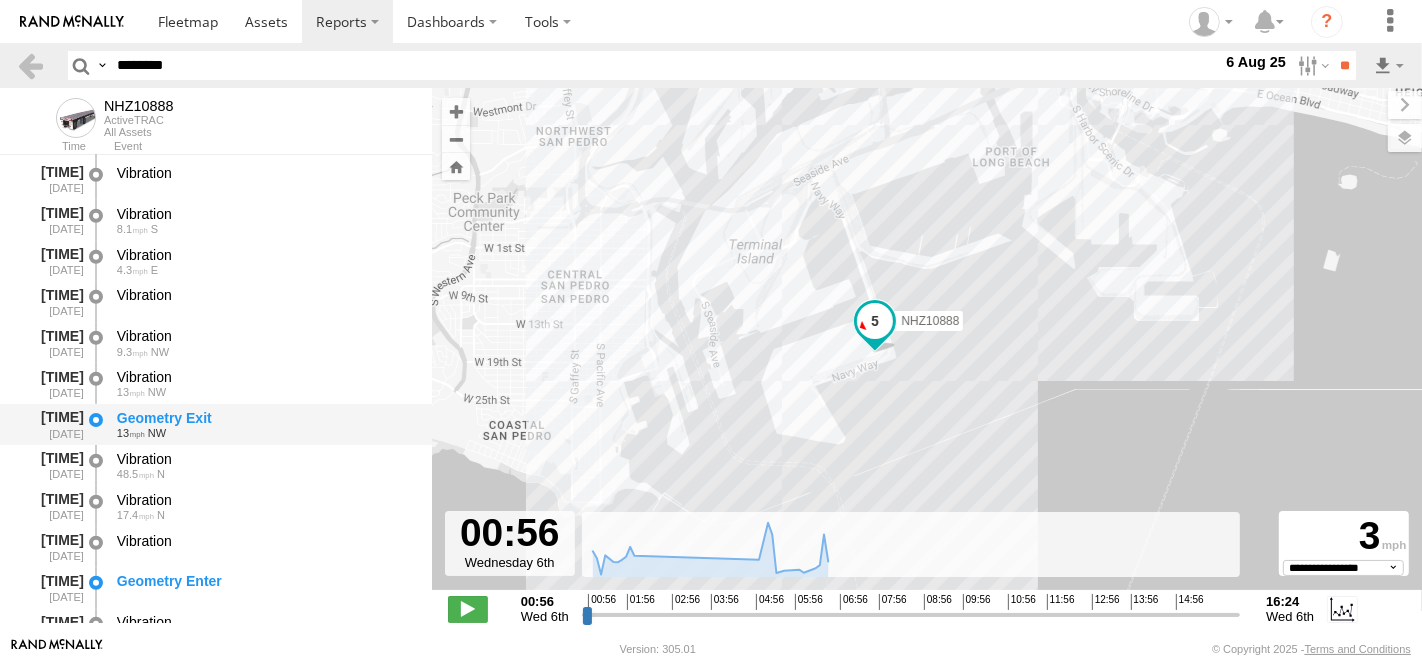 click on "13
NW" at bounding box center (265, 433) 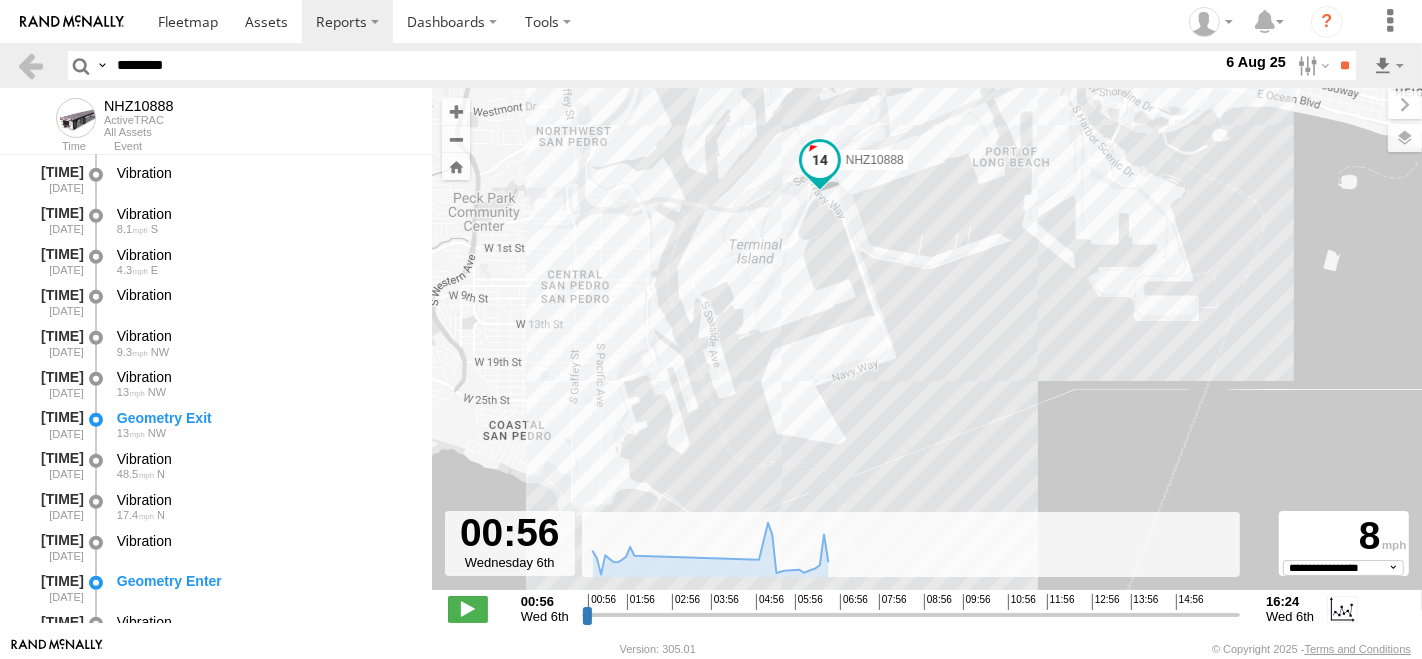 click on "********" at bounding box center (665, 65) 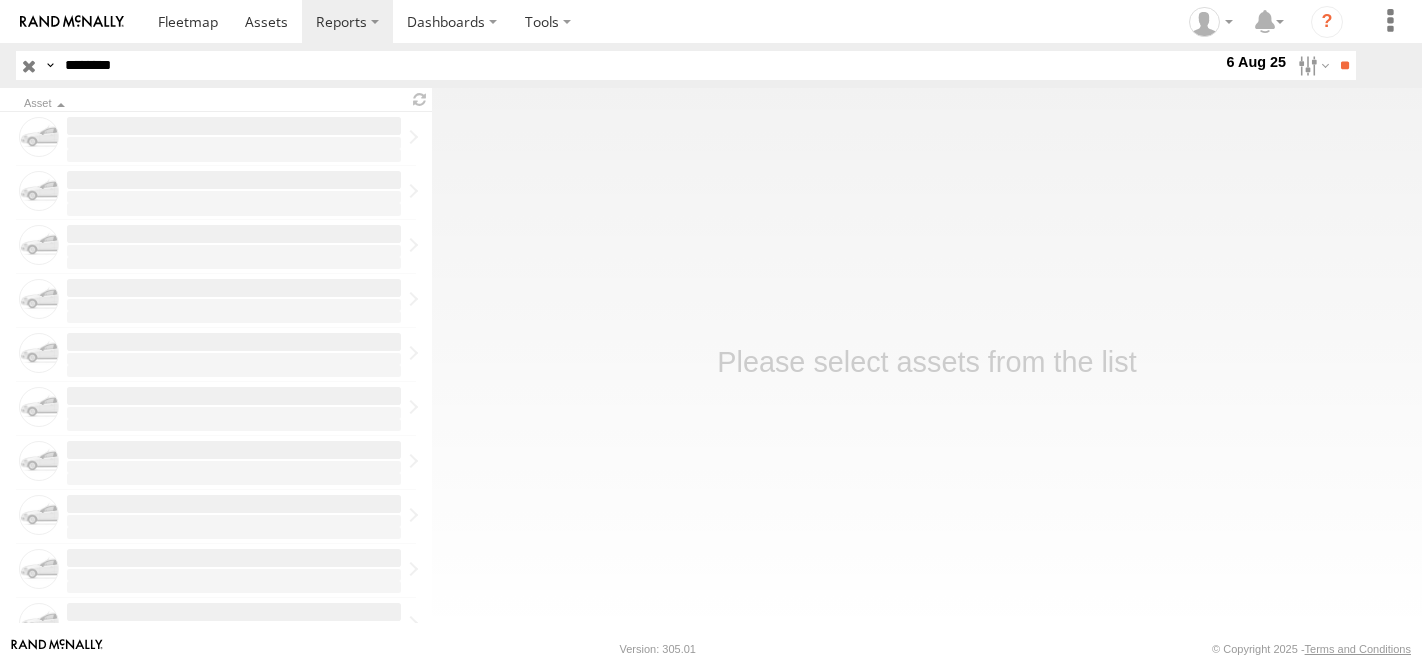 scroll, scrollTop: 0, scrollLeft: 0, axis: both 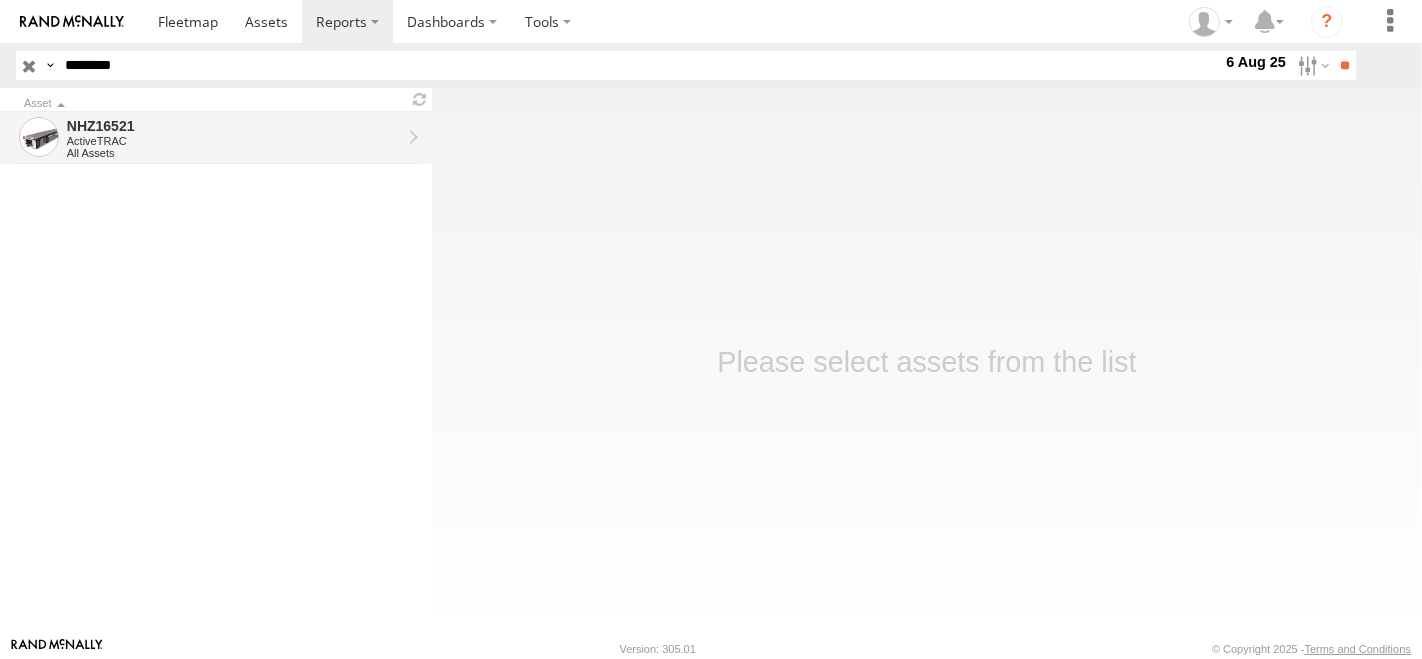 click on "ActiveTRAC" at bounding box center (234, 141) 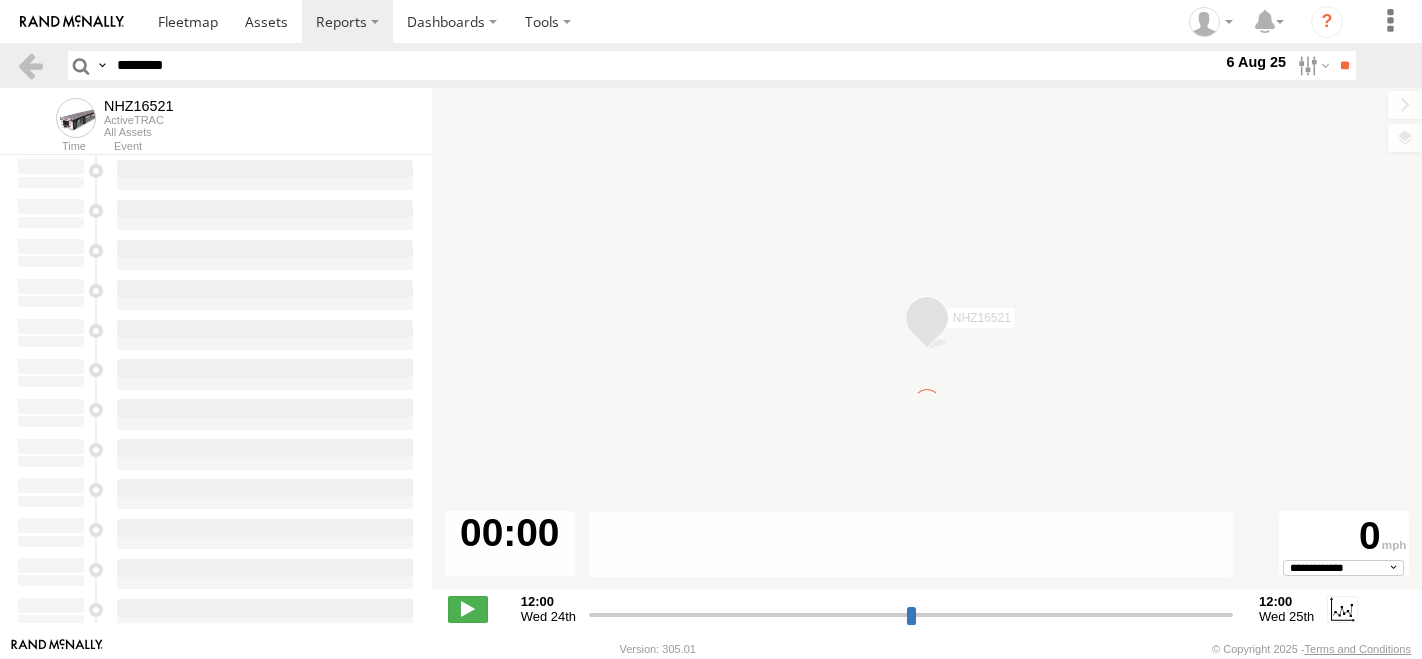 scroll, scrollTop: 0, scrollLeft: 0, axis: both 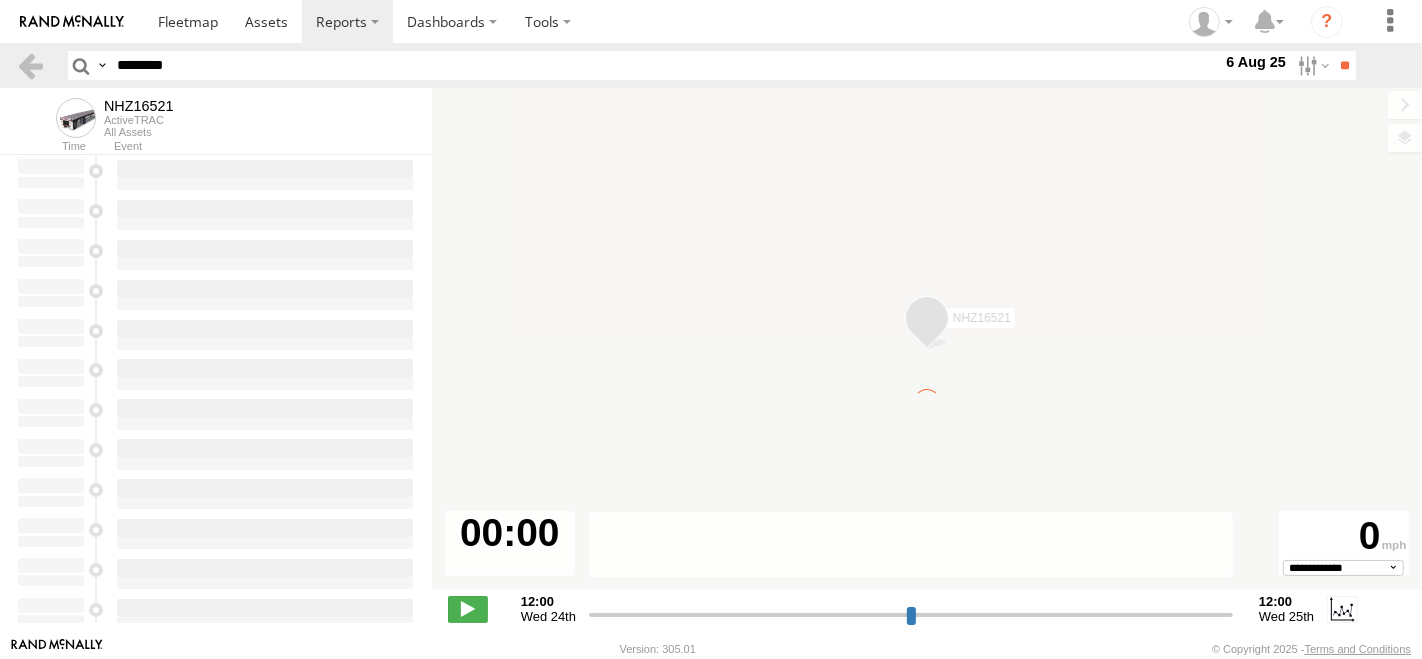 type on "**********" 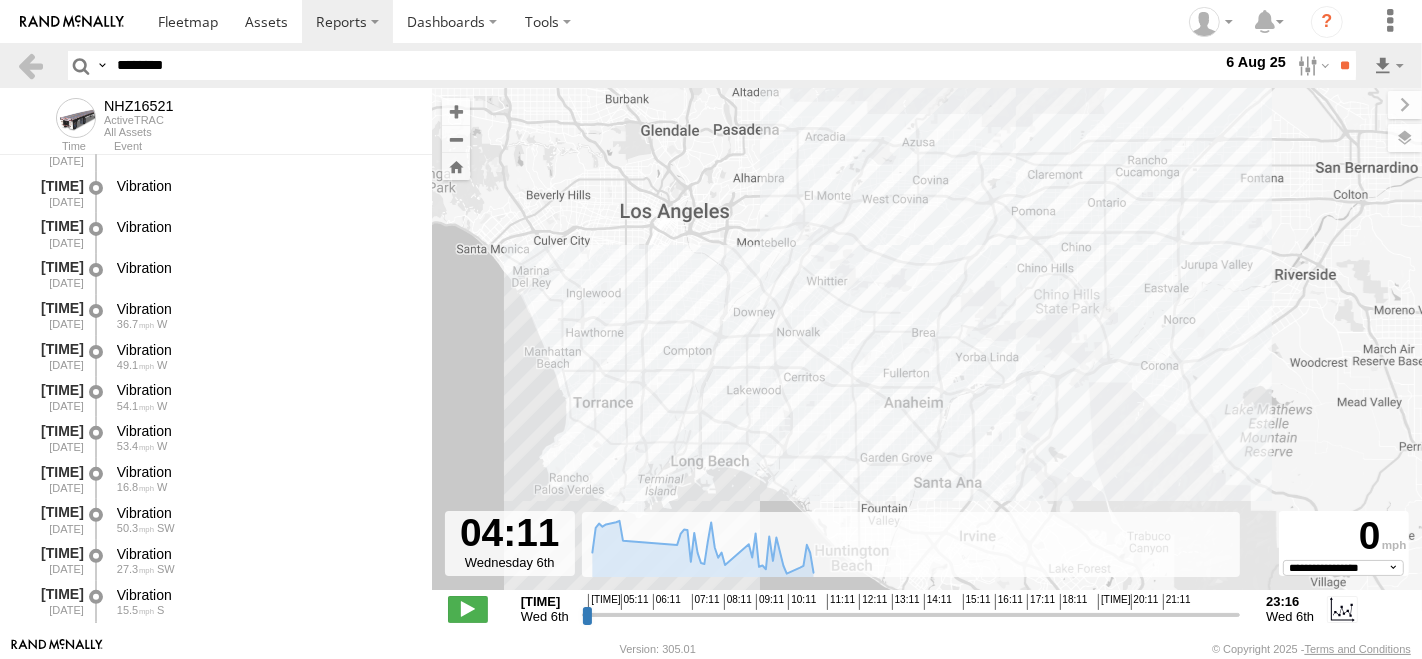 scroll, scrollTop: 1333, scrollLeft: 0, axis: vertical 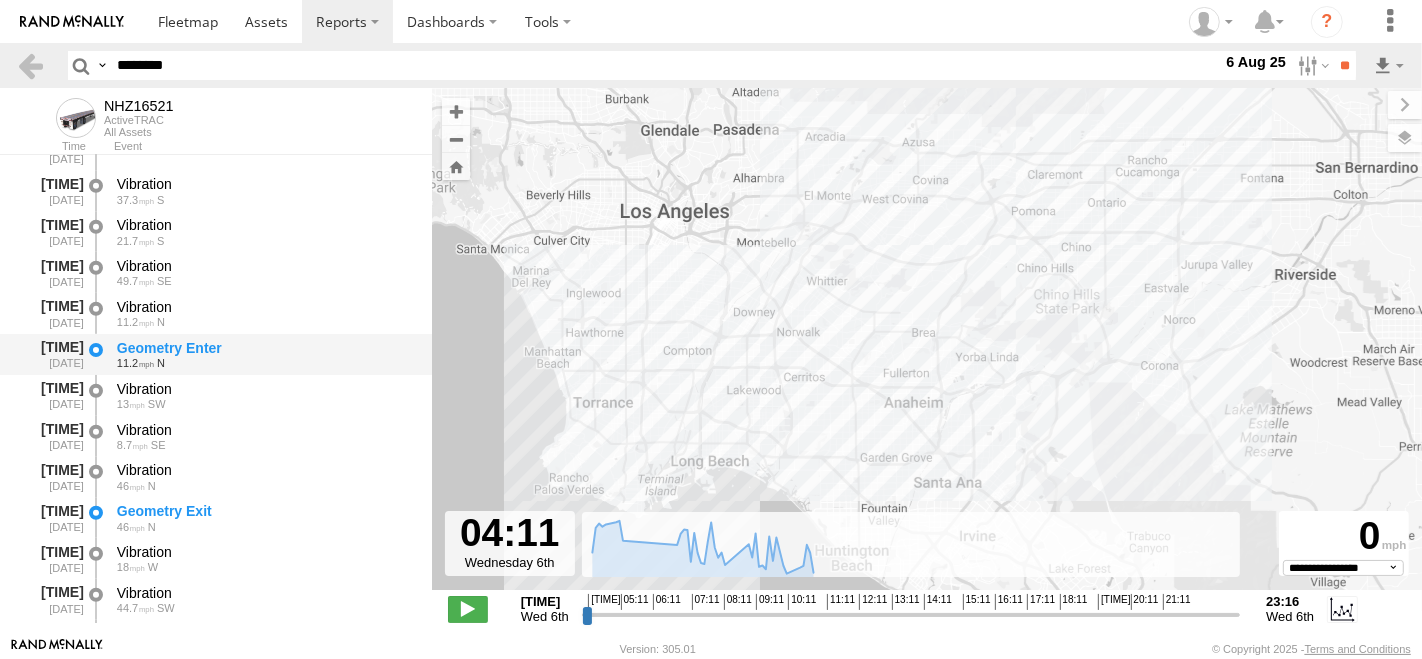 click on "Geometry Enter" at bounding box center [265, 348] 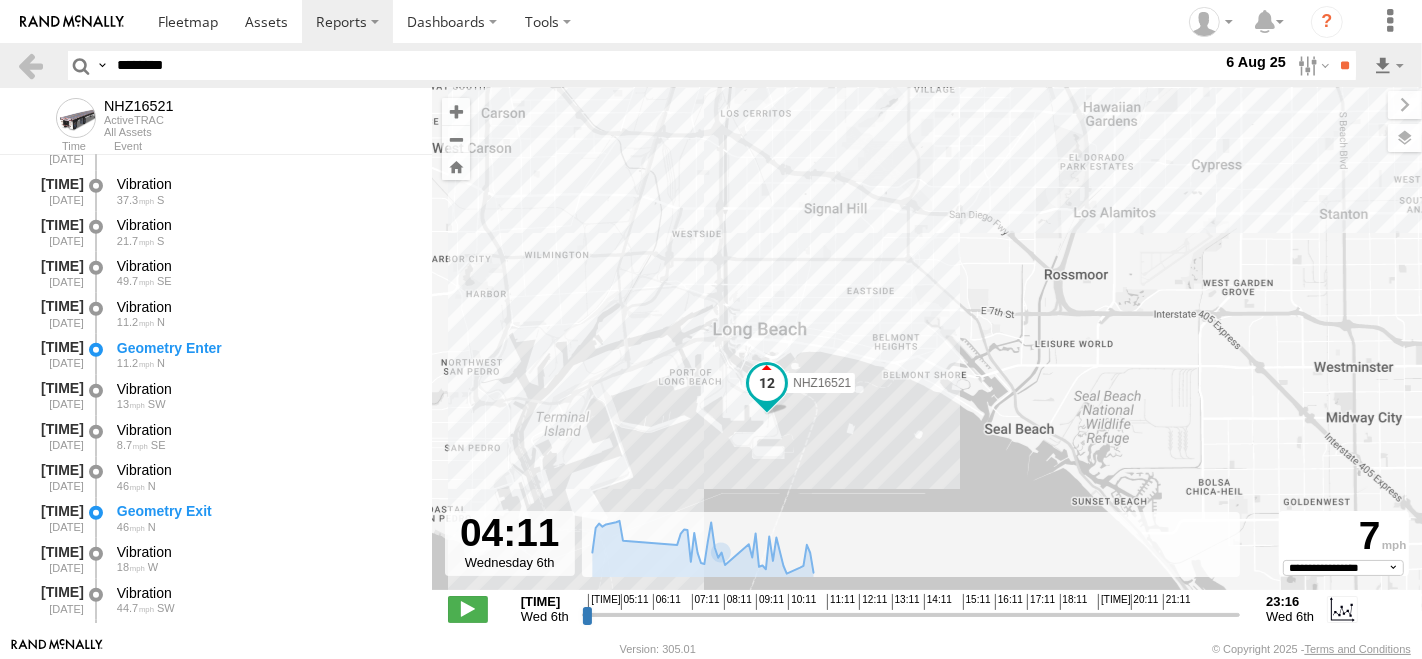drag, startPoint x: 777, startPoint y: 439, endPoint x: 811, endPoint y: 344, distance: 100.90094 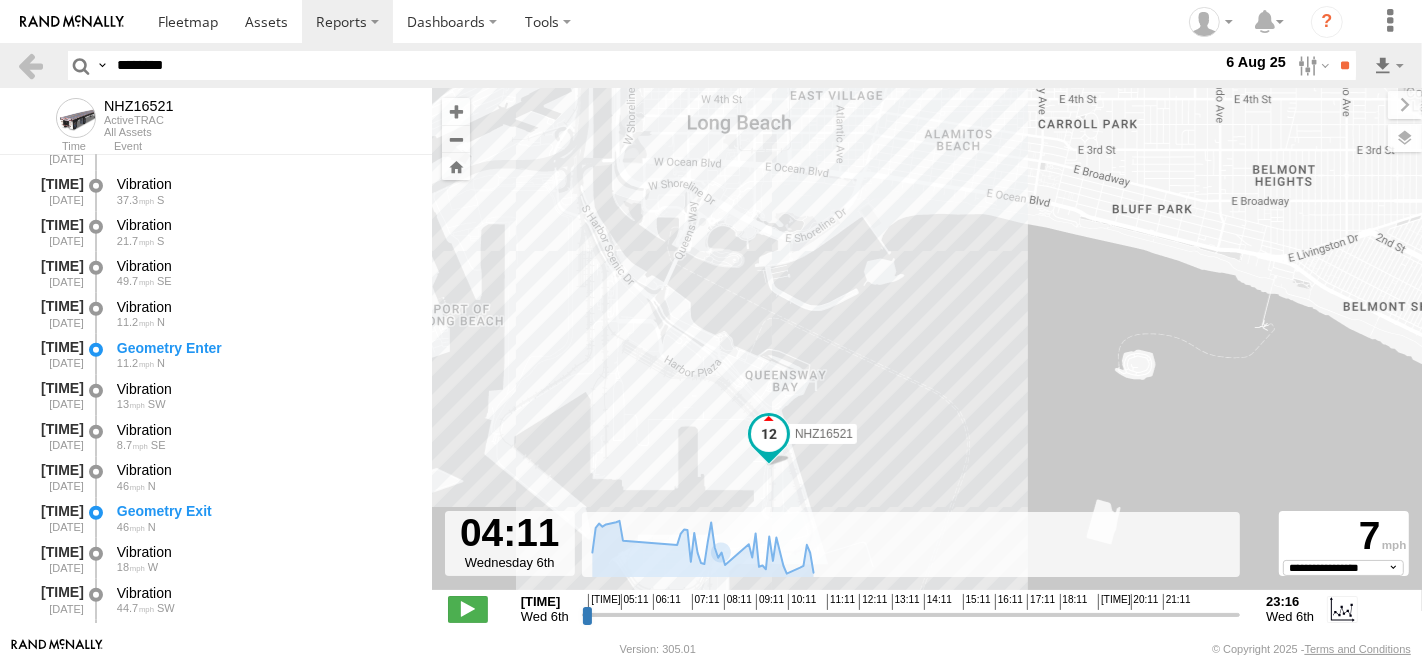 click on "NHZ16521" at bounding box center [927, 349] 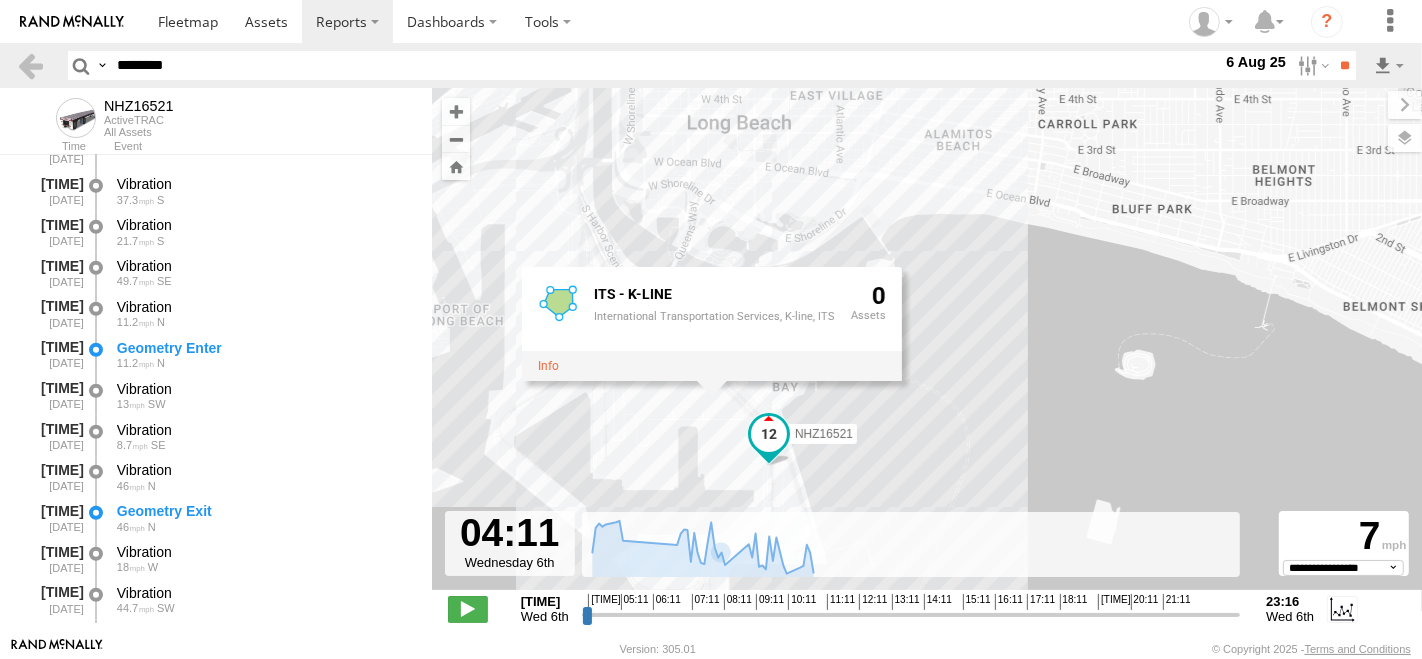 click on "NHZ16521 ITS - K-LINE International Transportation Services, K-line, ITS 0" at bounding box center (927, 349) 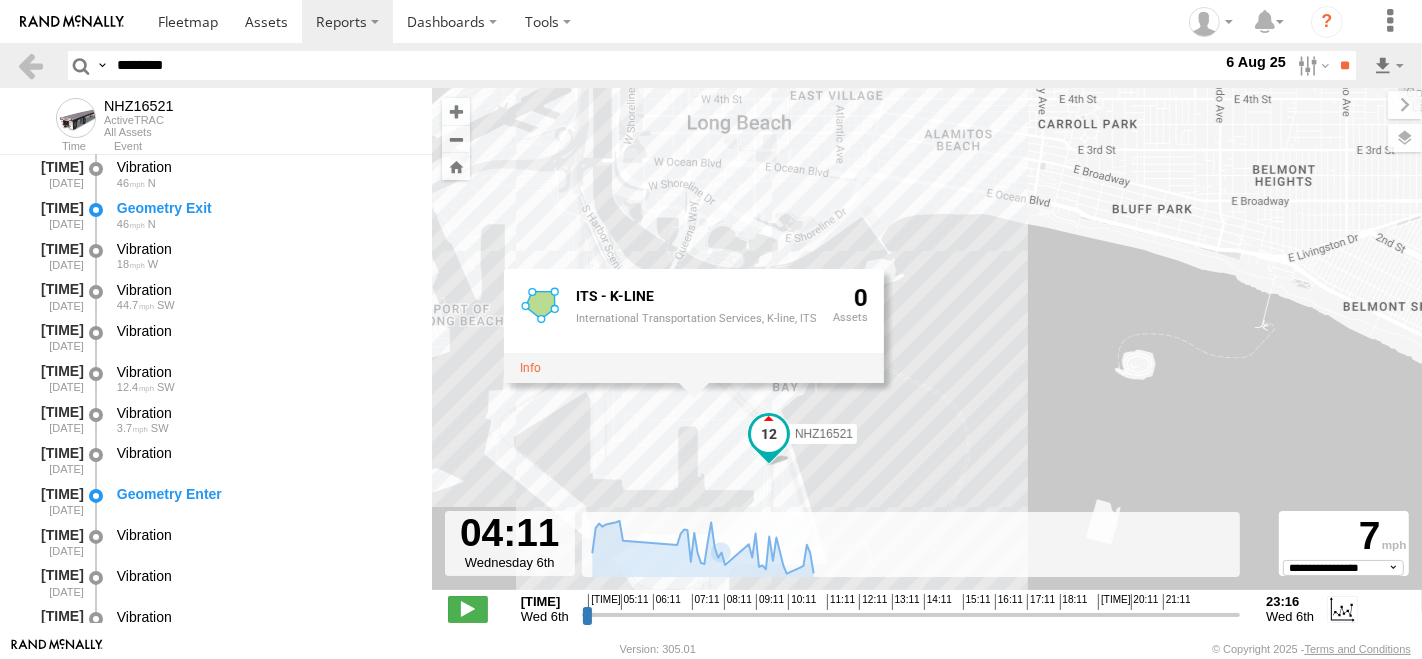 scroll, scrollTop: 1666, scrollLeft: 0, axis: vertical 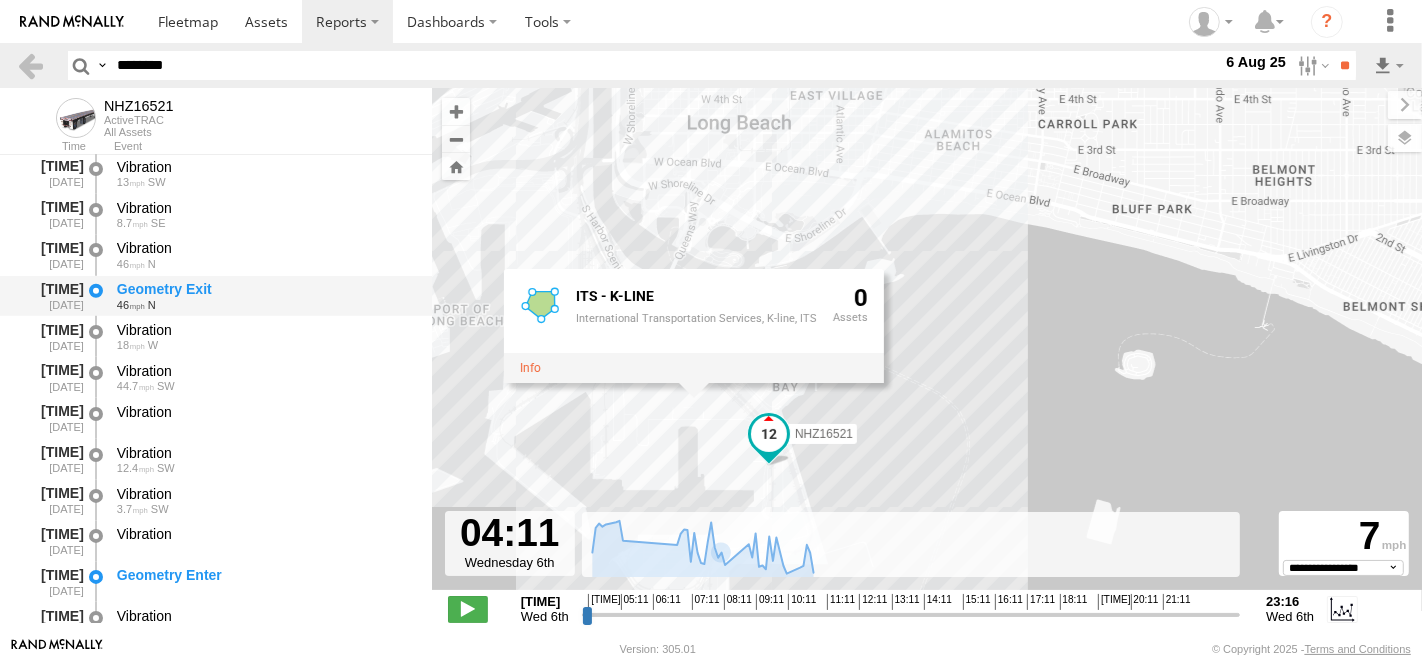 click on "Geometry Exit" at bounding box center (265, 289) 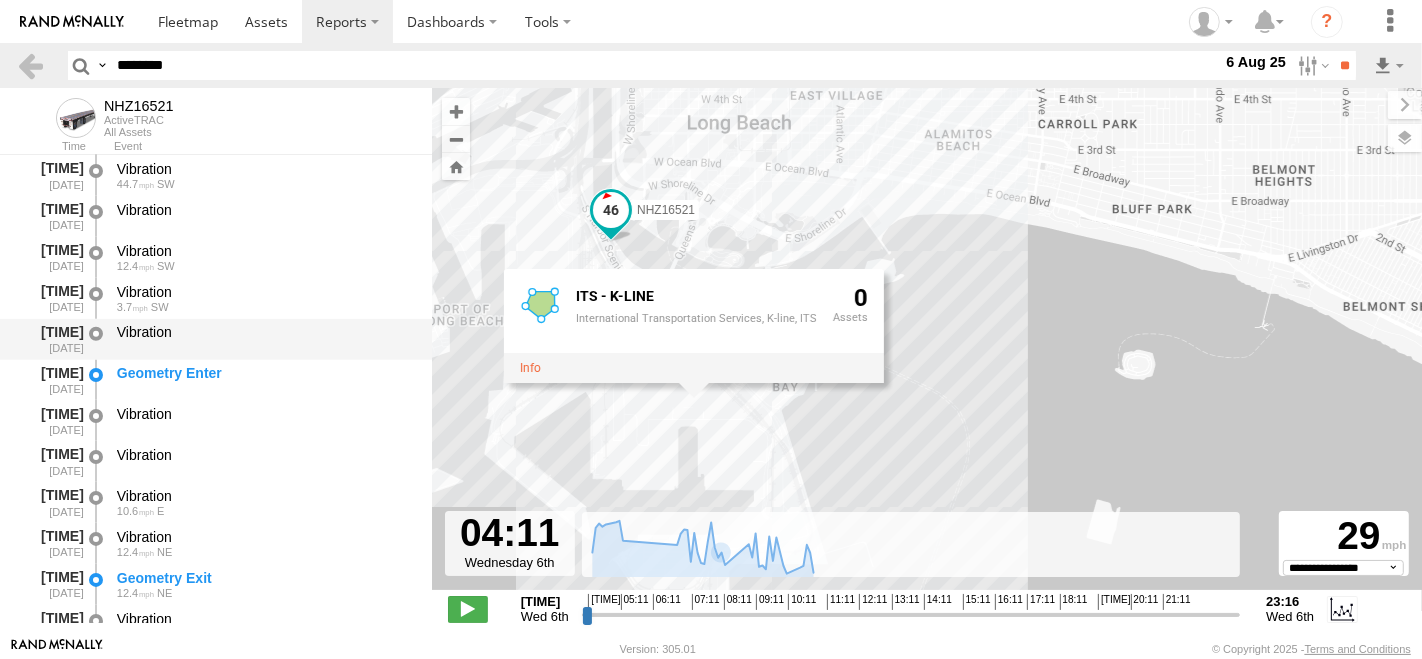 scroll, scrollTop: 1777, scrollLeft: 0, axis: vertical 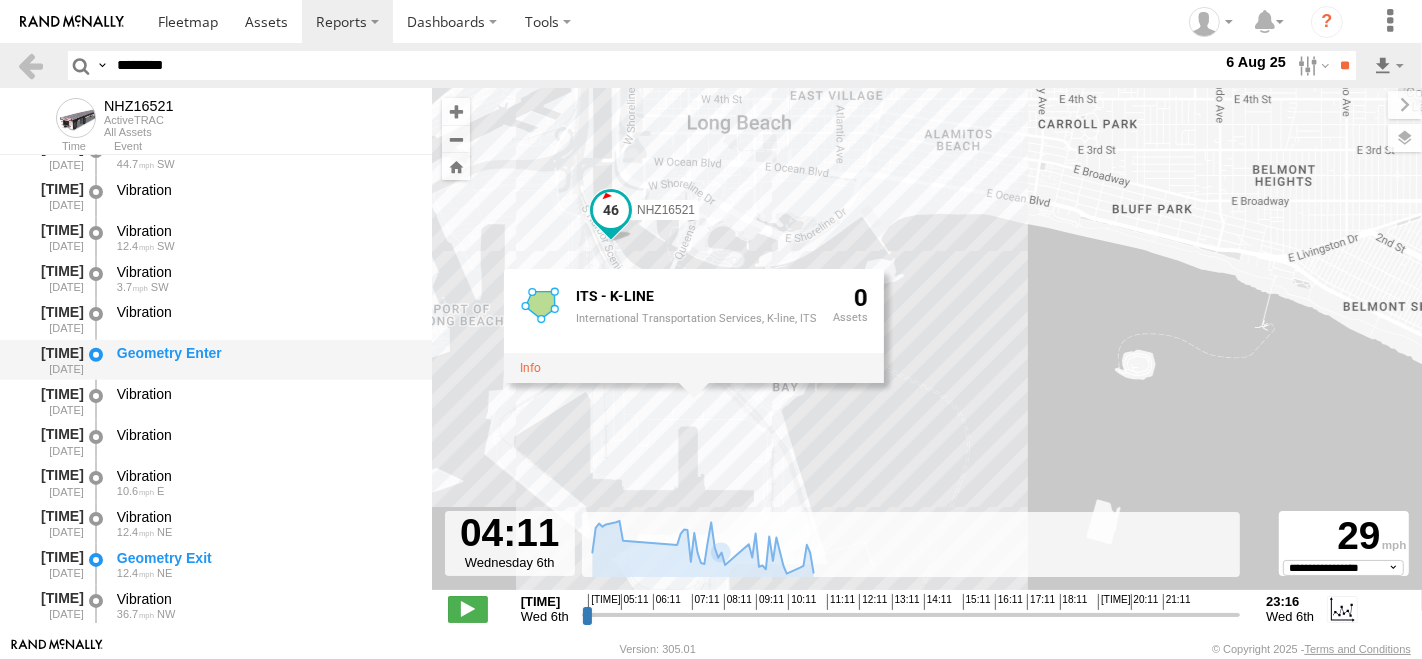 click on "Geometry Enter" at bounding box center [265, 353] 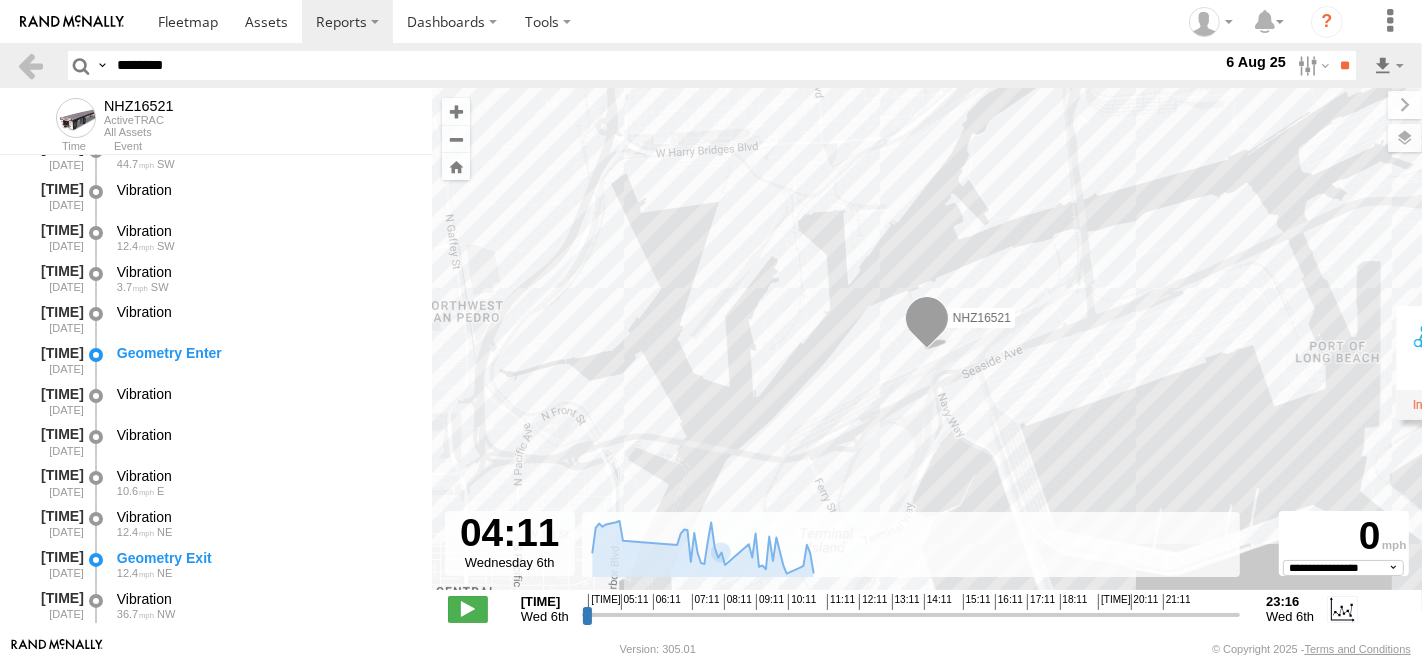 click on "NHZ16521 ITS - K-LINE International Transportation Services, K-line, ITS 0" at bounding box center (927, 349) 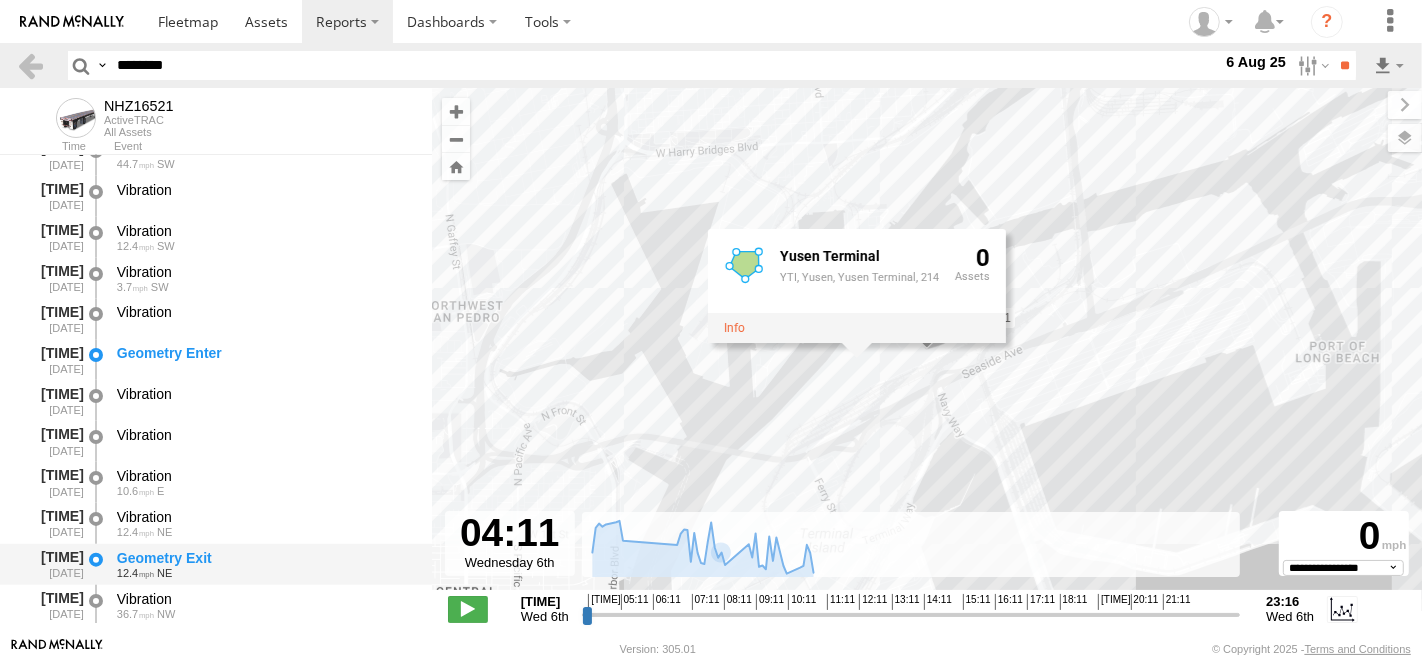 click on "Geometry Exit" at bounding box center (265, 558) 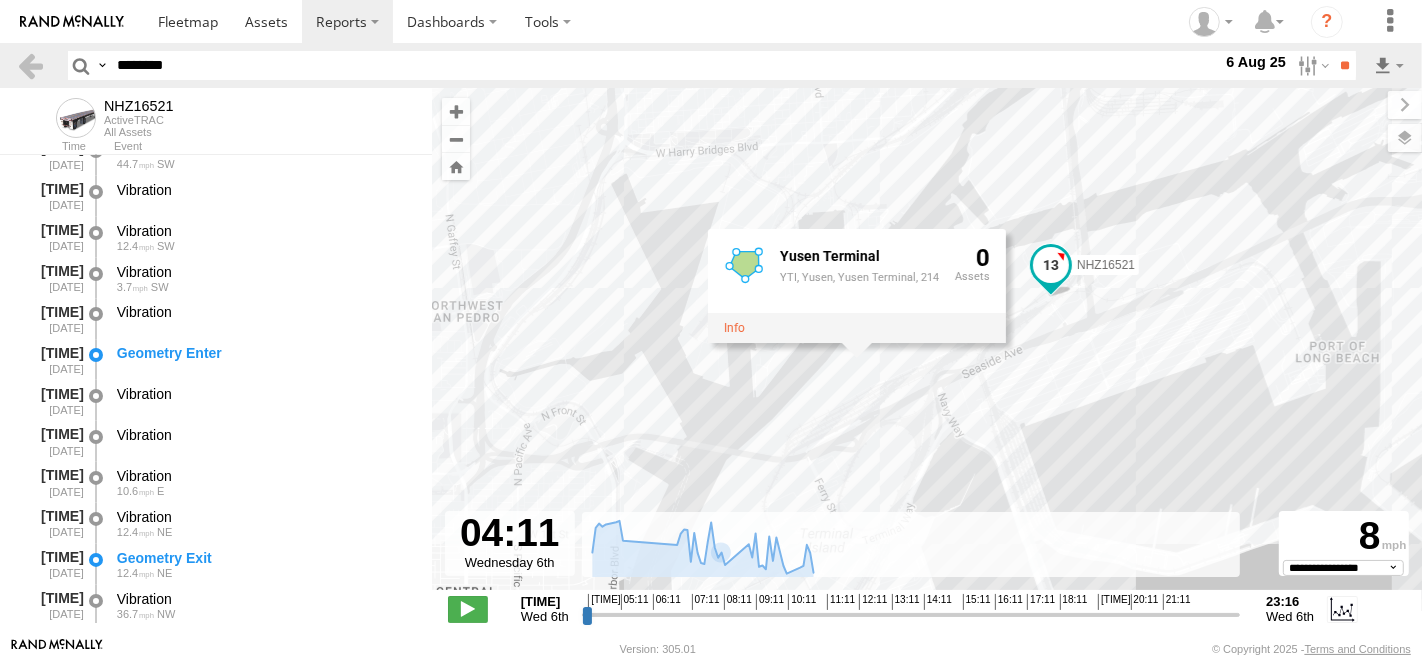 click on "********" at bounding box center (665, 65) 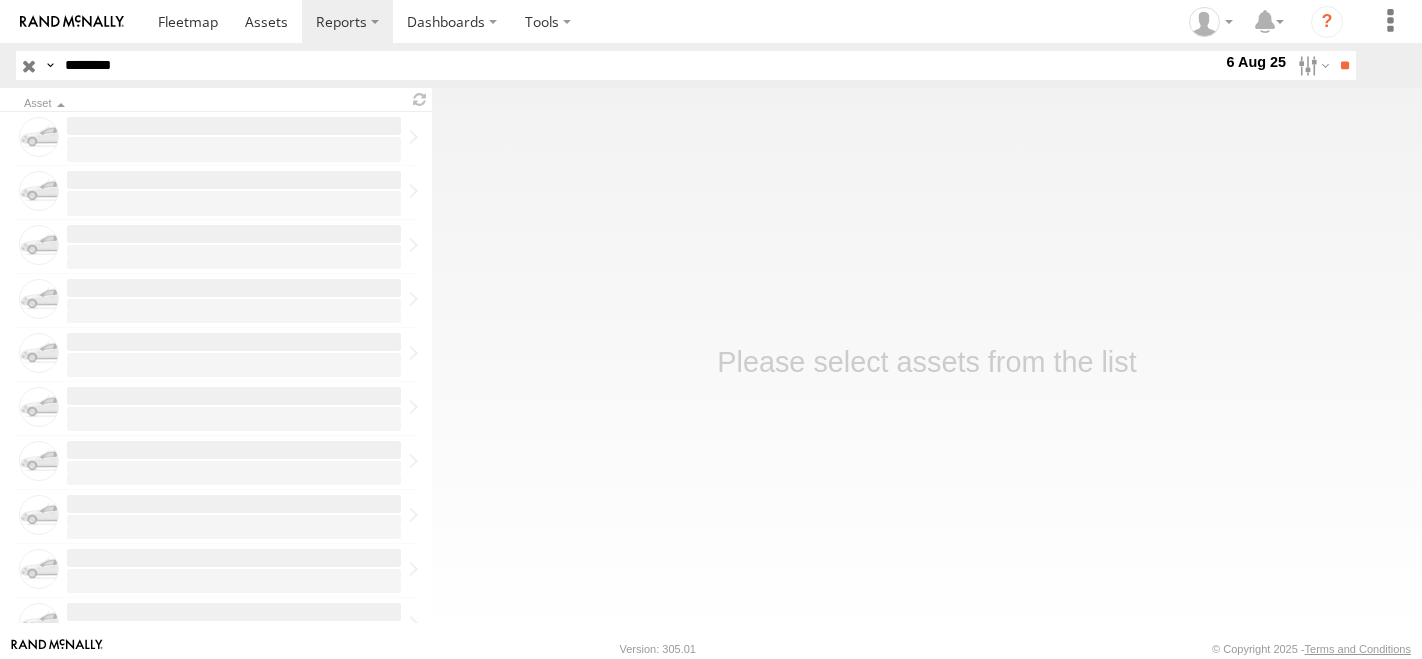 scroll, scrollTop: 0, scrollLeft: 0, axis: both 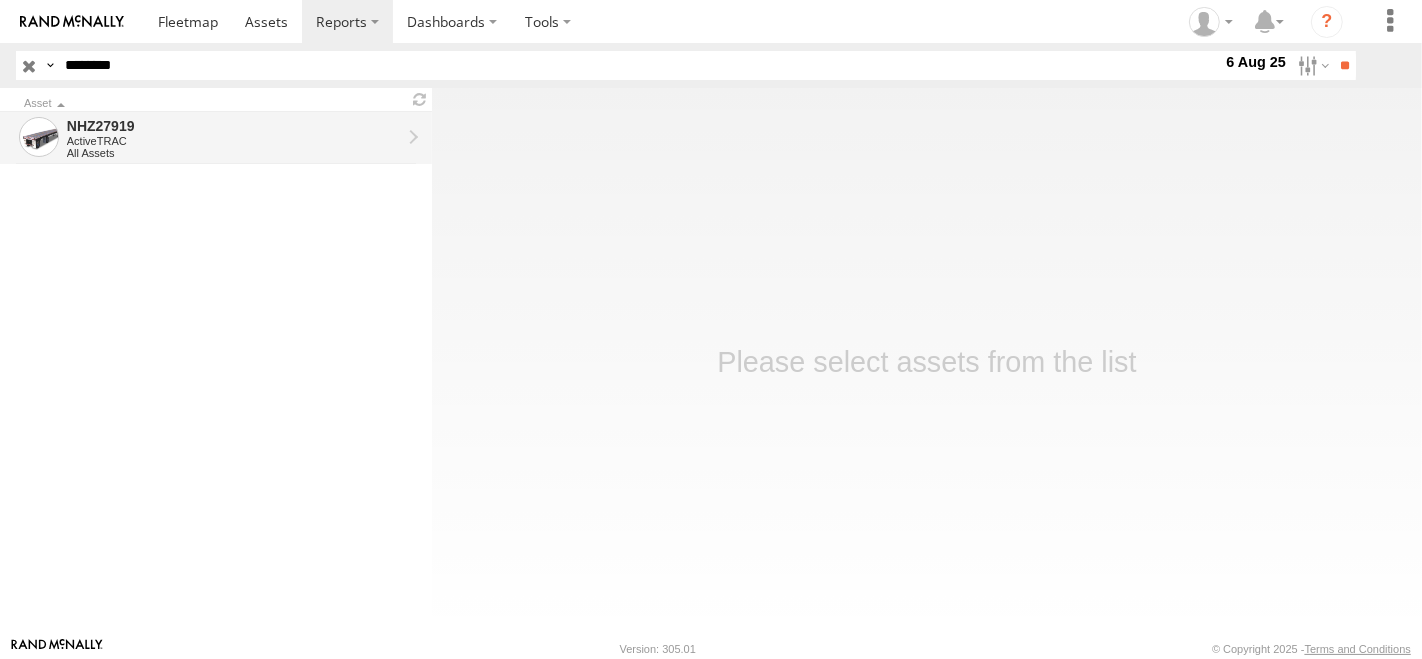 click on "All Assets" at bounding box center [234, 153] 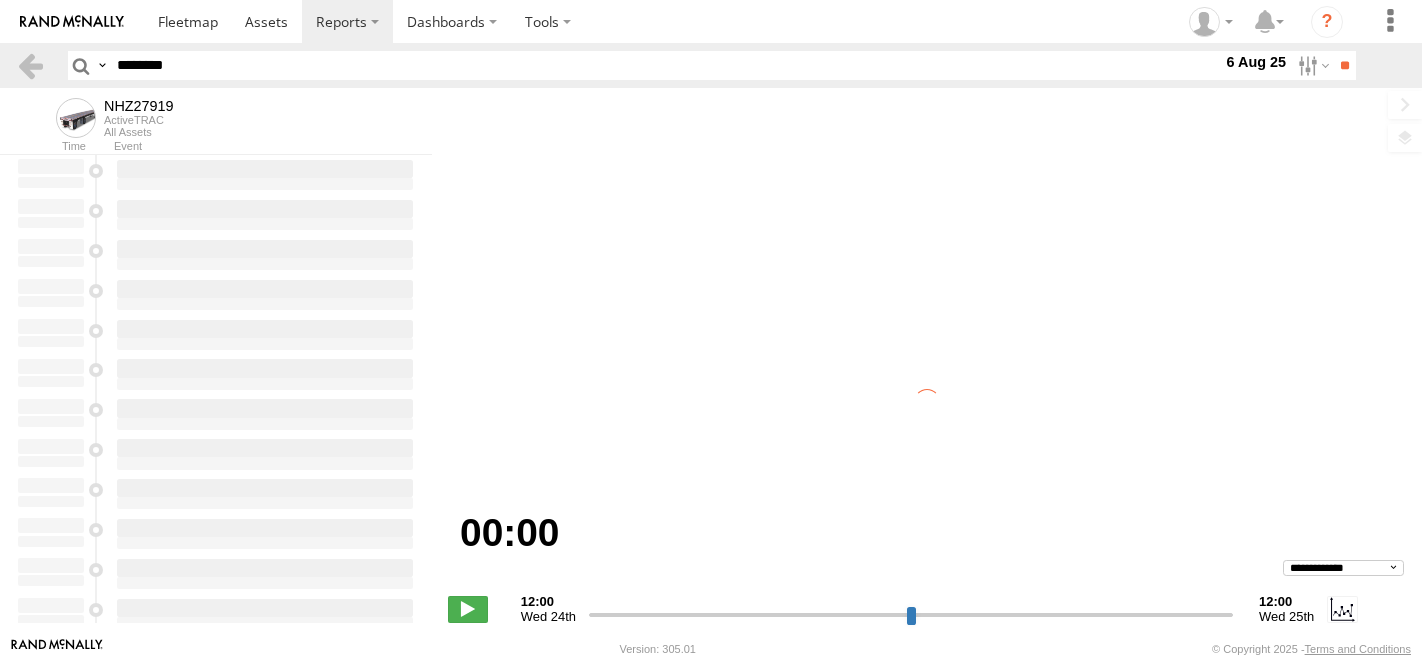 scroll, scrollTop: 0, scrollLeft: 0, axis: both 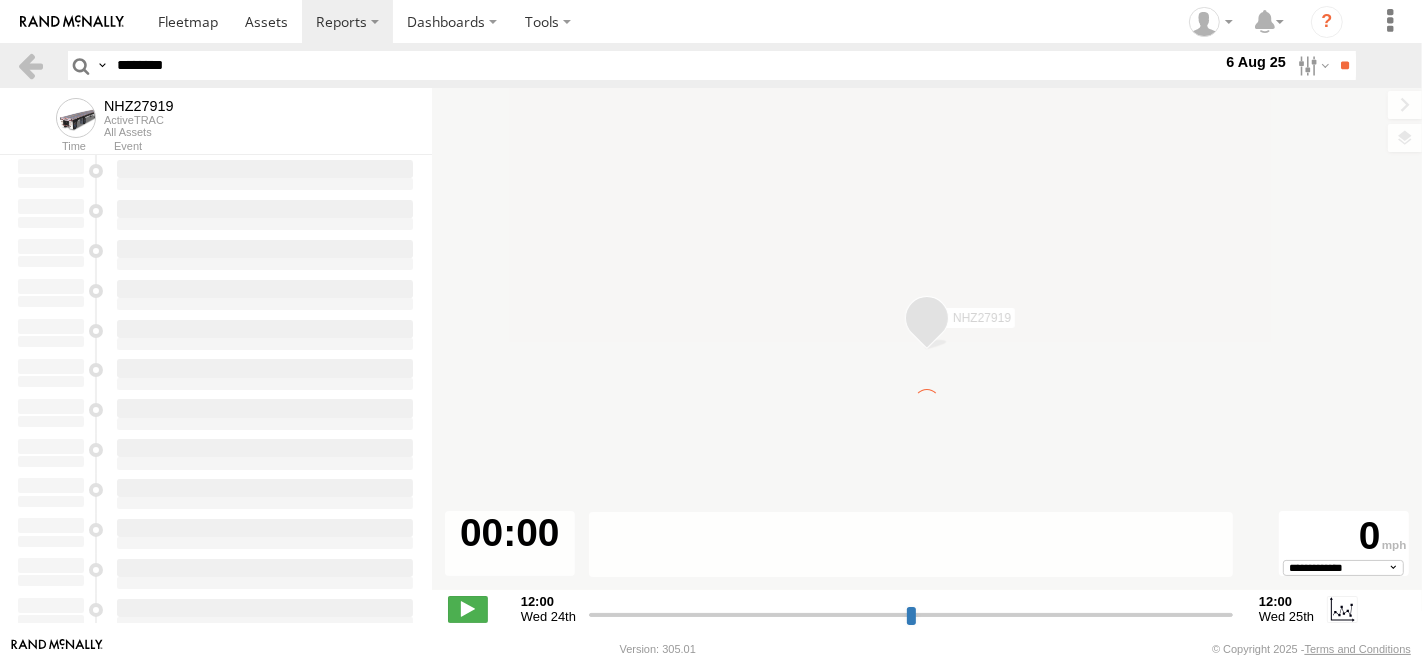 type on "**********" 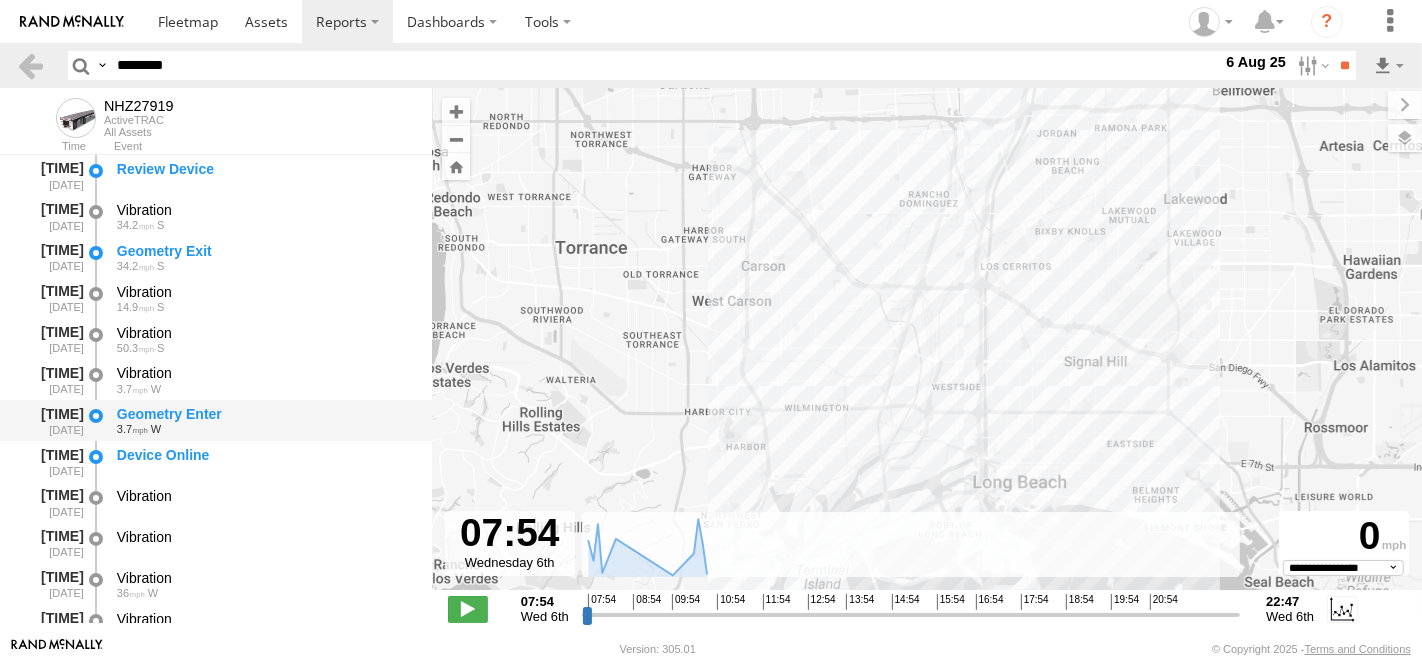 click on "Geometry Enter" at bounding box center [265, 414] 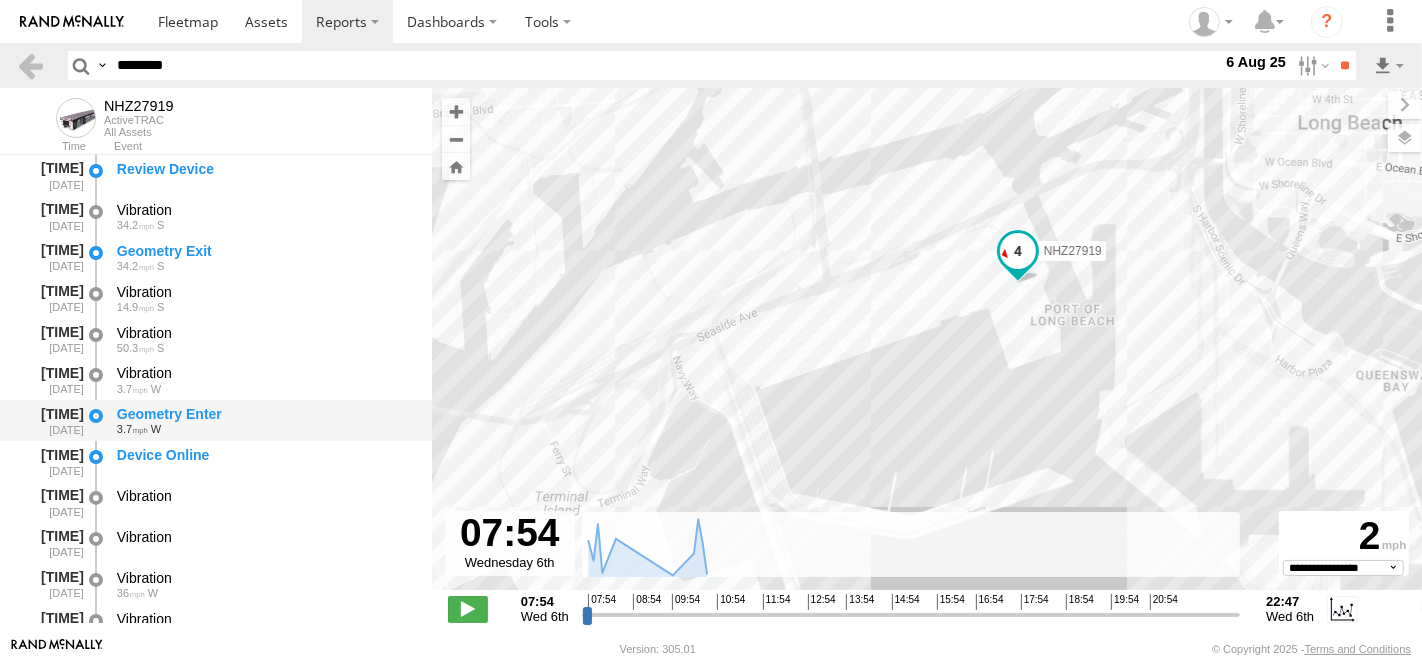 click on "3.7
W" at bounding box center [265, 429] 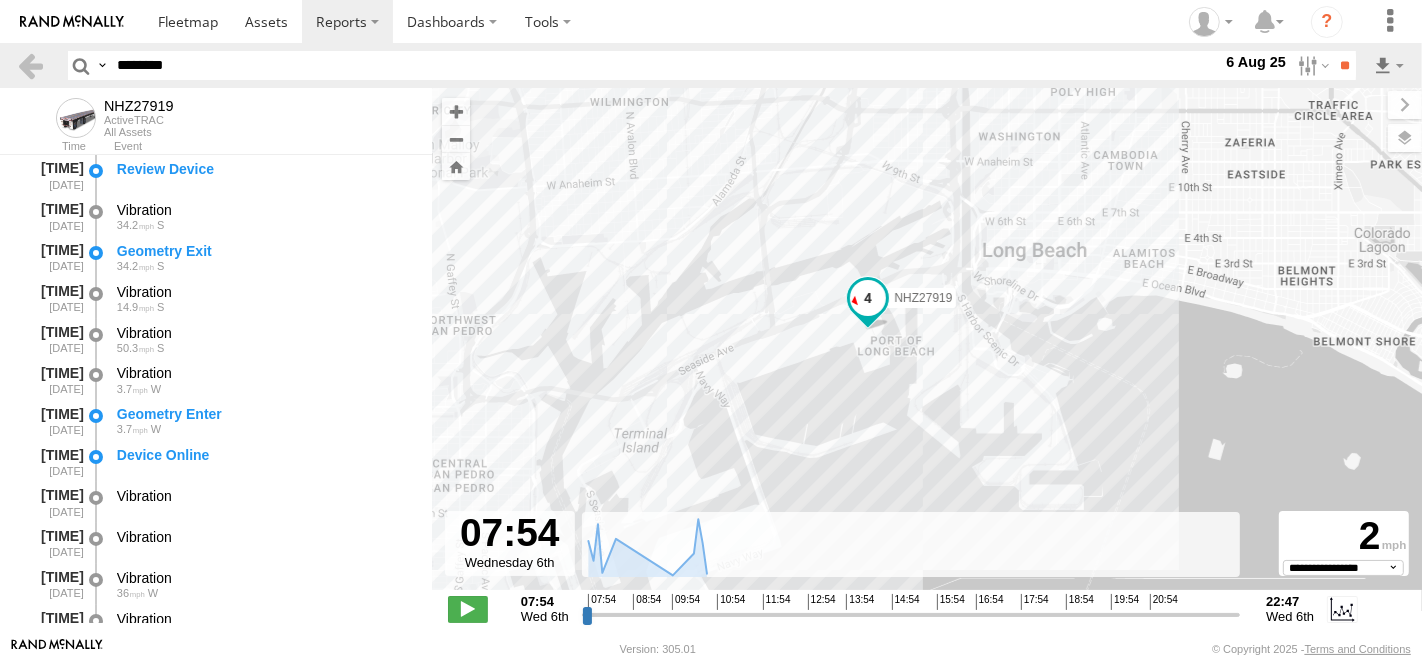 click on "NHZ27919" at bounding box center [927, 349] 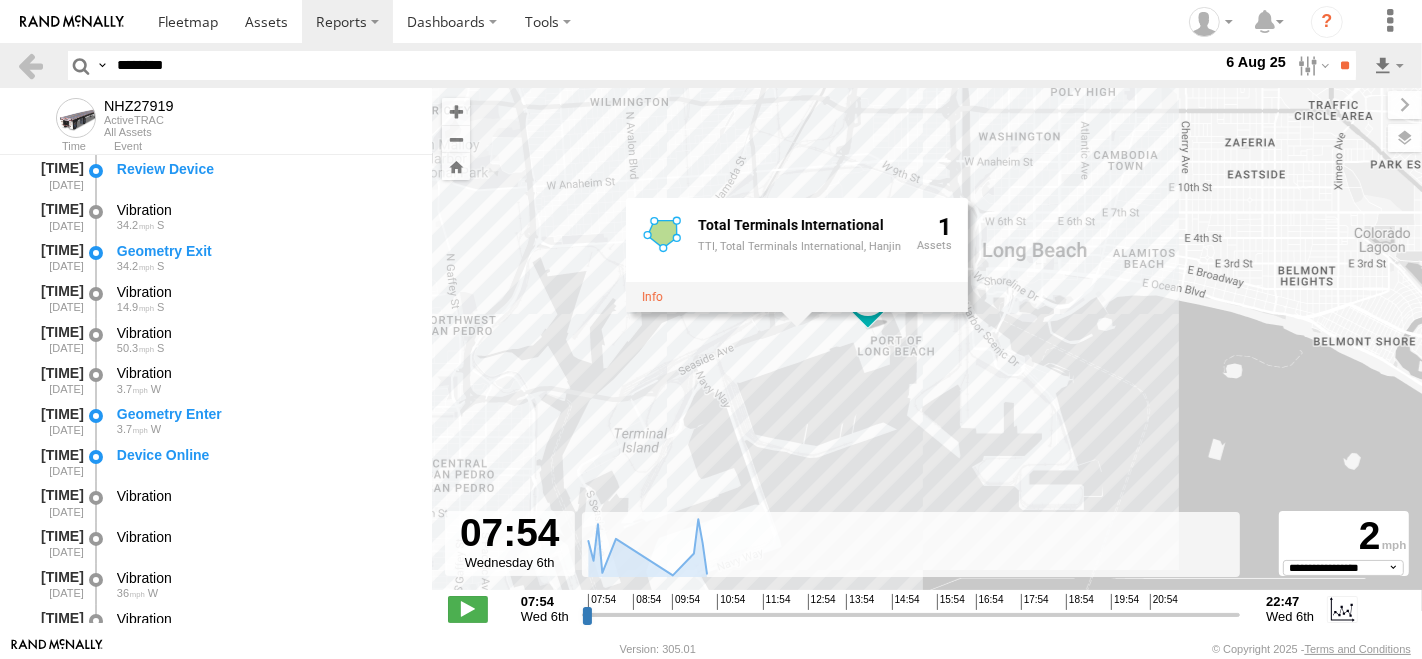 click on "NHZ27919 Total Terminals International TTI, Total Terminals International, Hanjin 1" at bounding box center (927, 349) 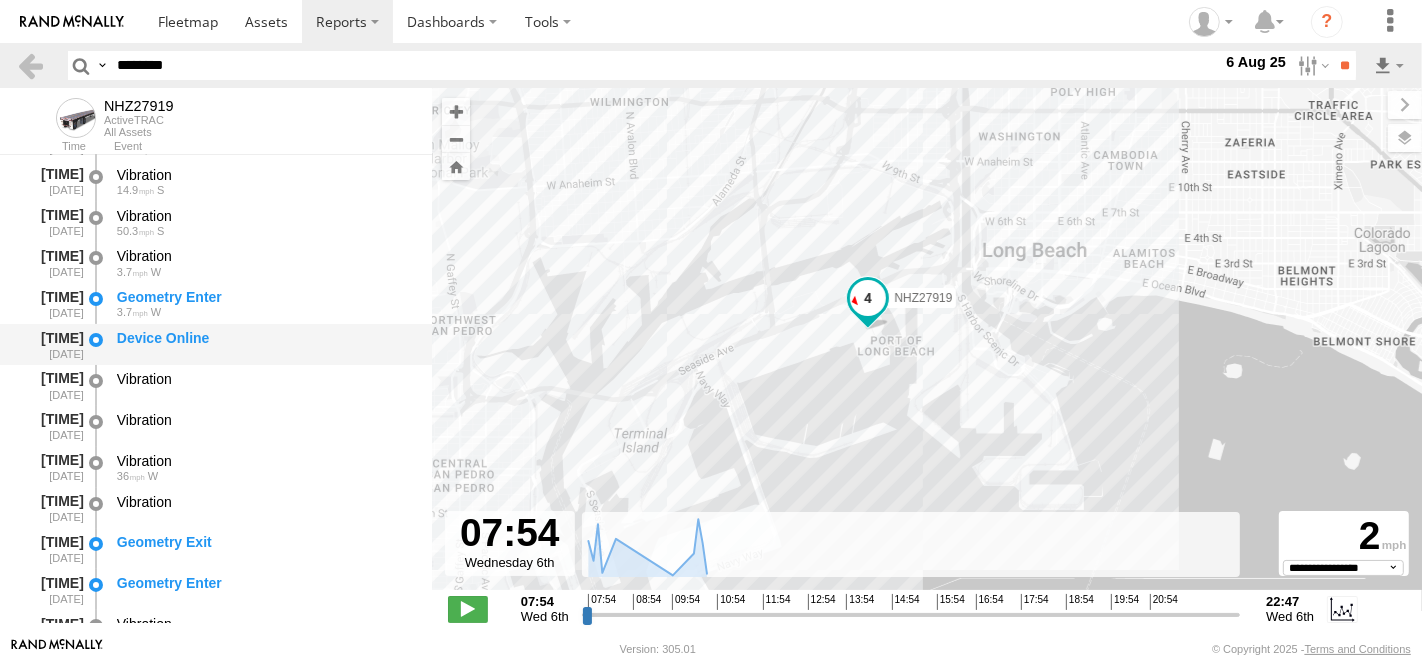 scroll, scrollTop: 222, scrollLeft: 0, axis: vertical 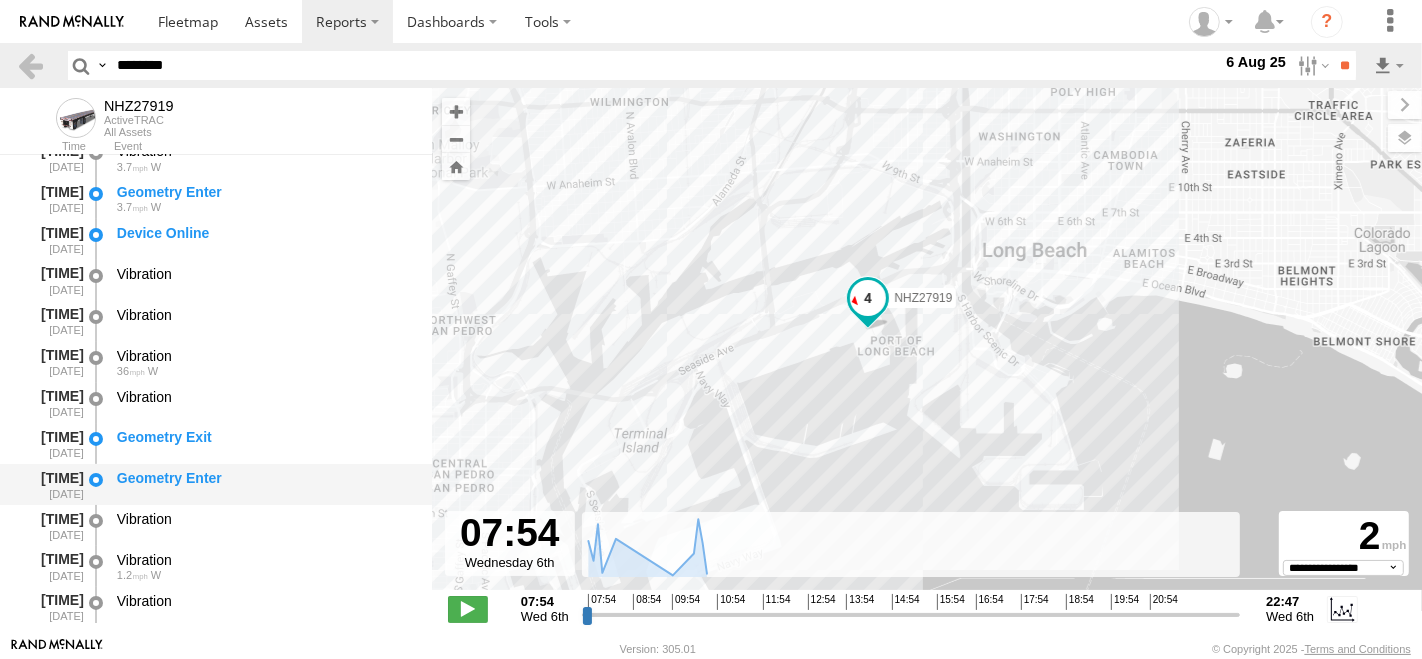 click on "Geometry Enter" at bounding box center [265, 484] 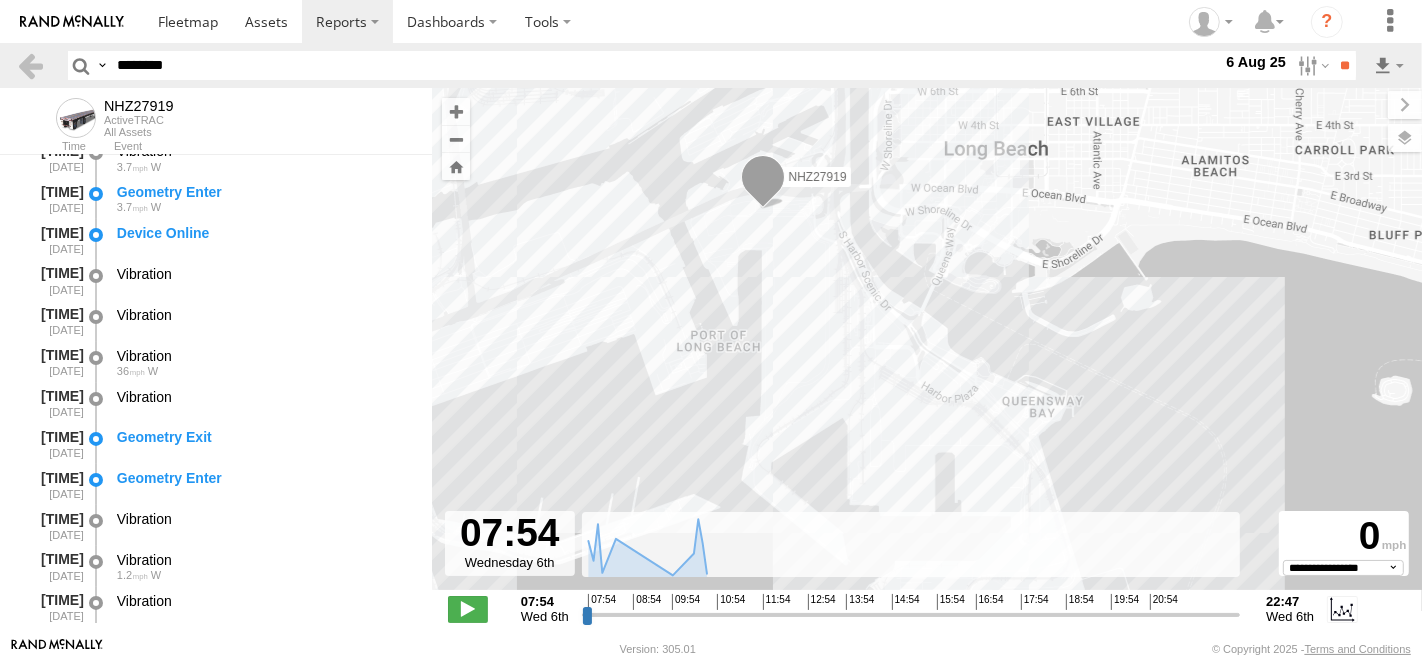 click on "NHZ27919" at bounding box center [927, 349] 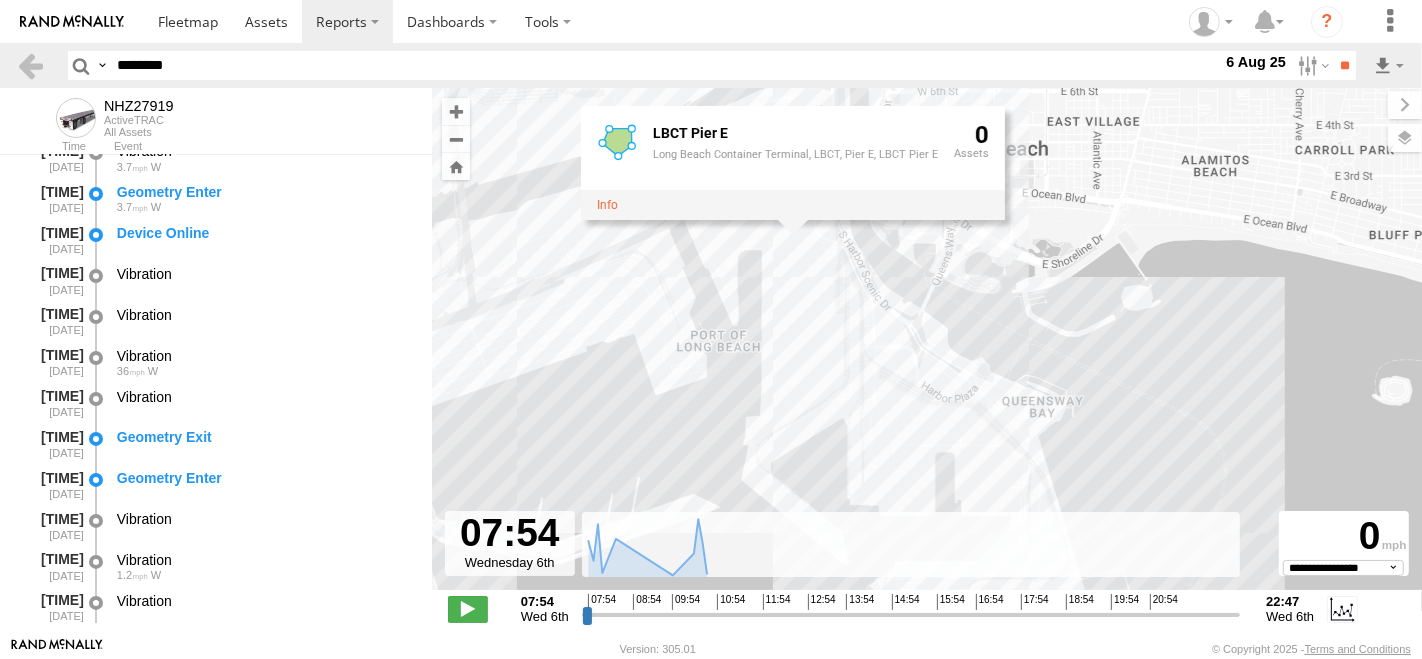 click on "NHZ27919 LBCT Pier E Long Beach Container Terminal, LBCT, Pier E, LBCT Pier E 0" at bounding box center (927, 349) 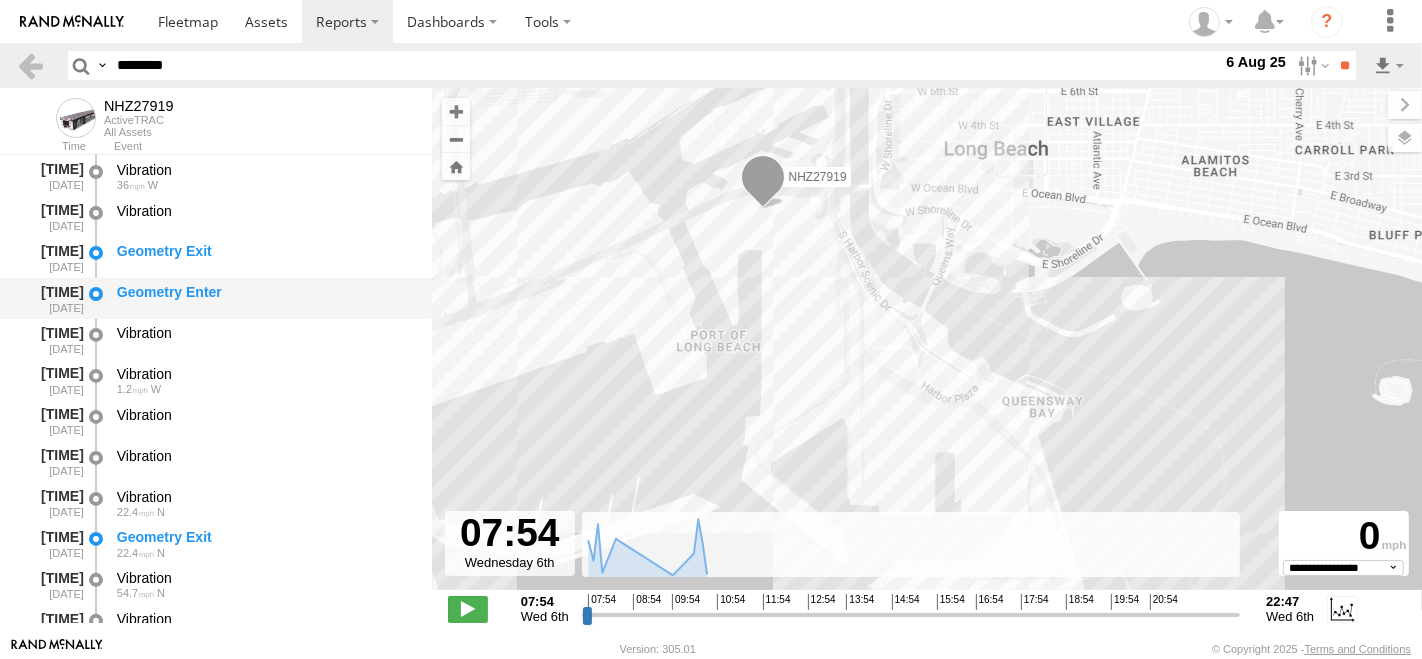 scroll, scrollTop: 444, scrollLeft: 0, axis: vertical 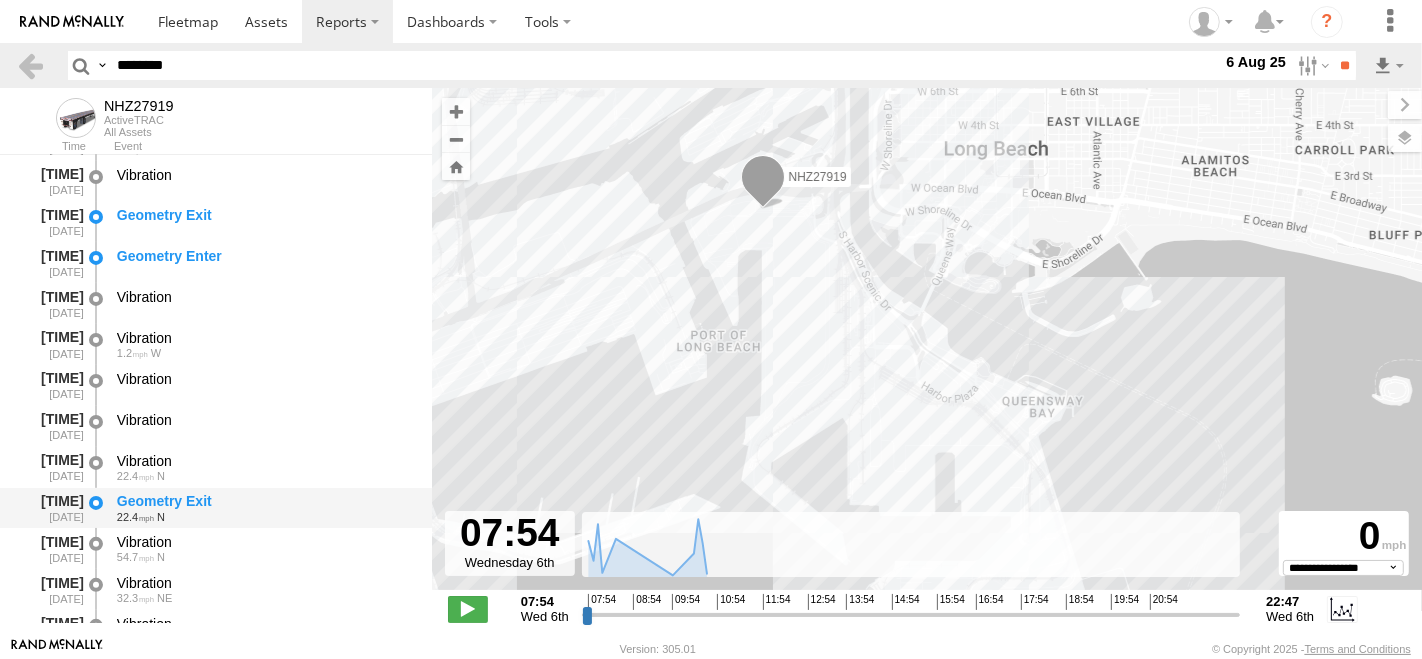 click on "Geometry Exit" at bounding box center (265, 501) 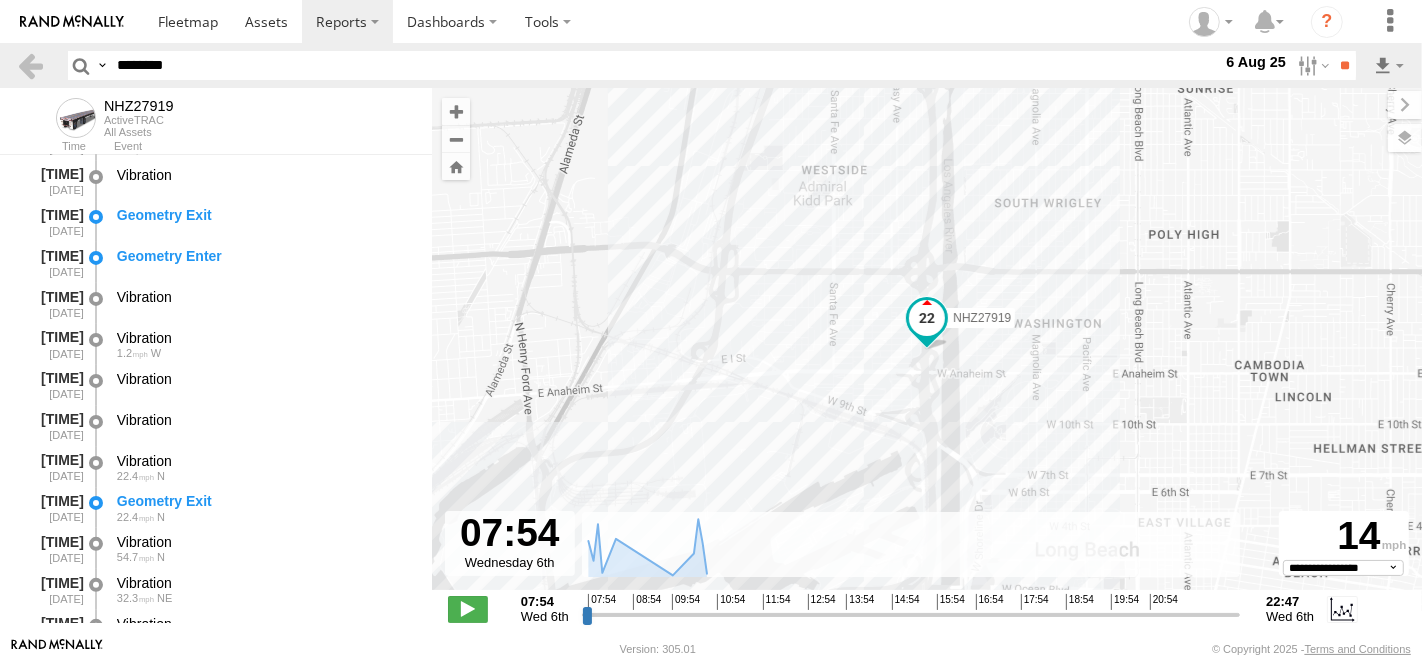 click on "********" at bounding box center [665, 65] 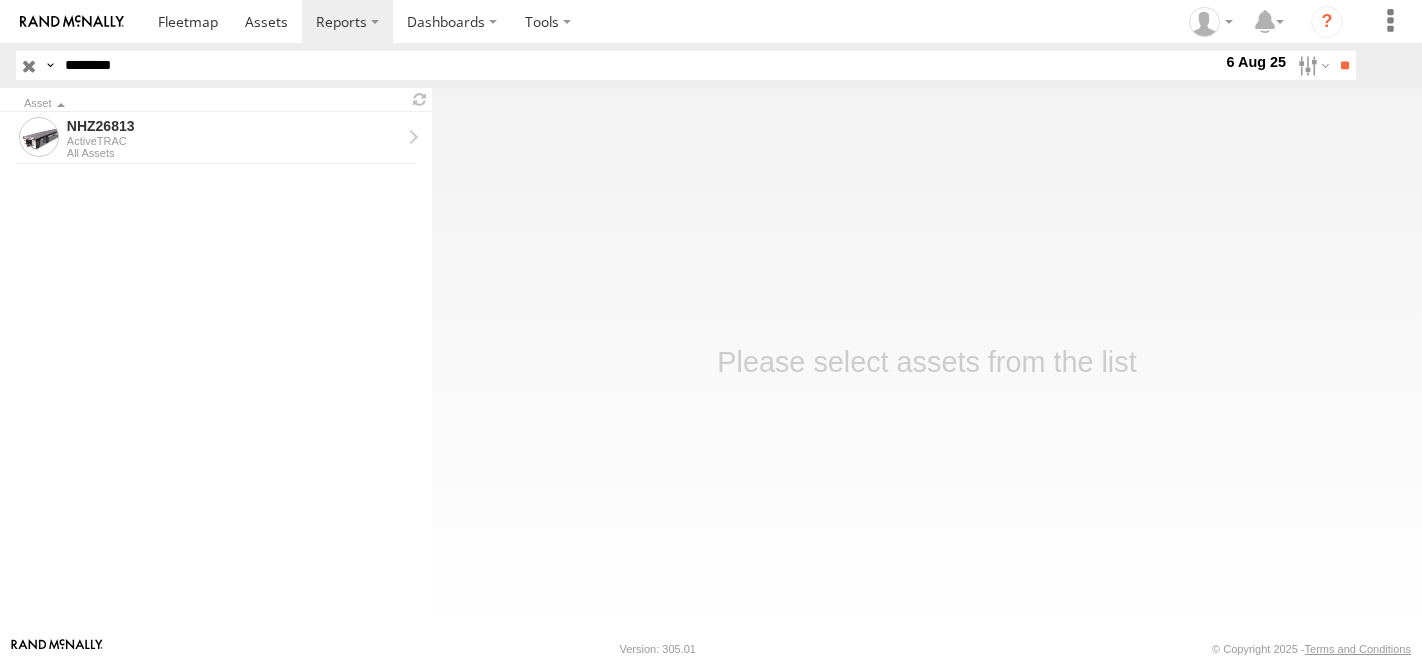 scroll, scrollTop: 0, scrollLeft: 0, axis: both 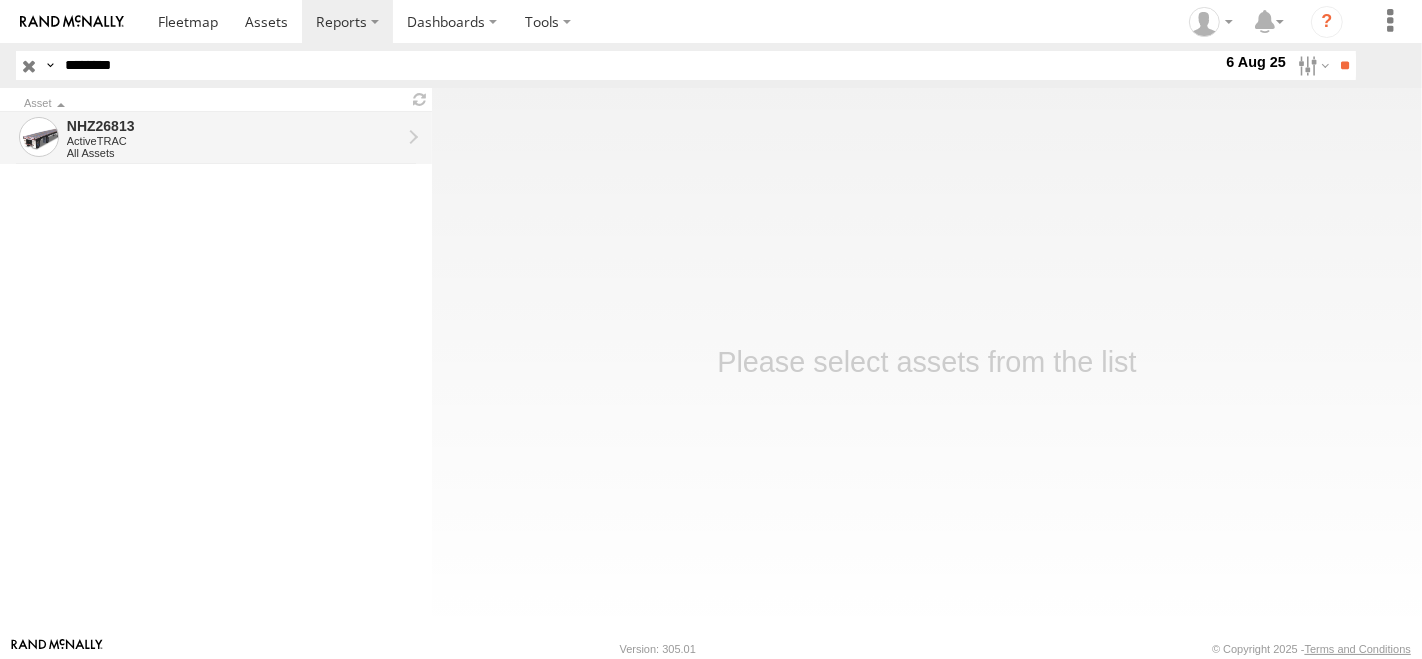 click on "ActiveTRAC" at bounding box center [234, 141] 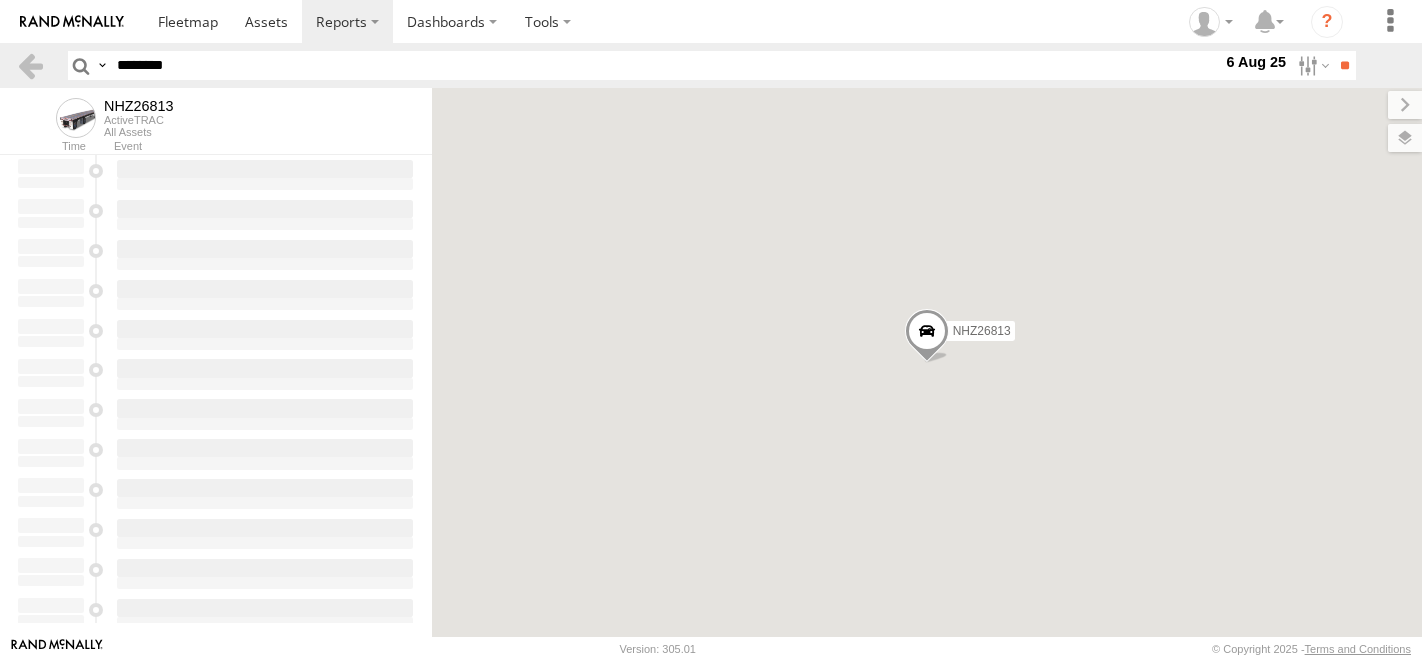 scroll, scrollTop: 0, scrollLeft: 0, axis: both 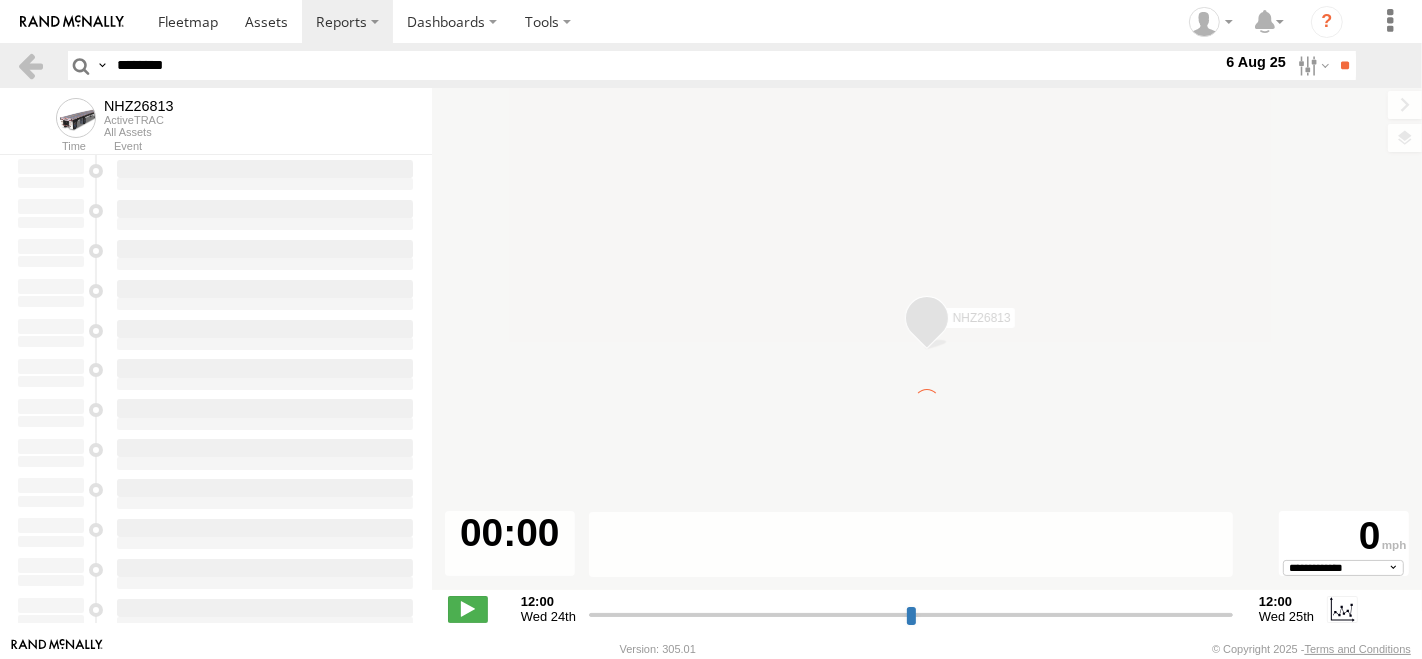type on "**********" 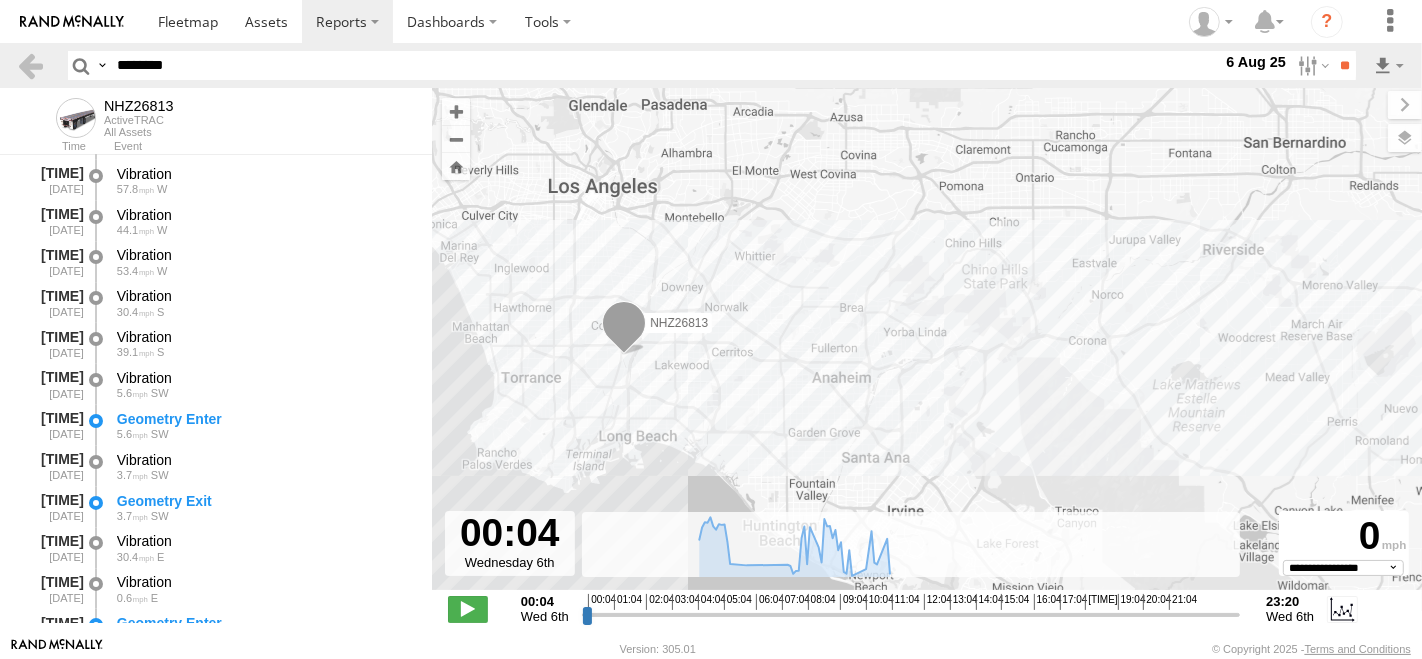 scroll, scrollTop: 1666, scrollLeft: 0, axis: vertical 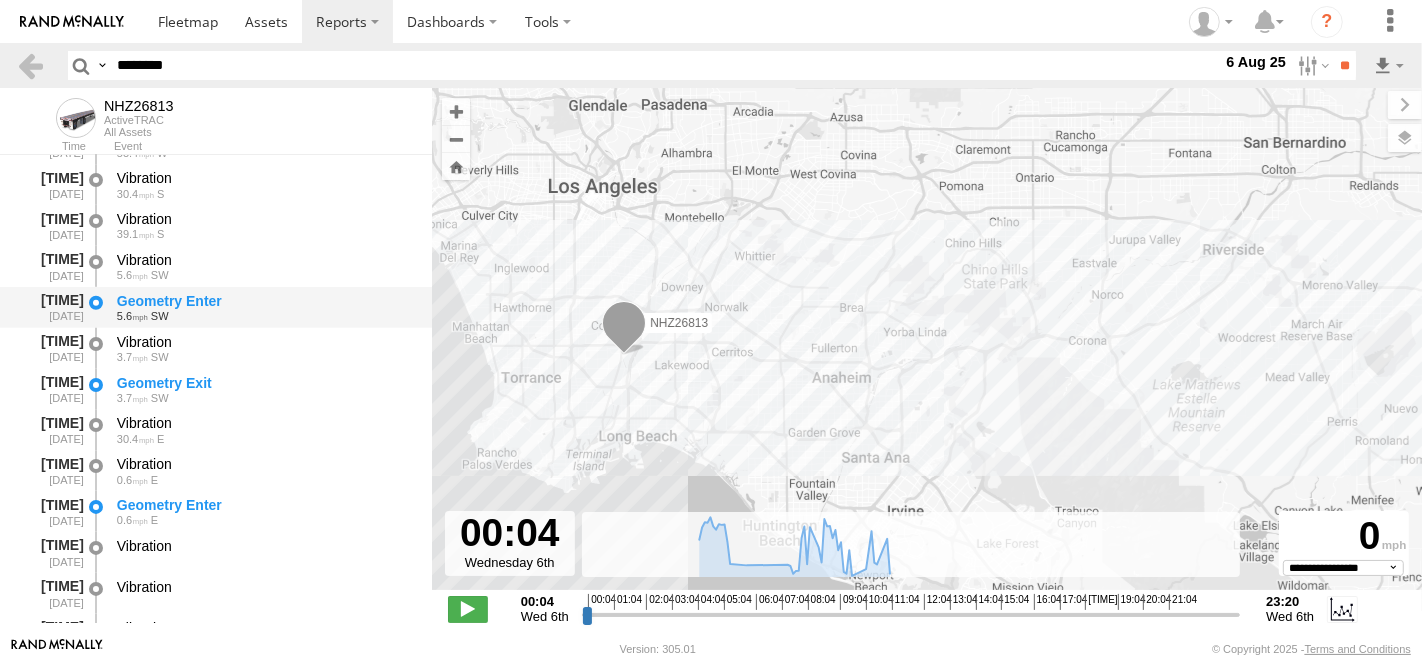 click on "5.6
SW" at bounding box center [265, 316] 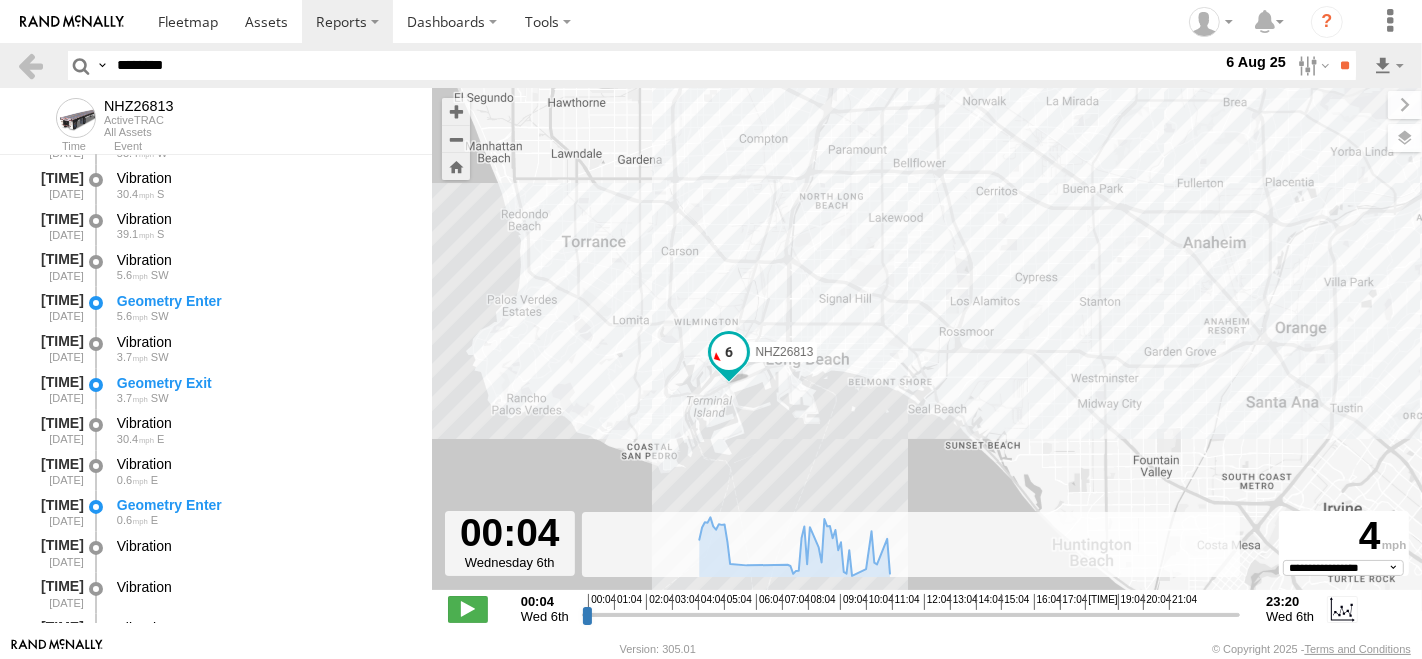 drag, startPoint x: 614, startPoint y: 452, endPoint x: 769, endPoint y: 393, distance: 165.84933 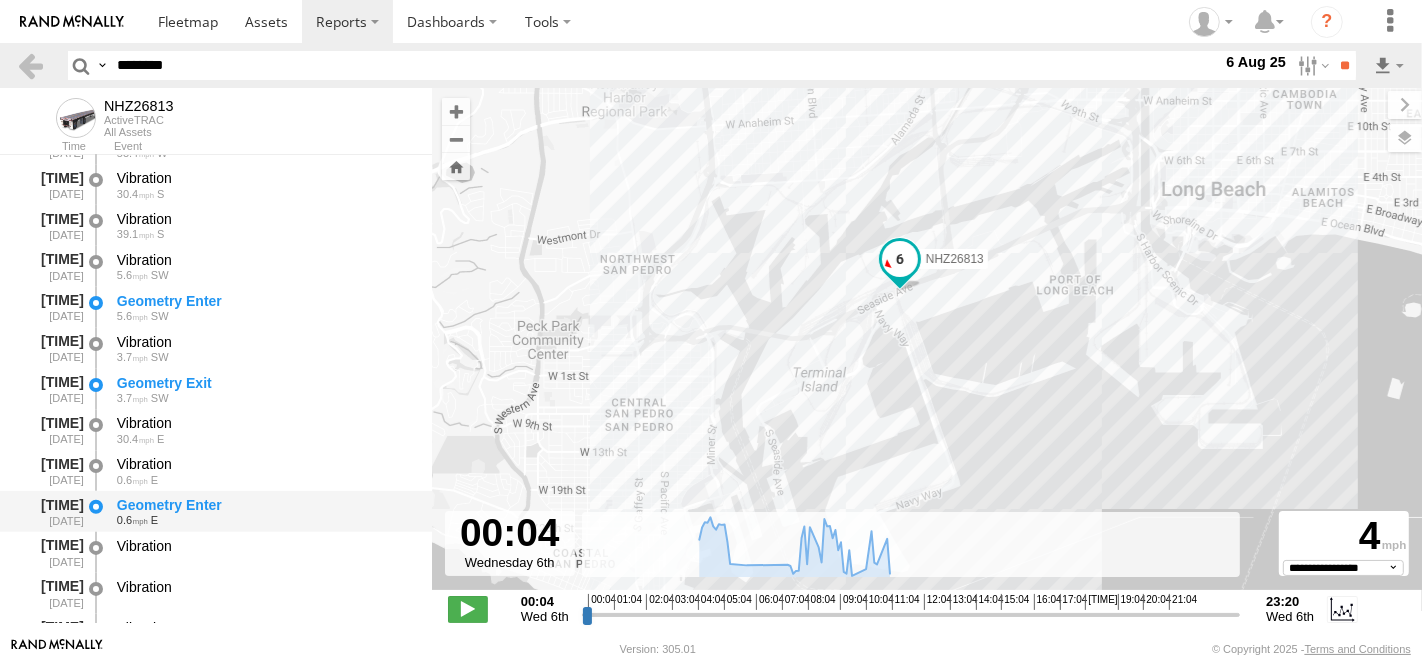 click on "Geometry Enter" at bounding box center [265, 505] 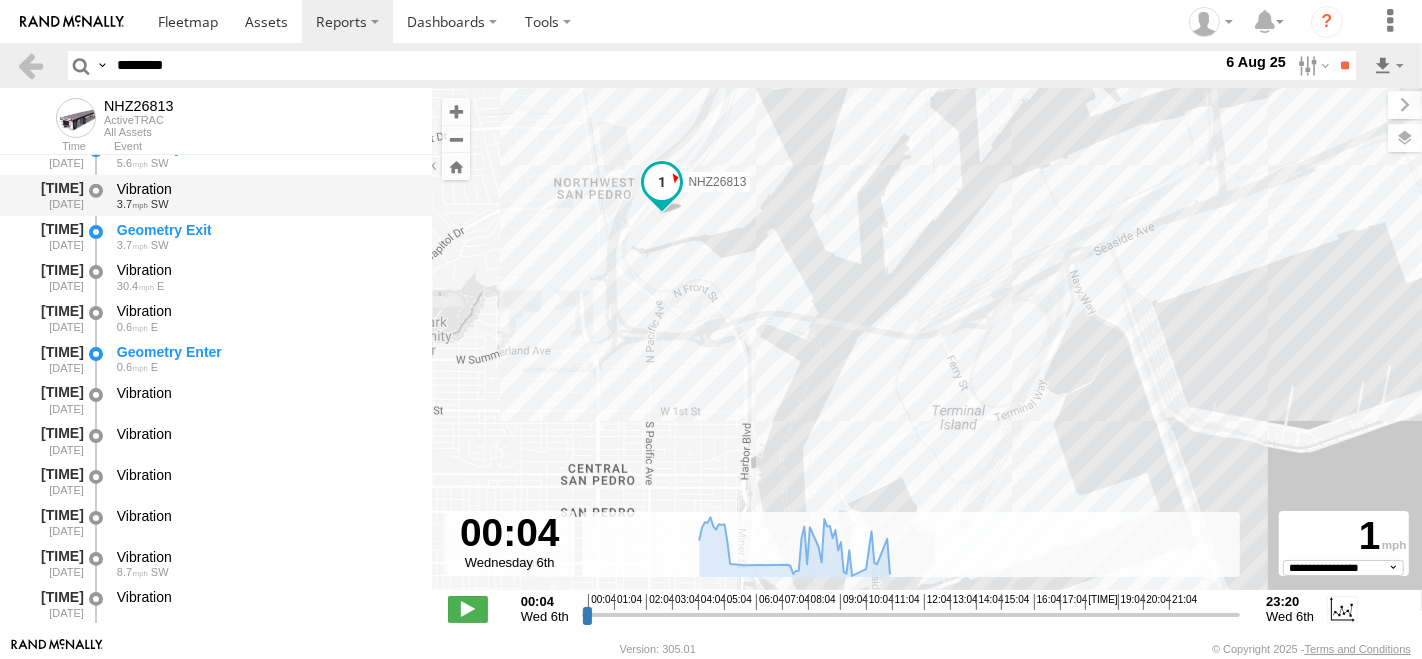 scroll, scrollTop: 2000, scrollLeft: 0, axis: vertical 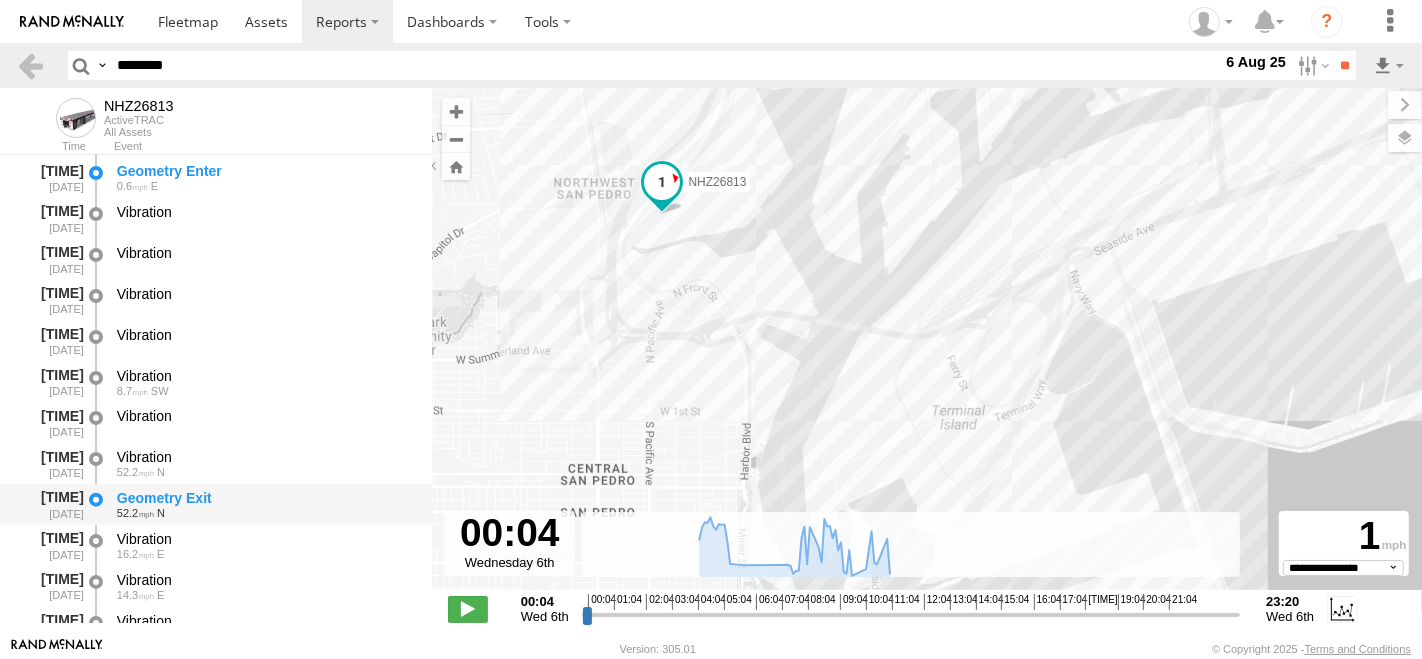 click on "Geometry Exit" at bounding box center (265, 498) 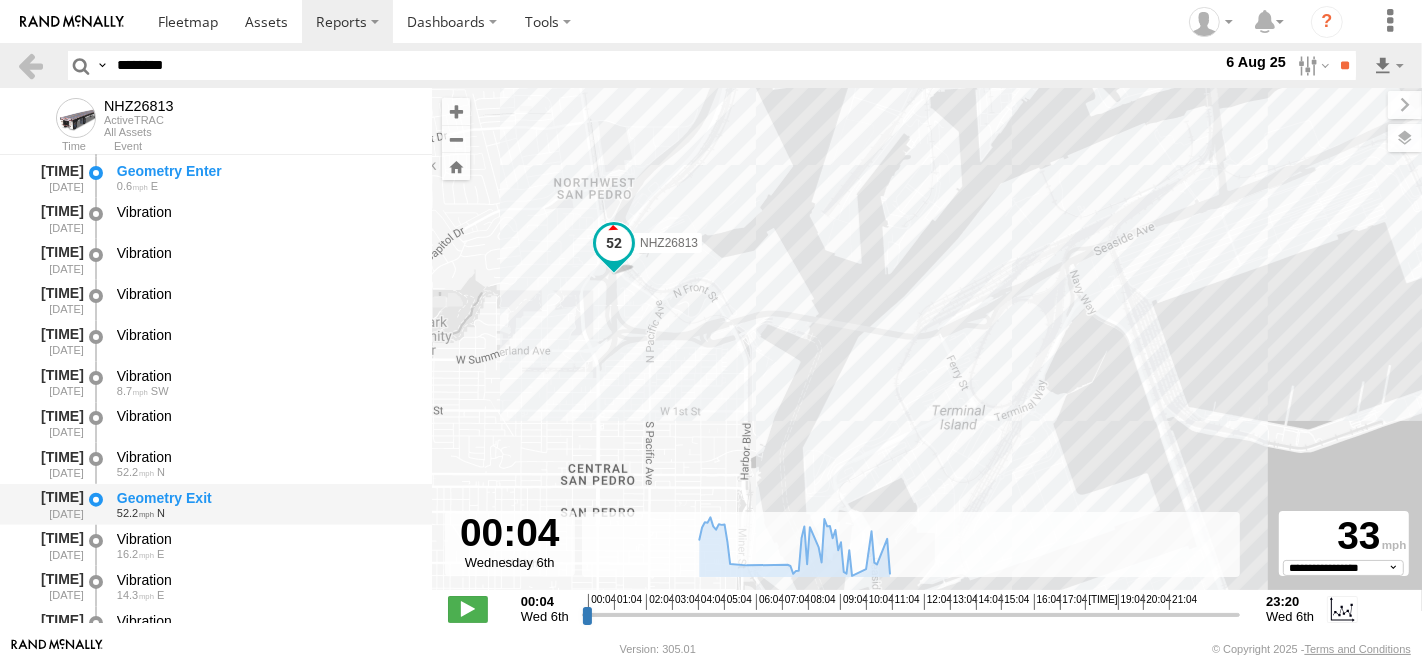 click on "N" at bounding box center [161, 513] 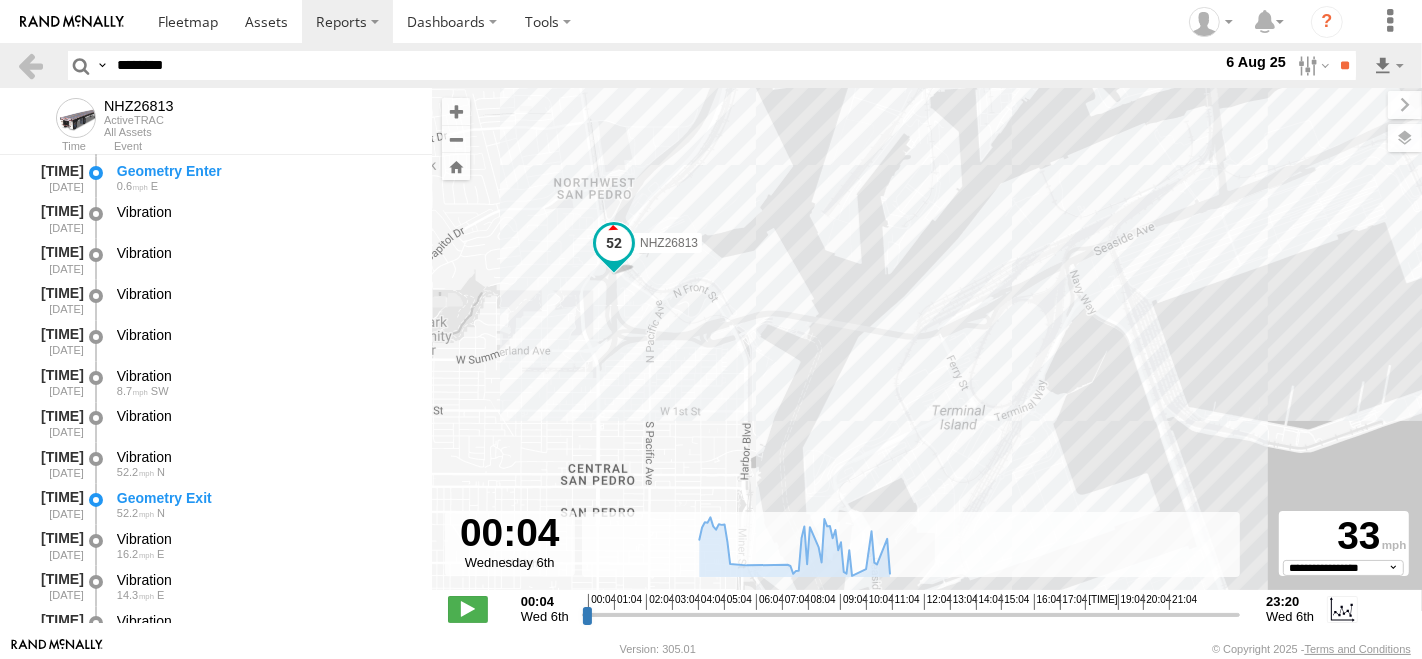 click on "********" at bounding box center [665, 65] 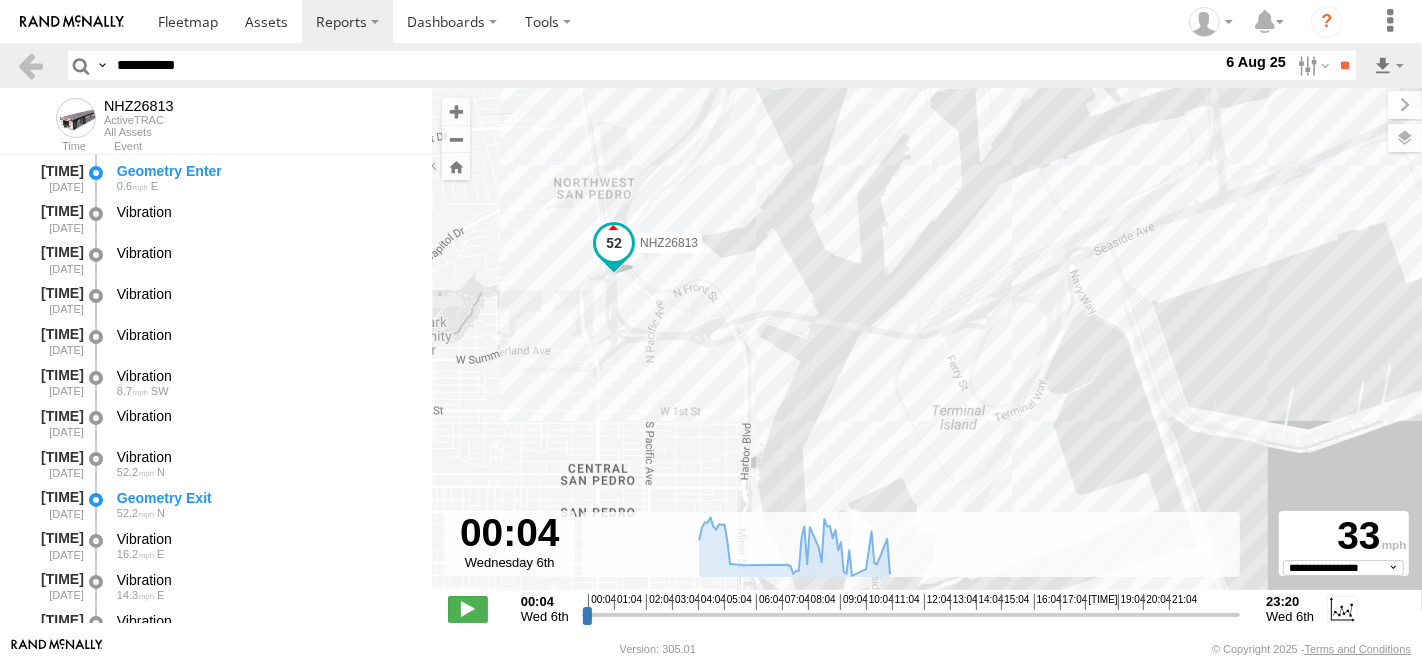 type on "**********" 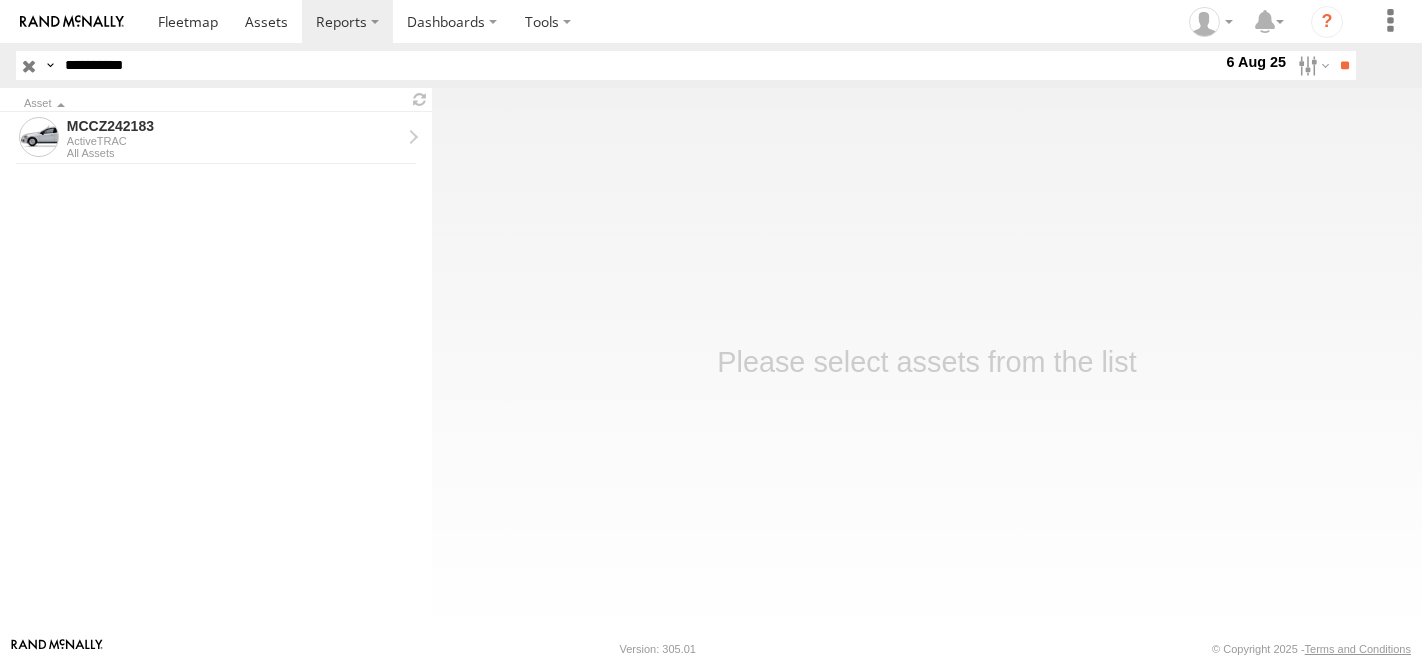 scroll, scrollTop: 0, scrollLeft: 0, axis: both 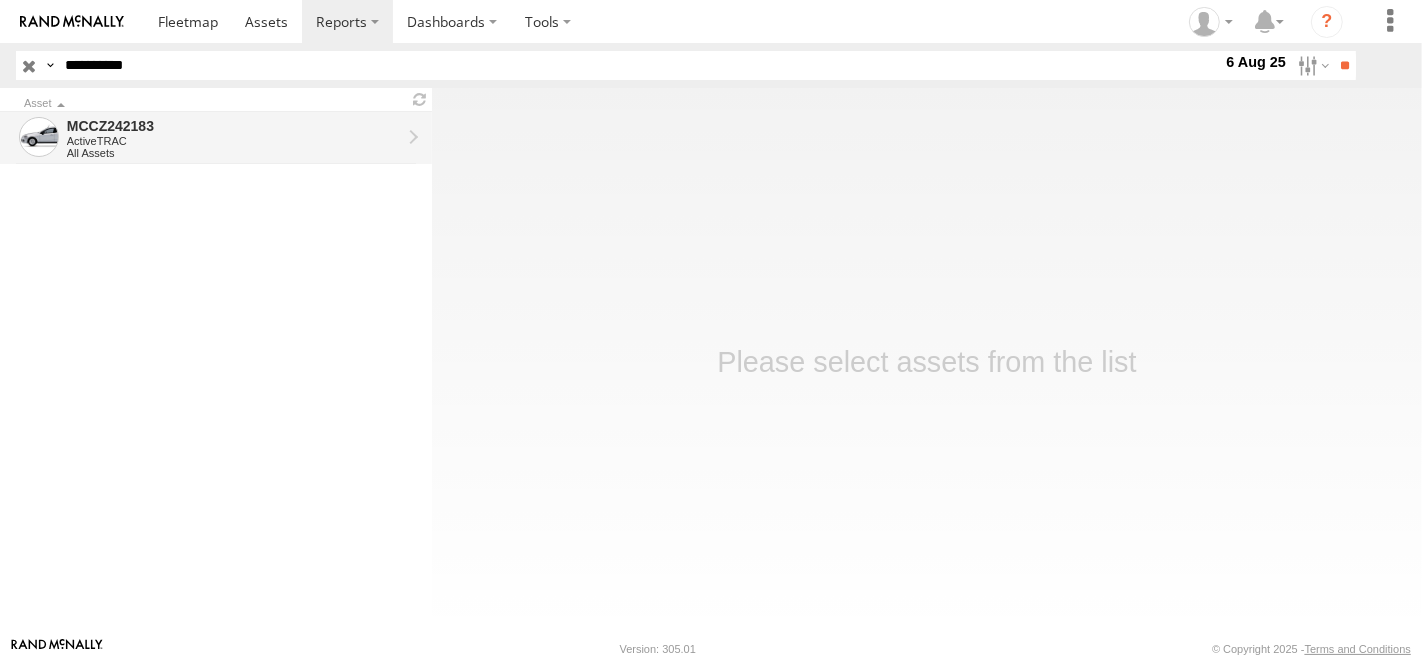 click on "MCCZ242183" at bounding box center (234, 126) 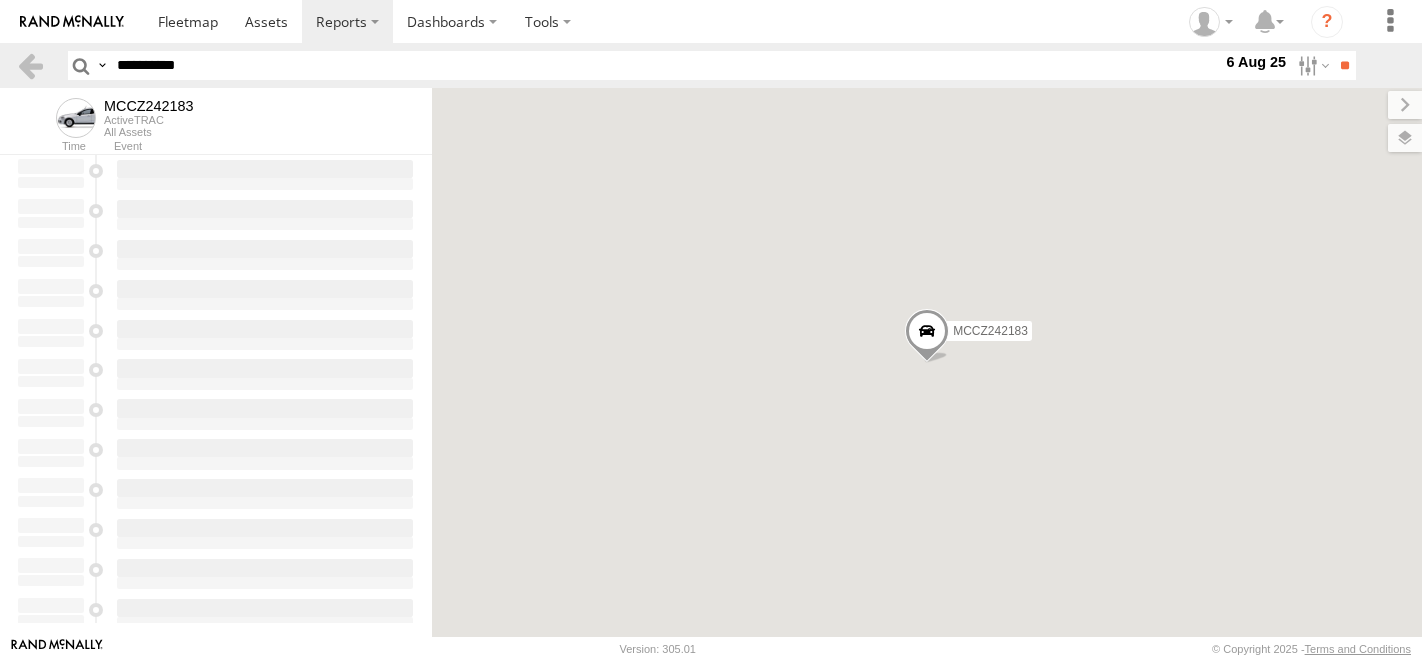 scroll, scrollTop: 0, scrollLeft: 0, axis: both 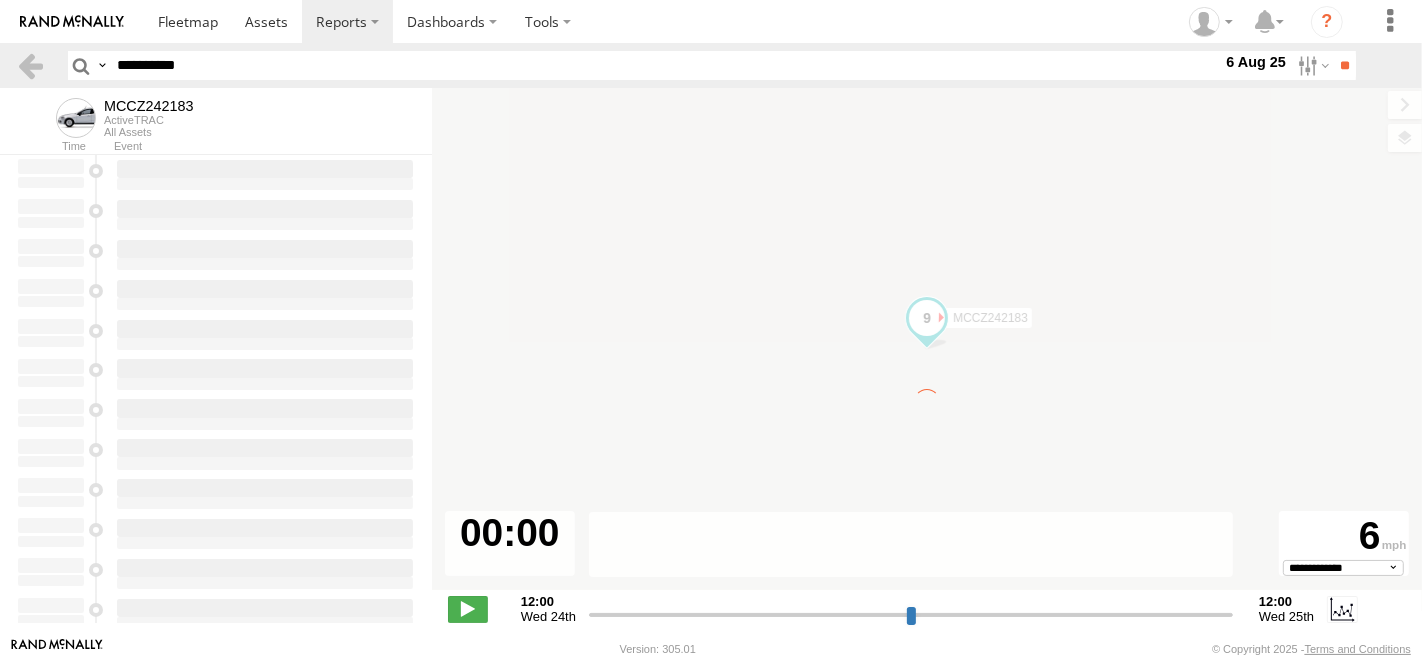 type on "**********" 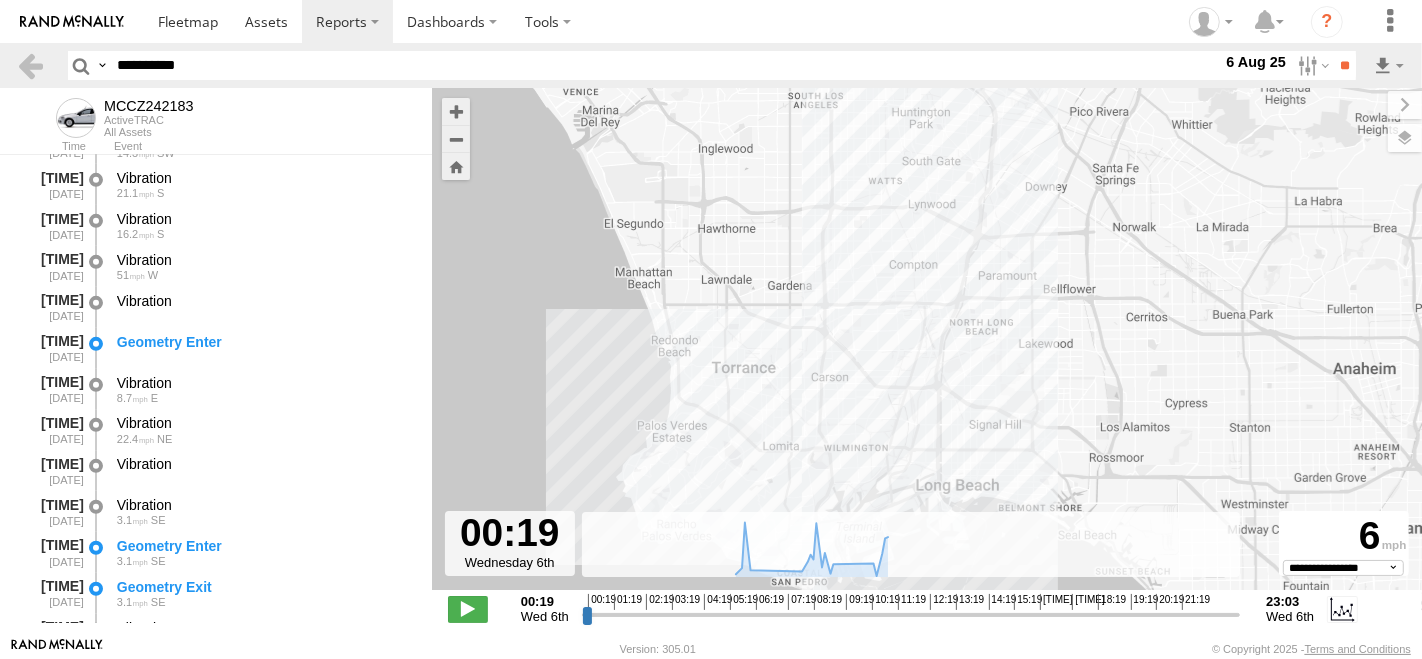 scroll, scrollTop: 888, scrollLeft: 0, axis: vertical 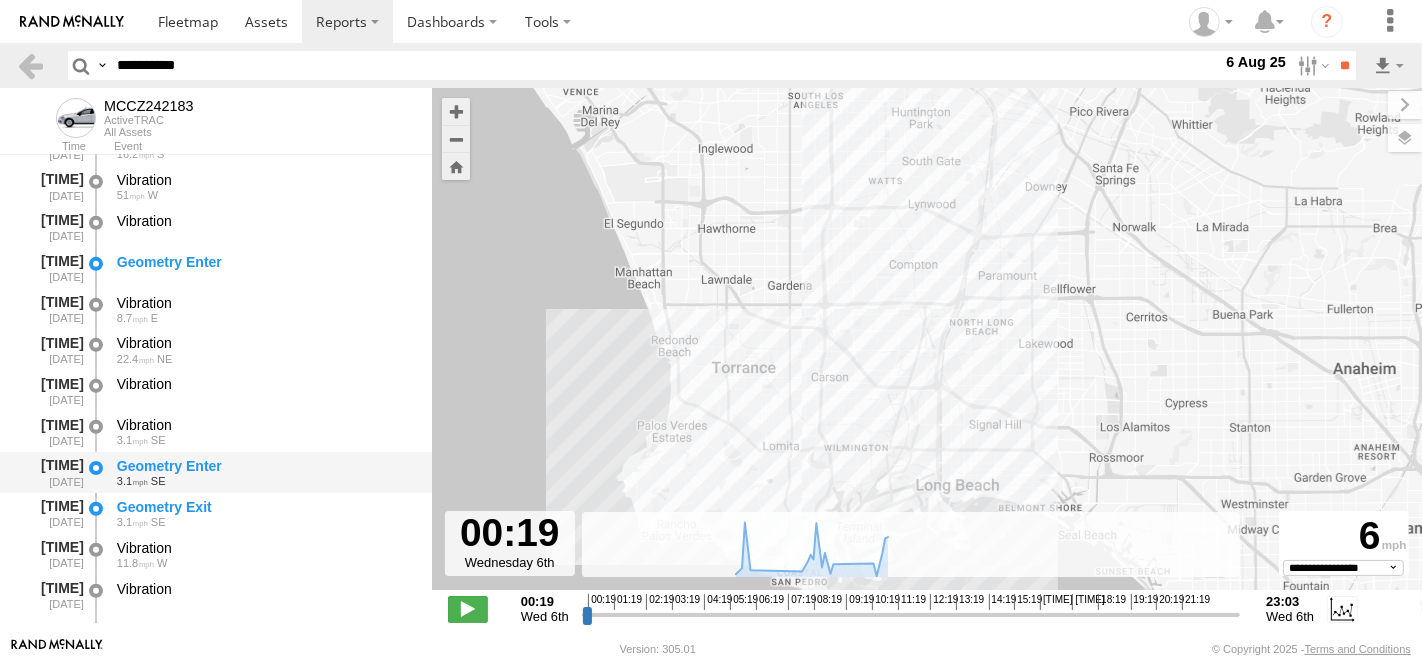 click on "3.1 [DIRECTION]" at bounding box center (265, 481) 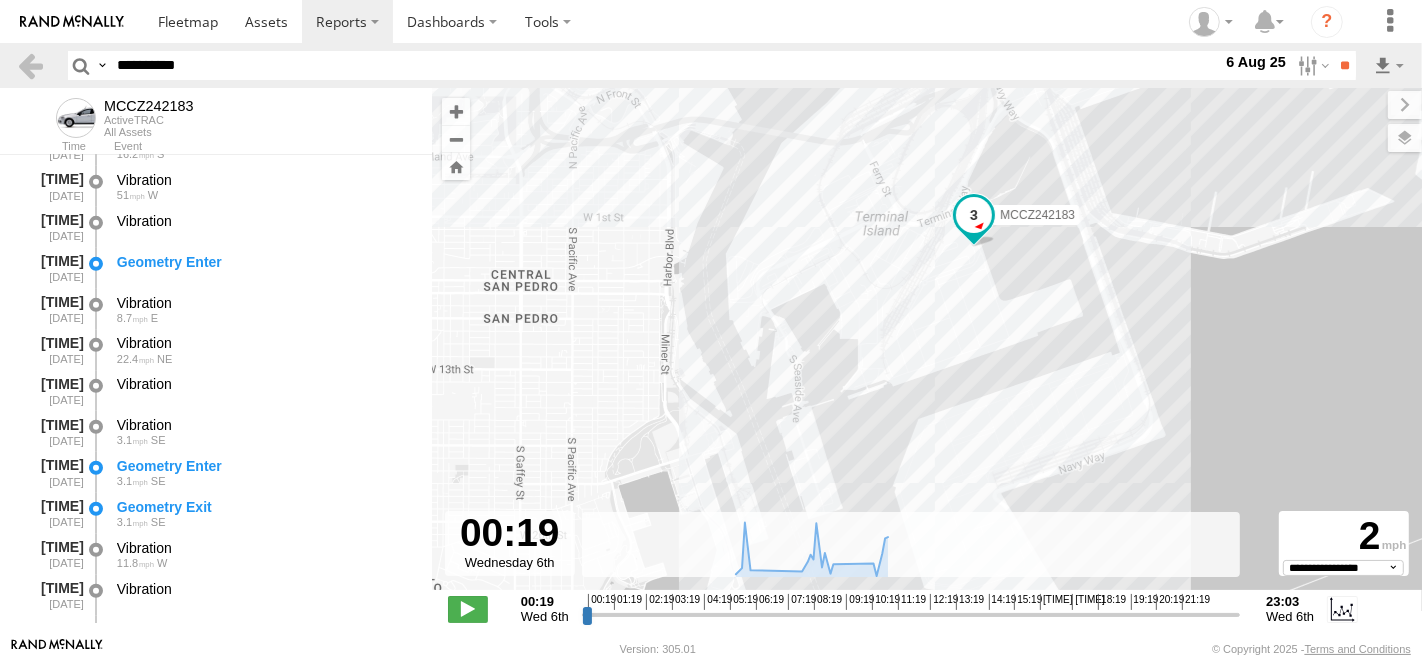 click on "MCCZ242183" at bounding box center [927, 349] 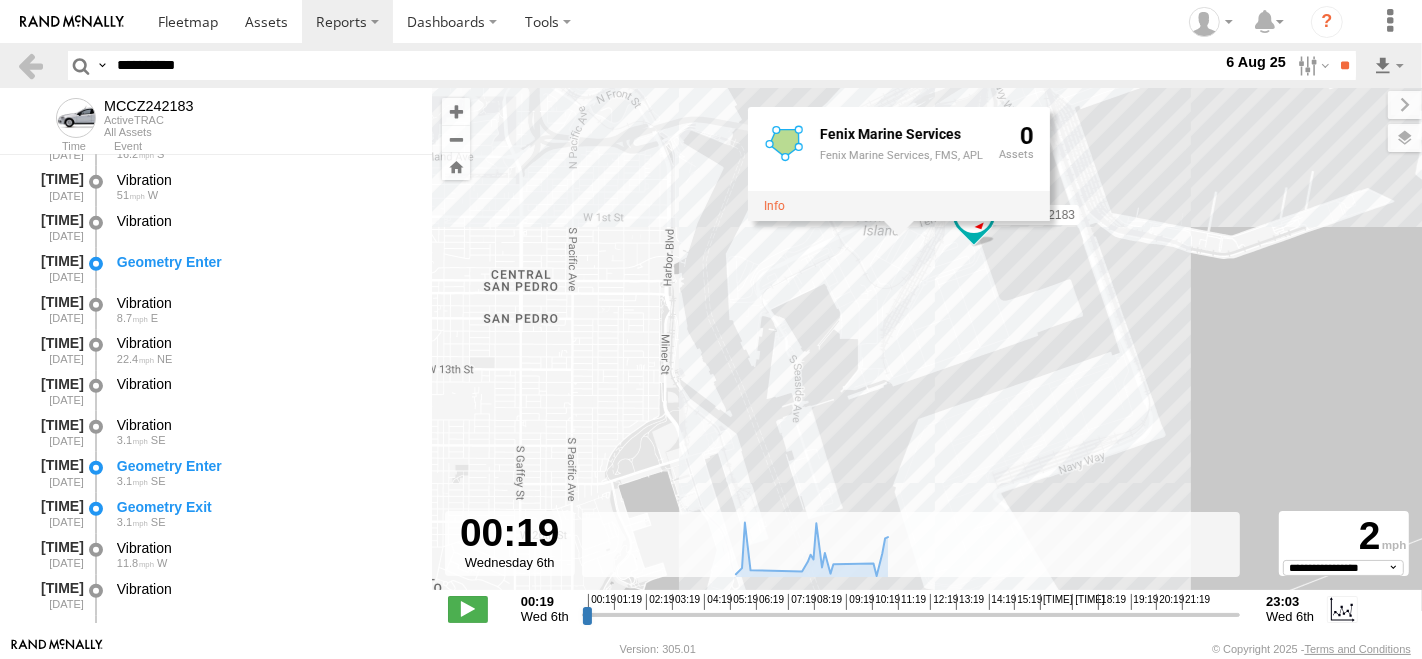 click on "[VEHICLE_ID] [COMPANY_NAME] [COMPANY_NAME], [ABBREVIATION], [NUMBER]" at bounding box center [927, 349] 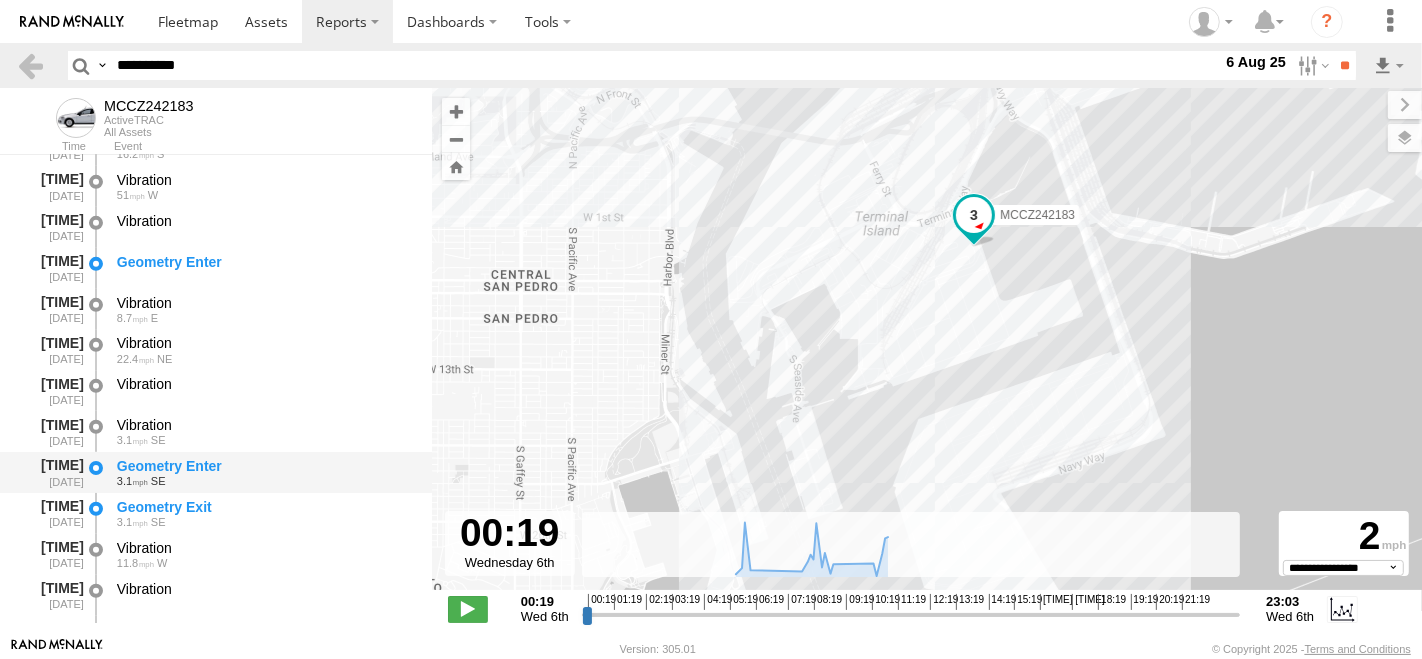 scroll, scrollTop: 1222, scrollLeft: 0, axis: vertical 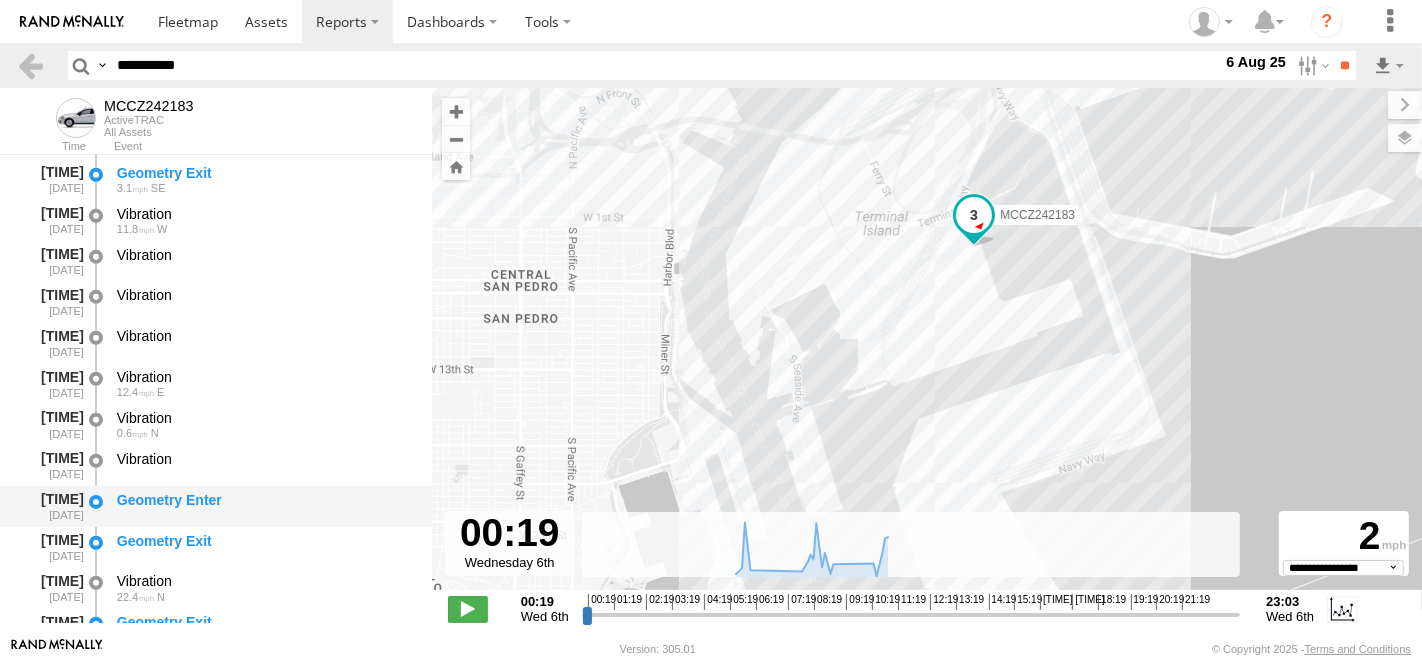 click on "Geometry Enter" at bounding box center (265, 506) 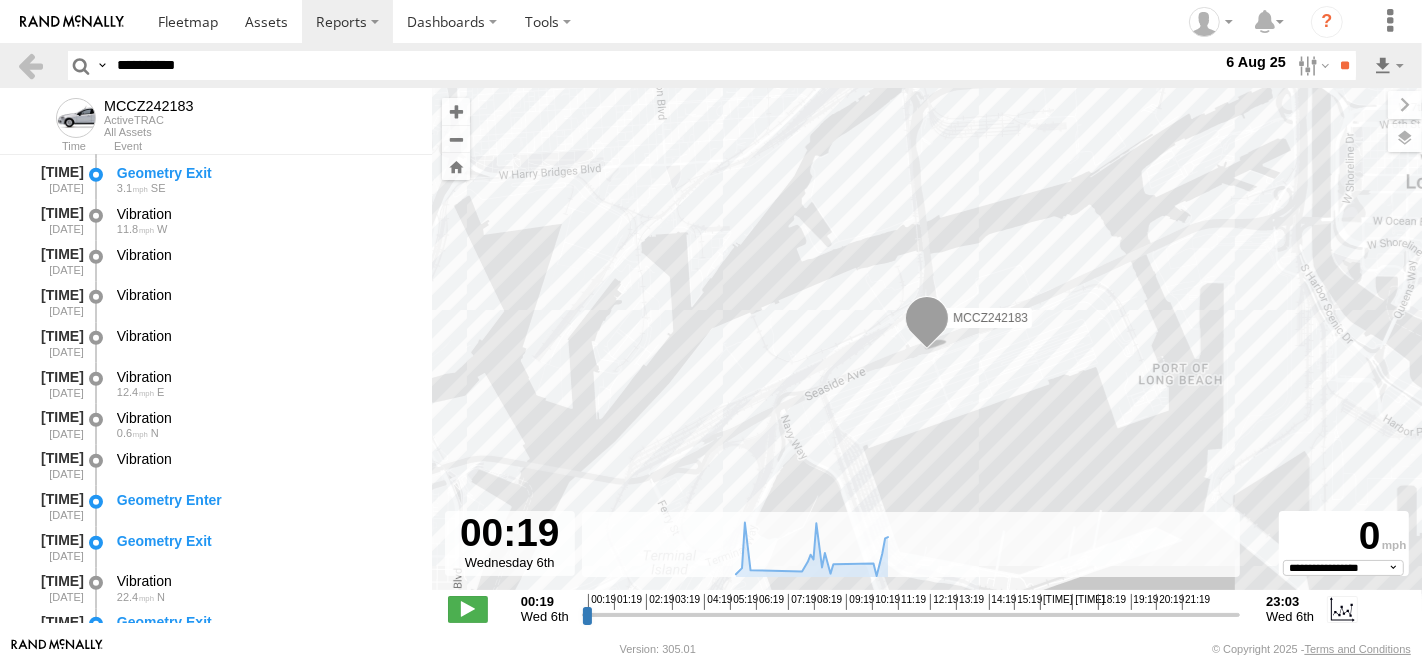 click on "**********" at bounding box center [665, 65] 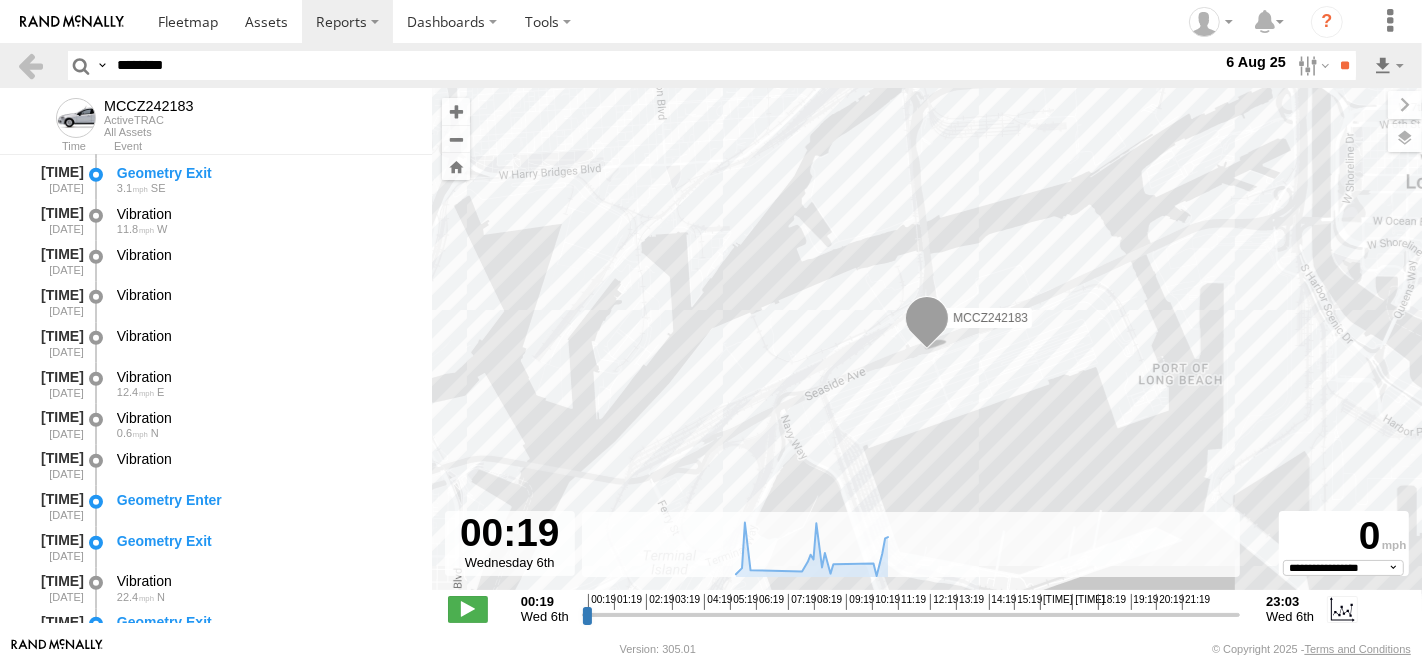 type on "********" 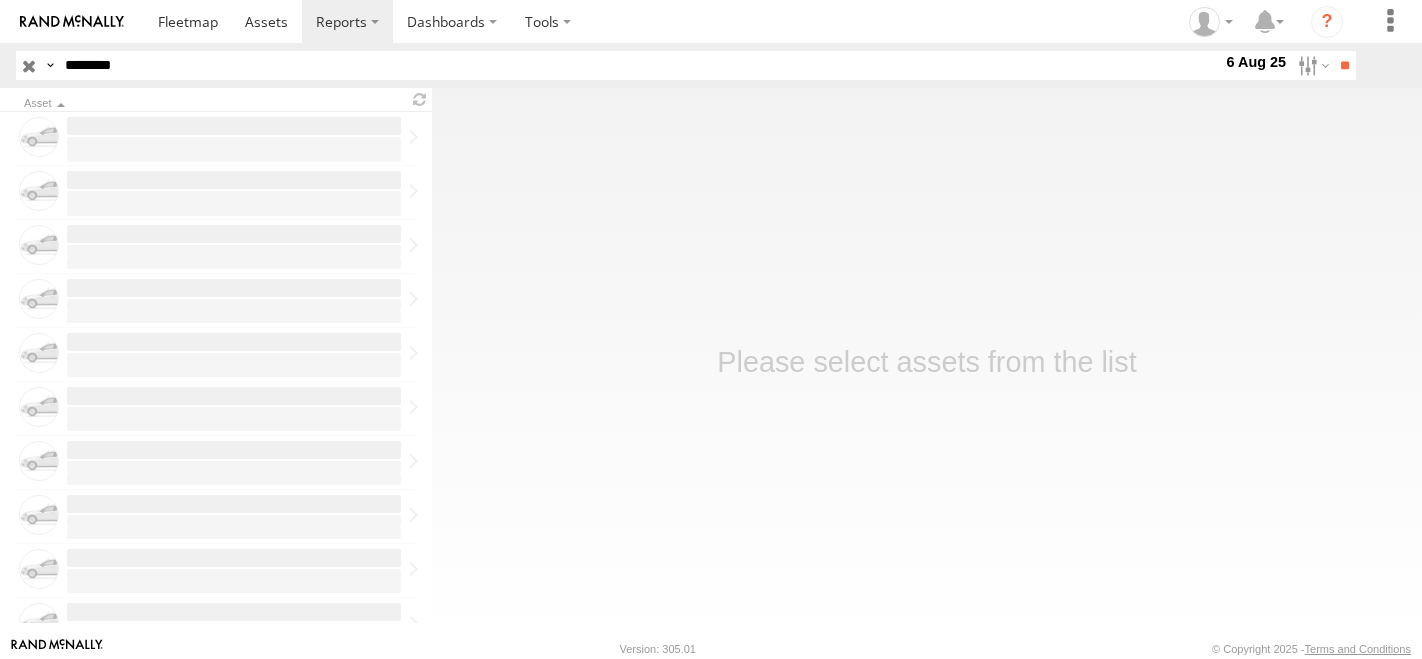 scroll, scrollTop: 0, scrollLeft: 0, axis: both 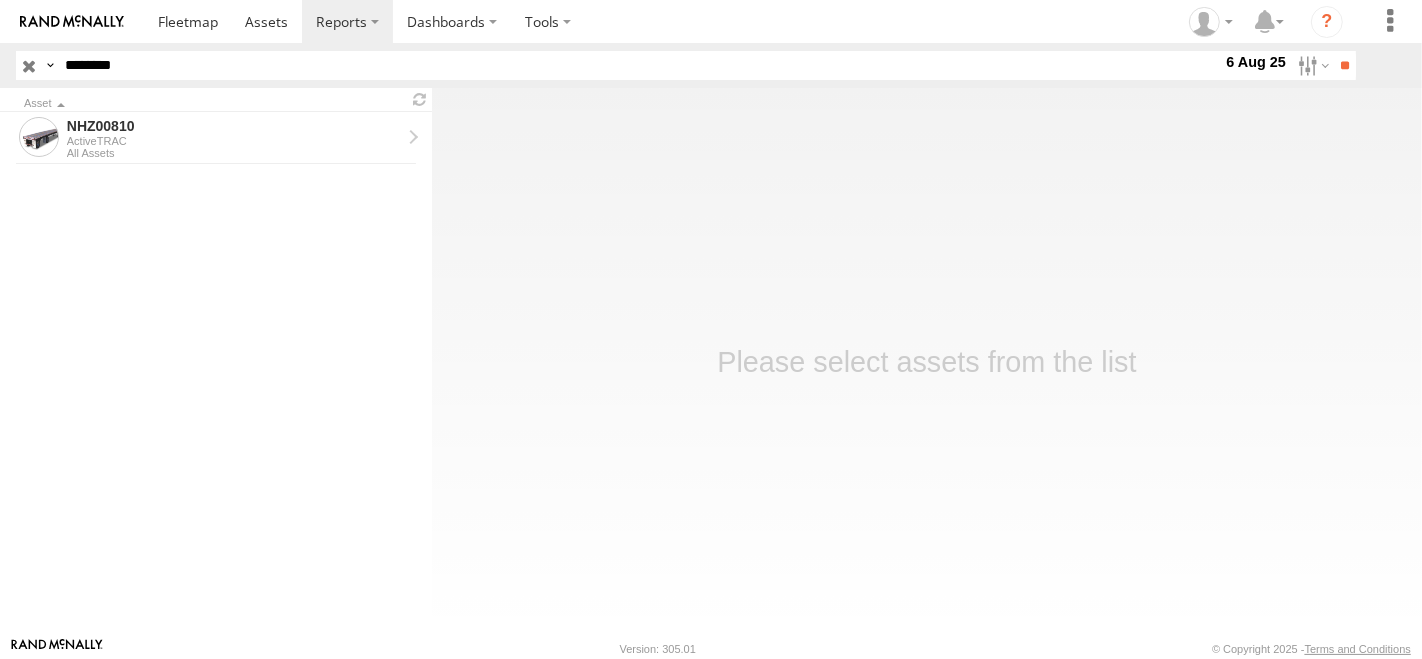 click on "NHZ00810" at bounding box center [234, 126] 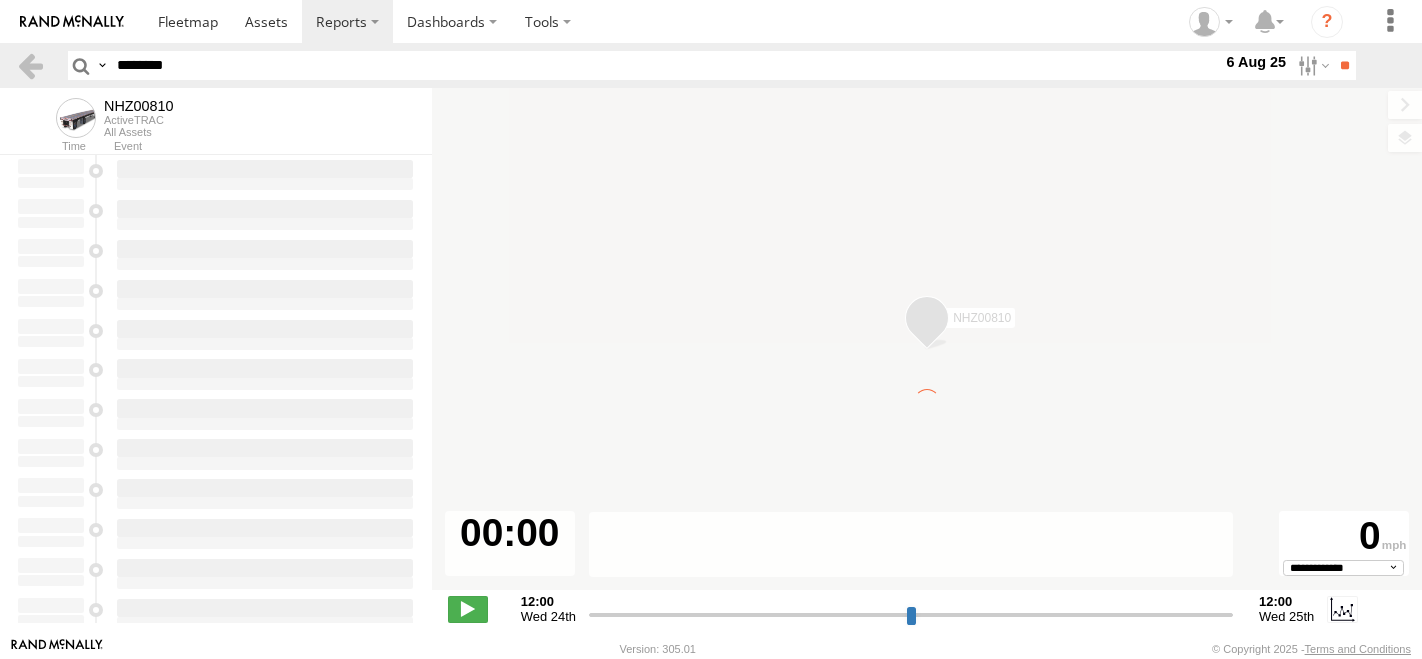 scroll, scrollTop: 0, scrollLeft: 0, axis: both 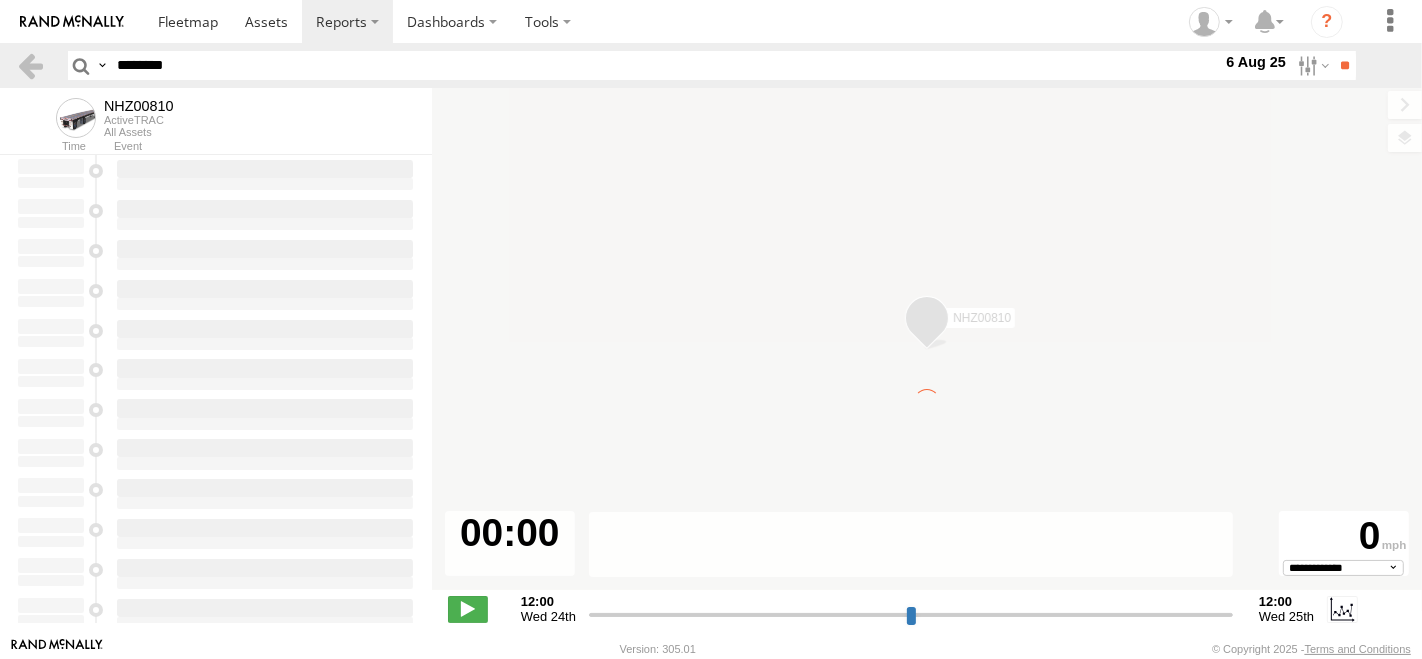 type on "**********" 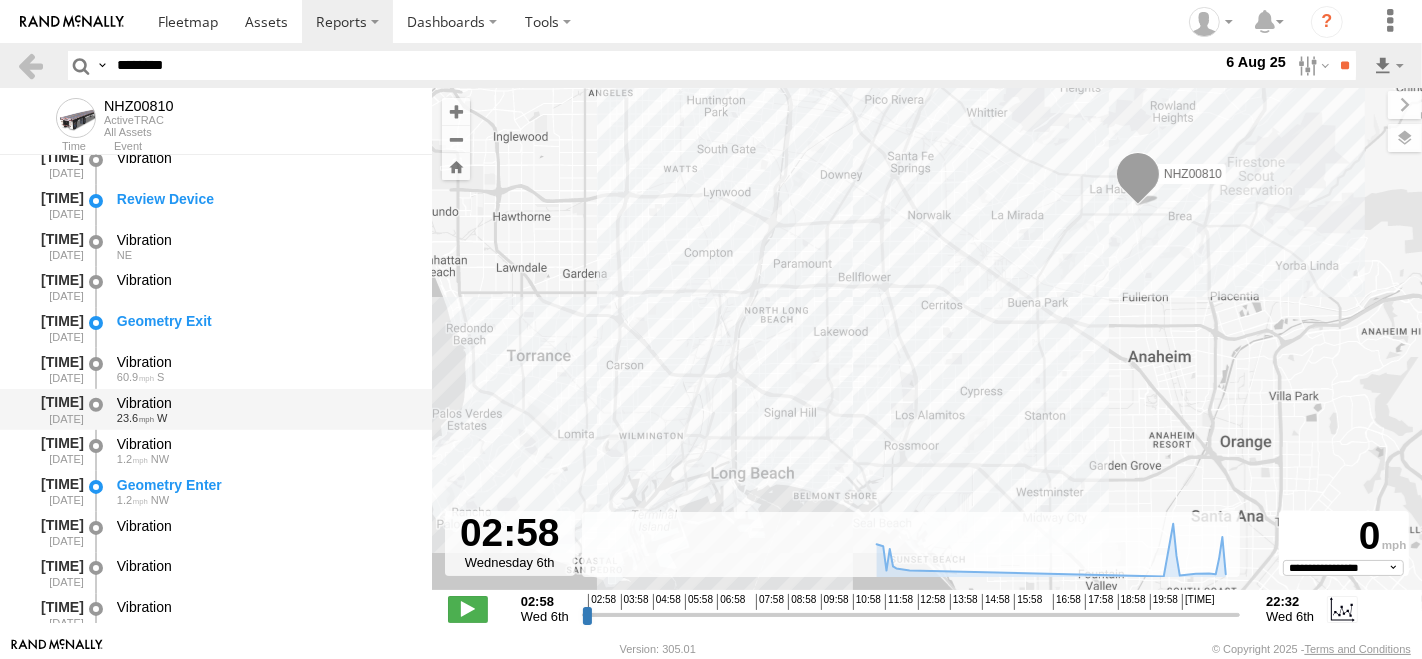 scroll, scrollTop: 1000, scrollLeft: 0, axis: vertical 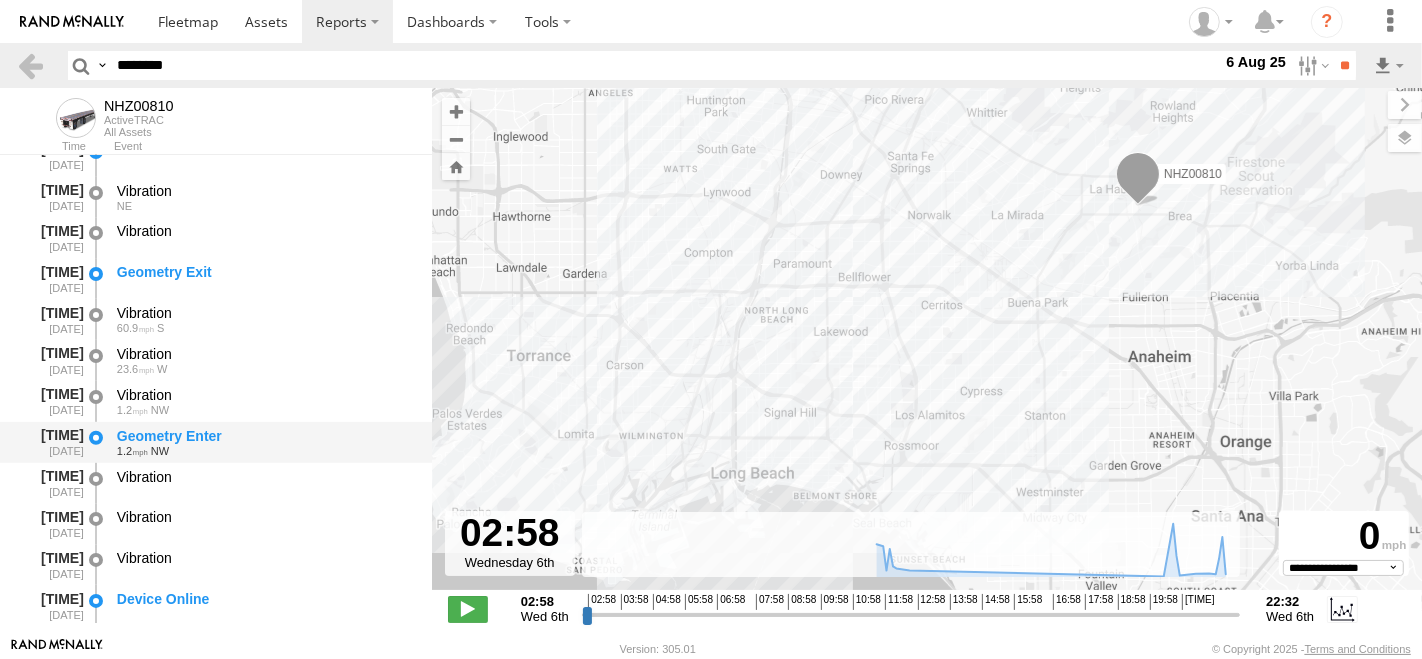 click on "Geometry Enter" at bounding box center [265, 436] 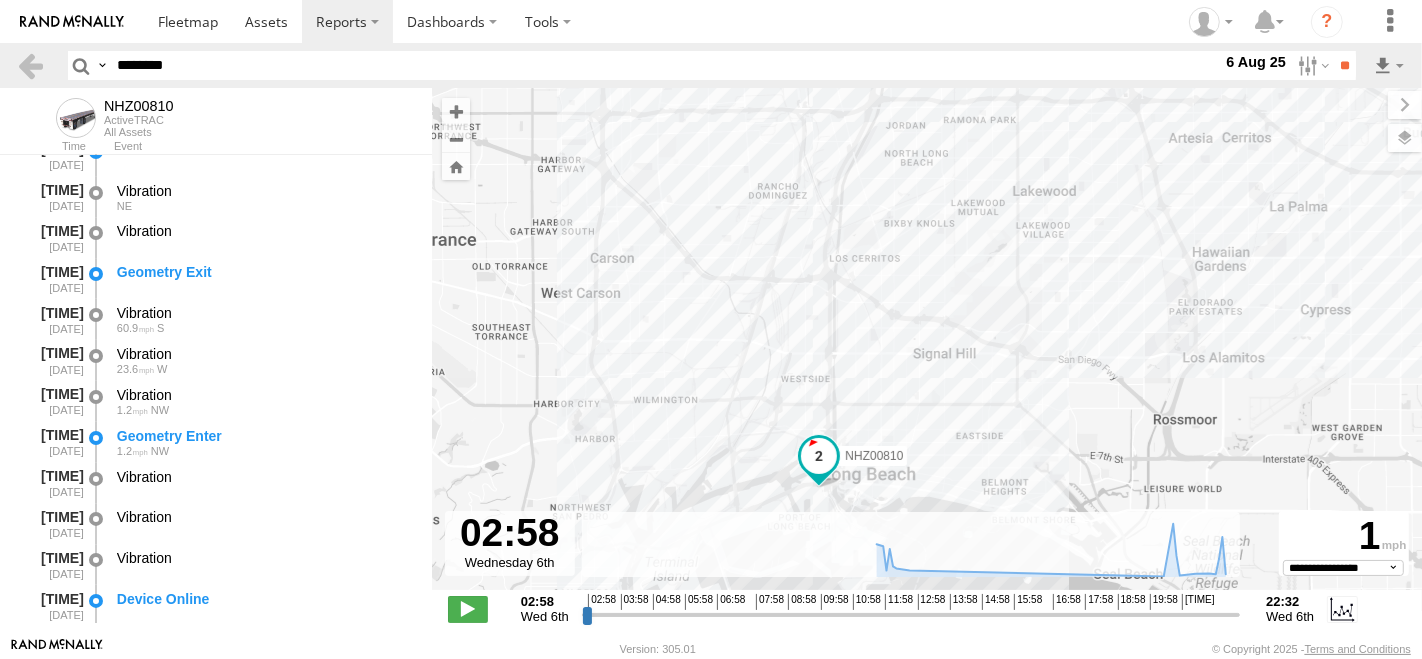 drag, startPoint x: 937, startPoint y: 435, endPoint x: 930, endPoint y: 321, distance: 114.21471 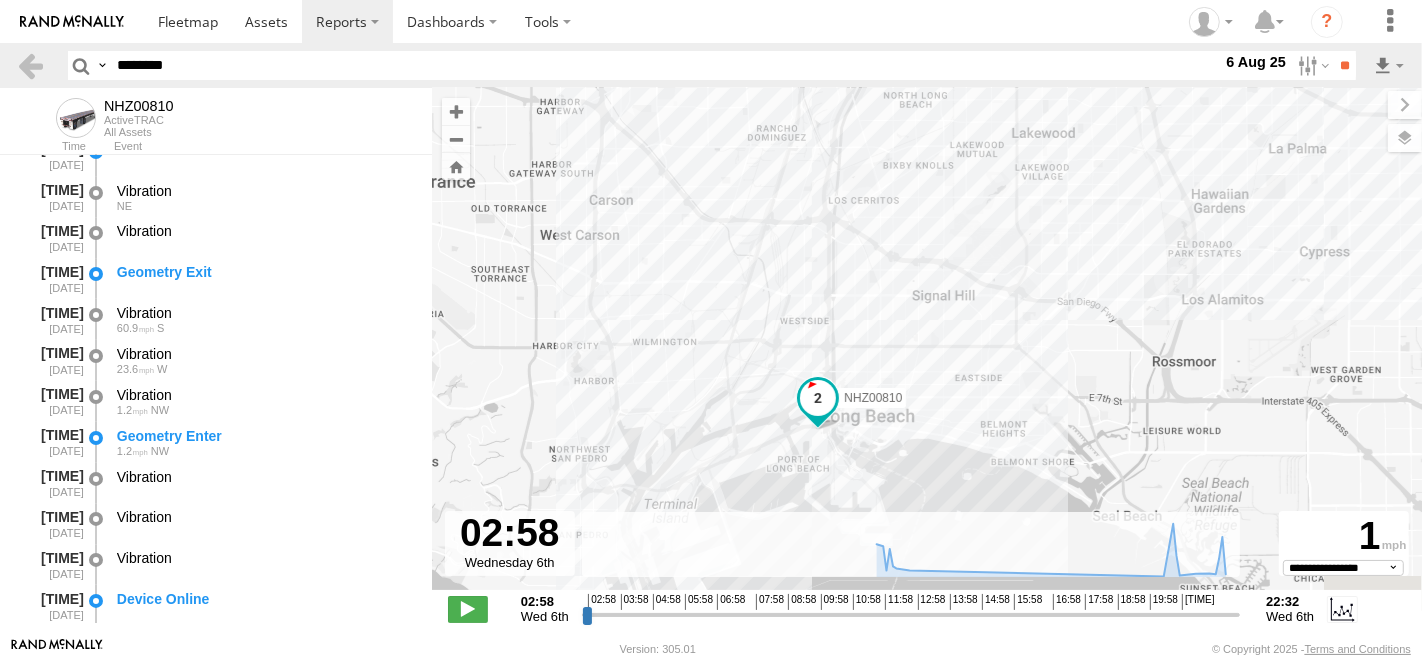 click on "NHZ00810" at bounding box center (927, 349) 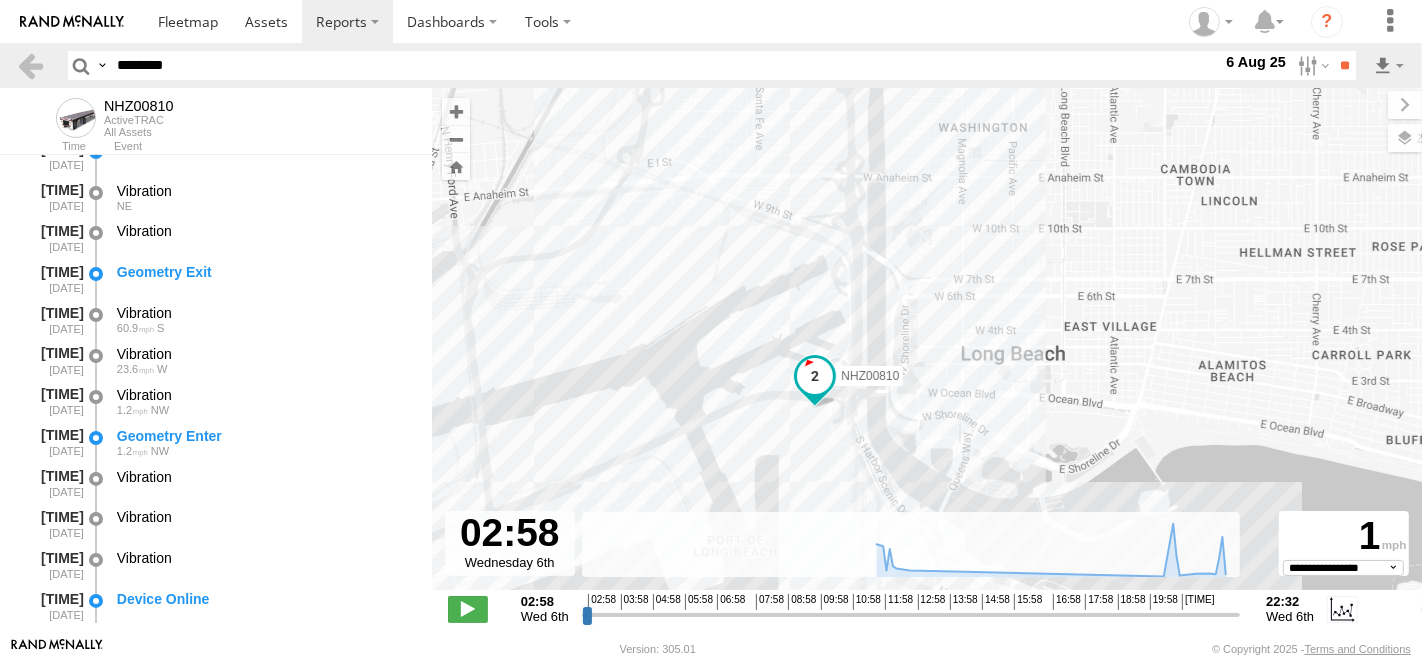 click on "NHZ00810" at bounding box center [927, 349] 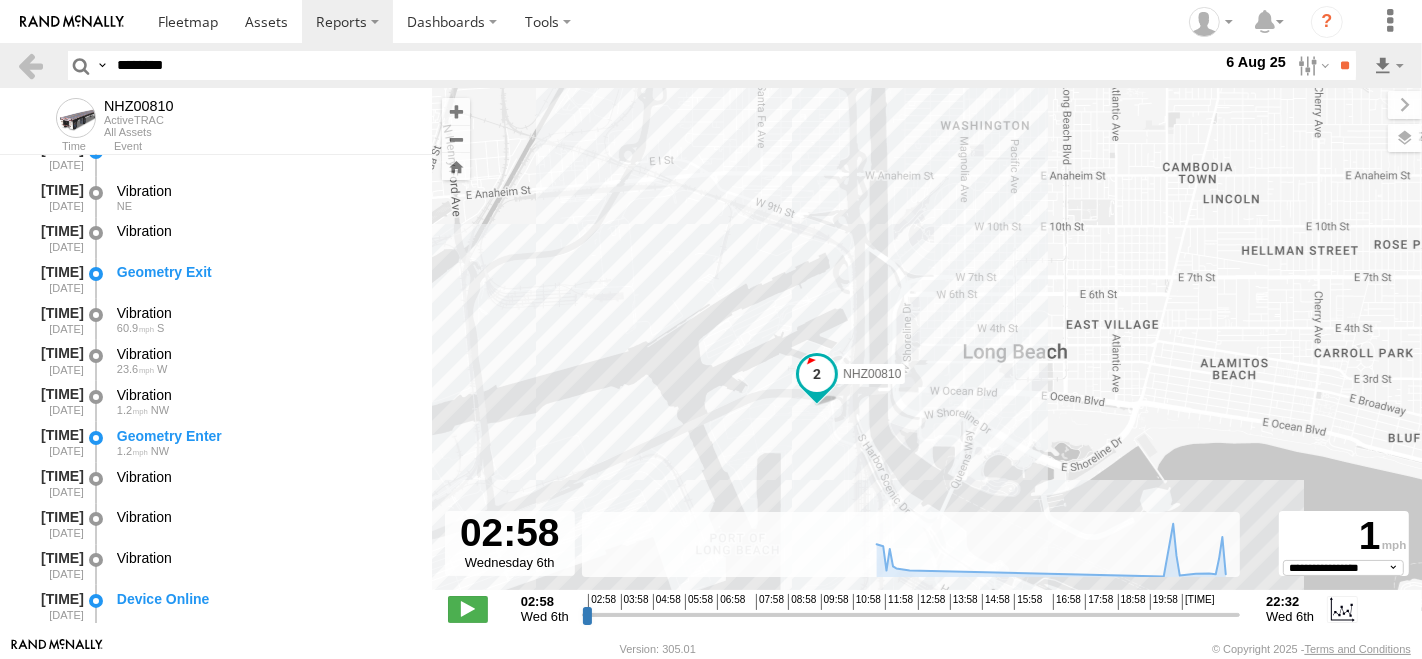 drag, startPoint x: 986, startPoint y: 405, endPoint x: 1020, endPoint y: 231, distance: 177.29073 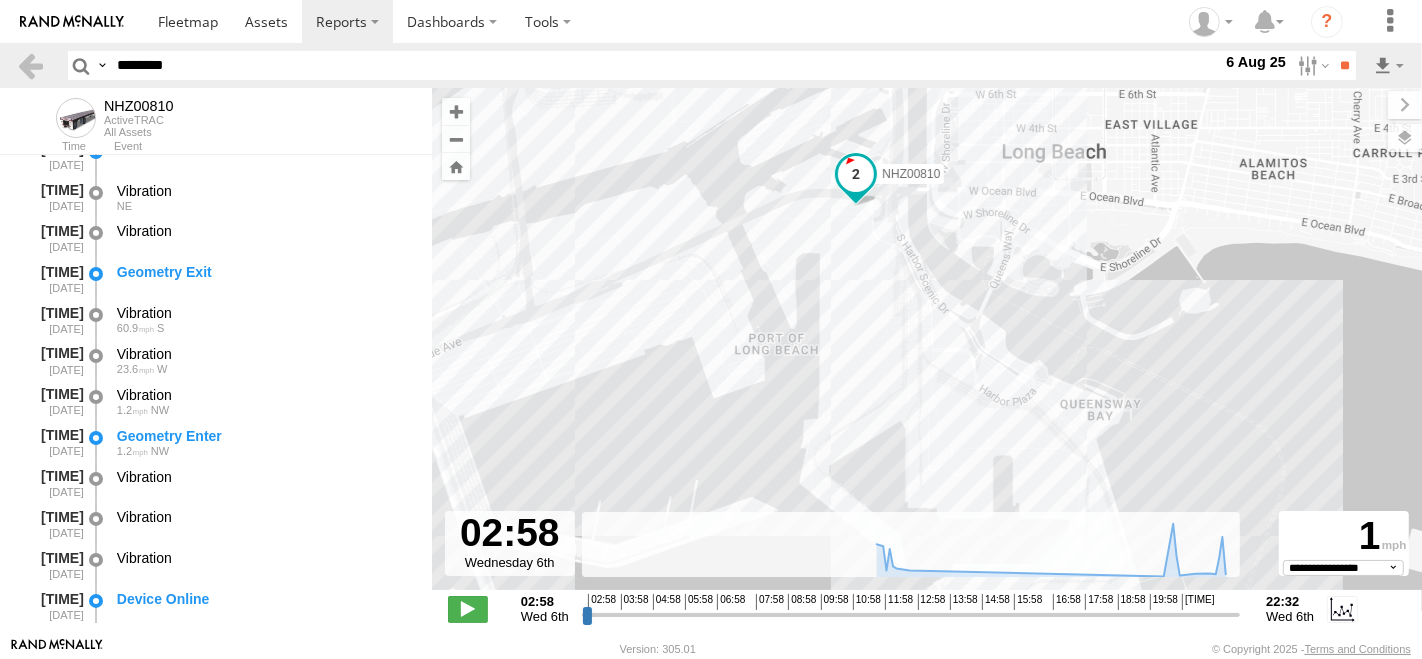 click on "NHZ00810" at bounding box center (927, 349) 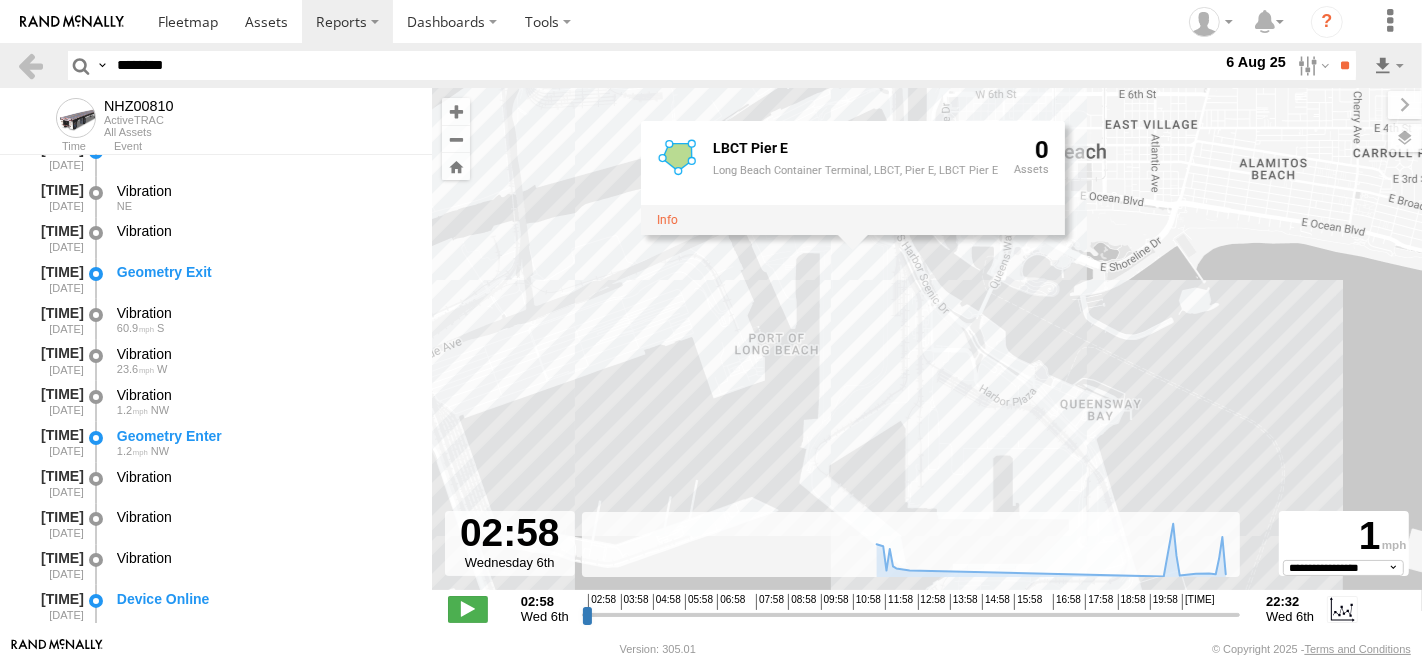 click on "NHZ00810 LBCT Pier E Long Beach Container Terminal, LBCT, Pier E, LBCT Pier E 0" at bounding box center (927, 349) 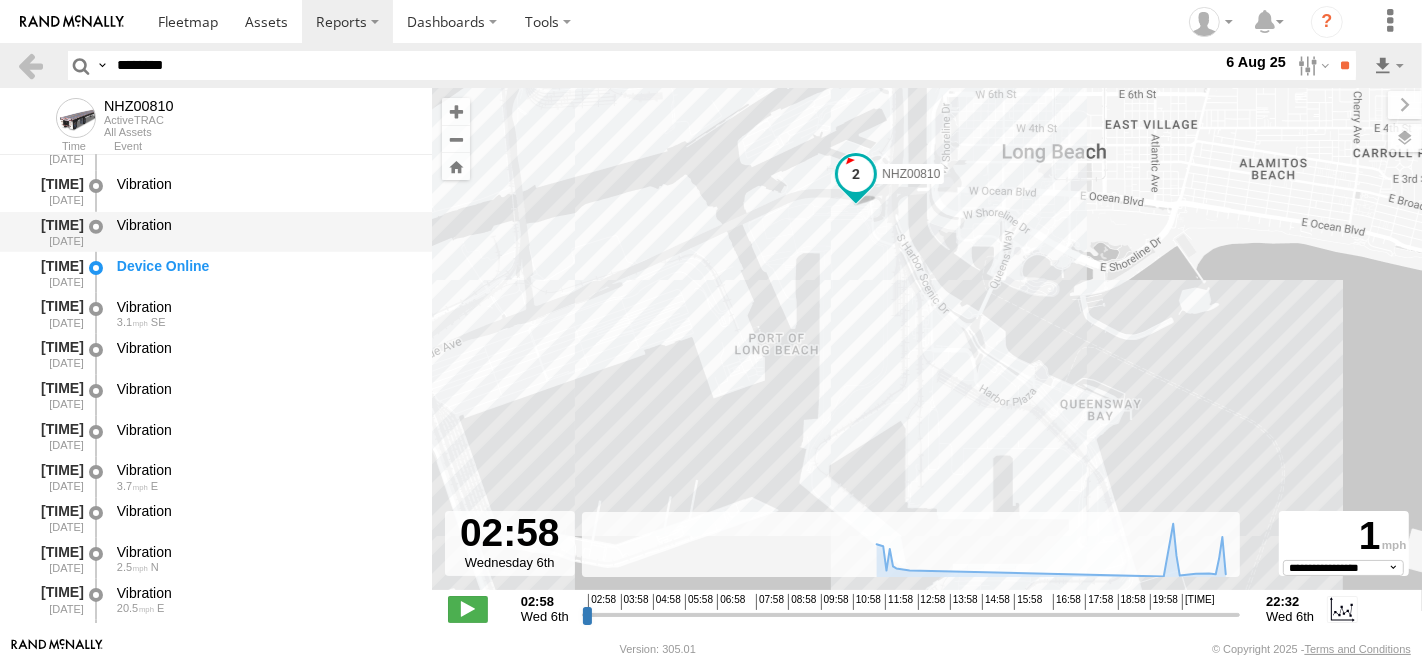 scroll, scrollTop: 1555, scrollLeft: 0, axis: vertical 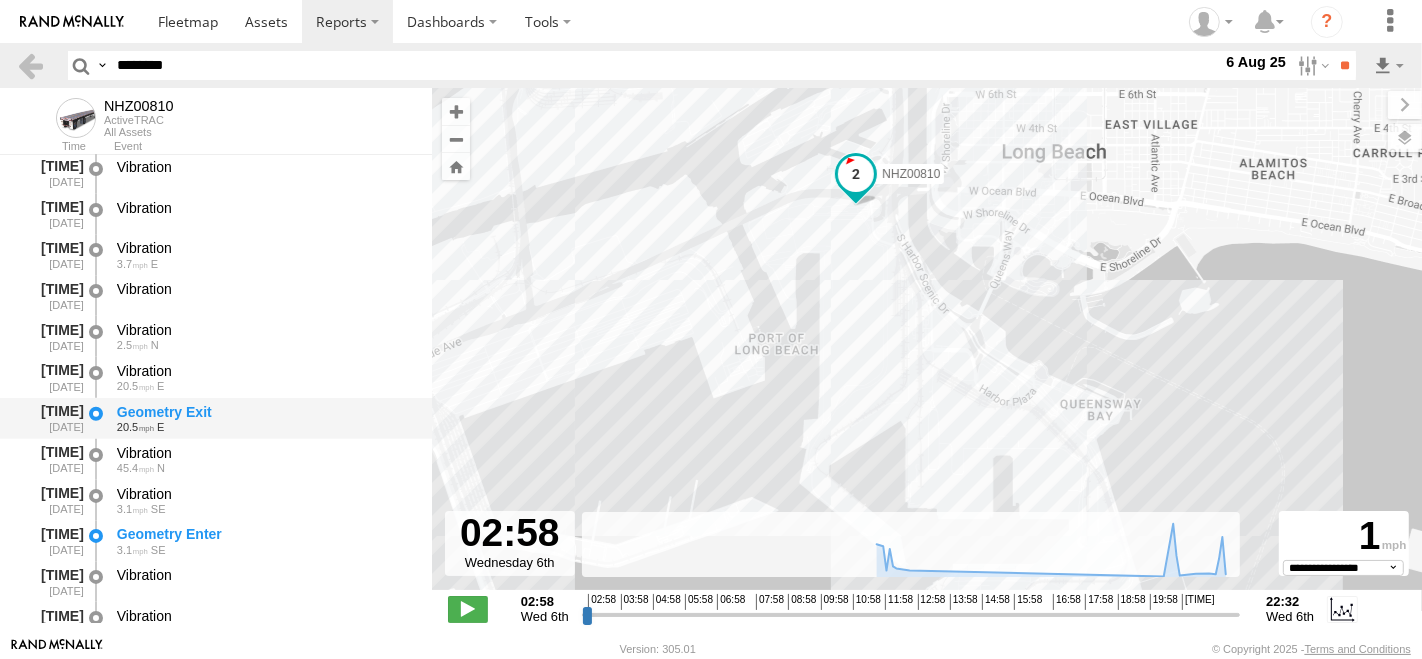 click on "Geometry Exit" at bounding box center [265, 412] 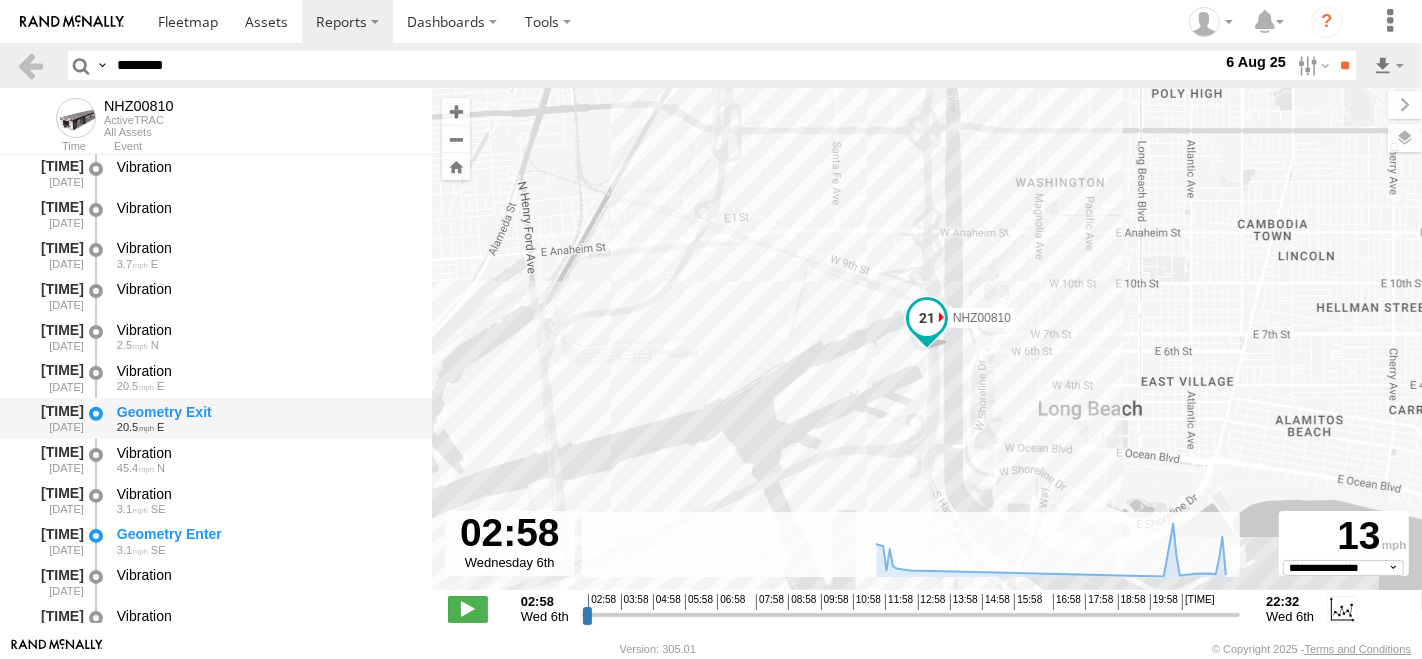 click on "Geometry Exit" at bounding box center [265, 412] 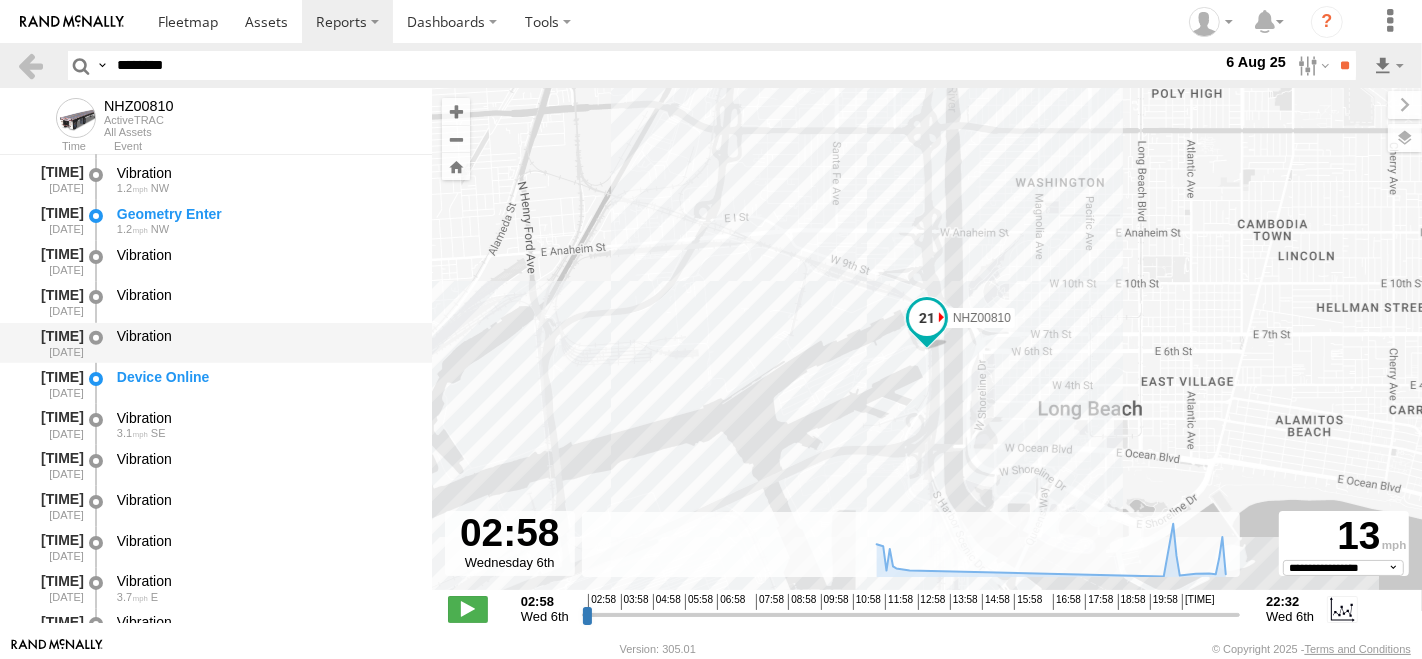 scroll, scrollTop: 1111, scrollLeft: 0, axis: vertical 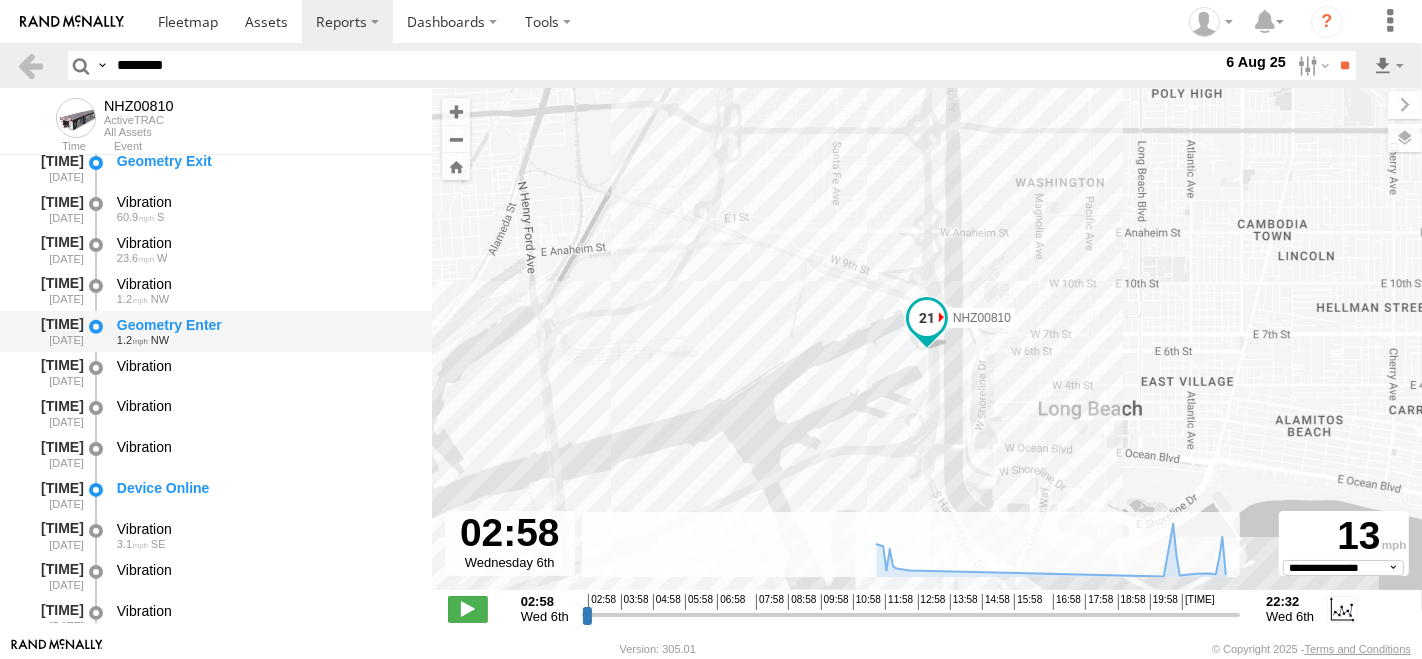 click on "Geometry Enter" at bounding box center (265, 325) 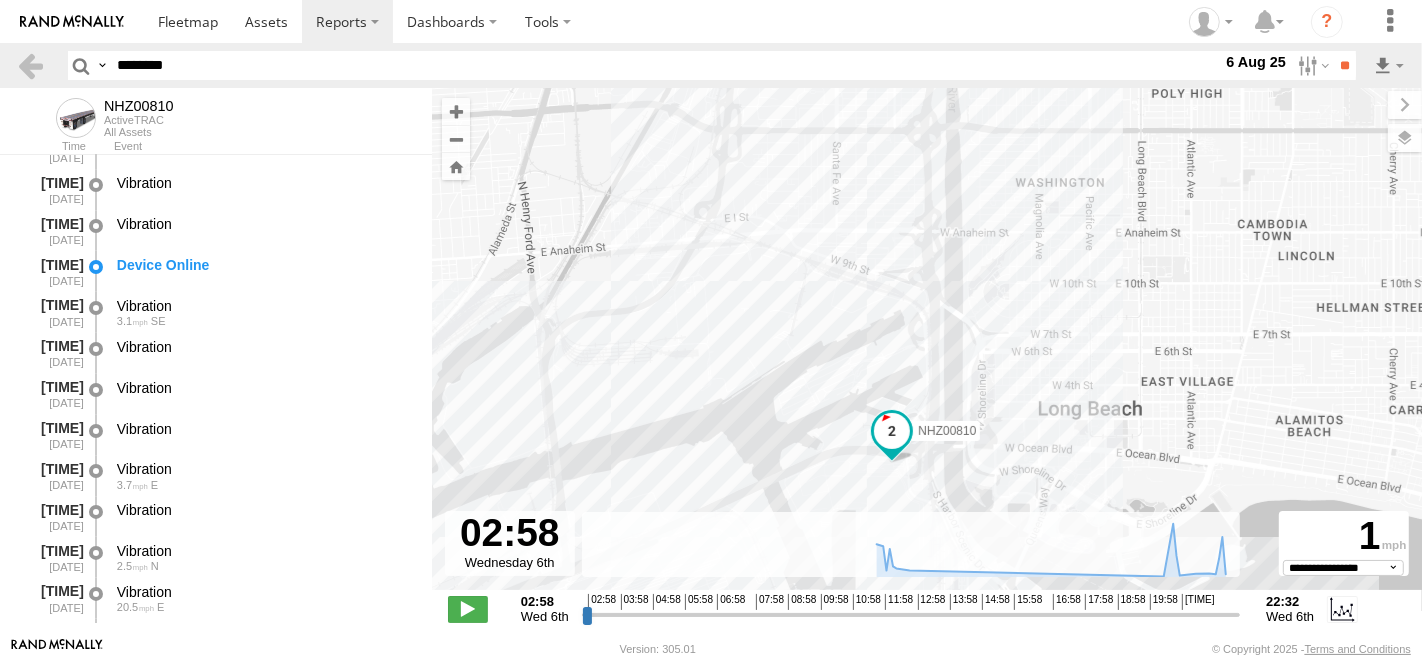 scroll, scrollTop: 1555, scrollLeft: 0, axis: vertical 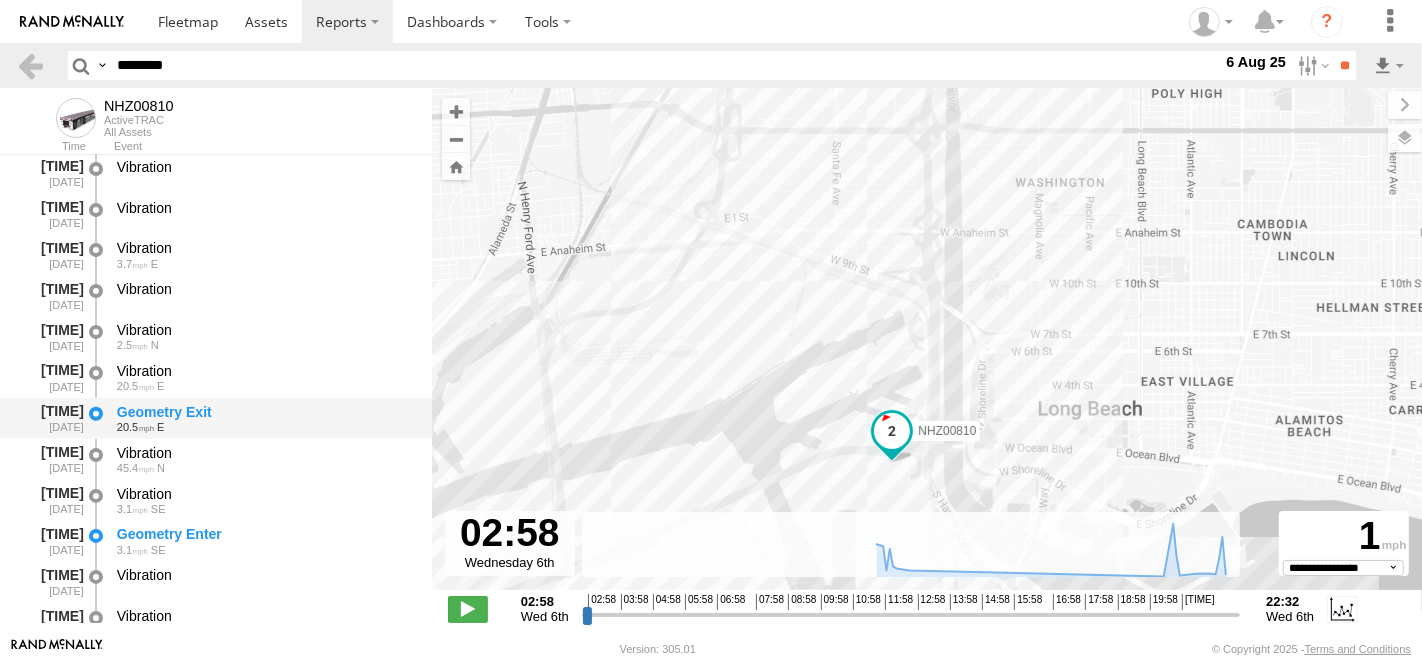click on "Geometry Exit" at bounding box center (265, 412) 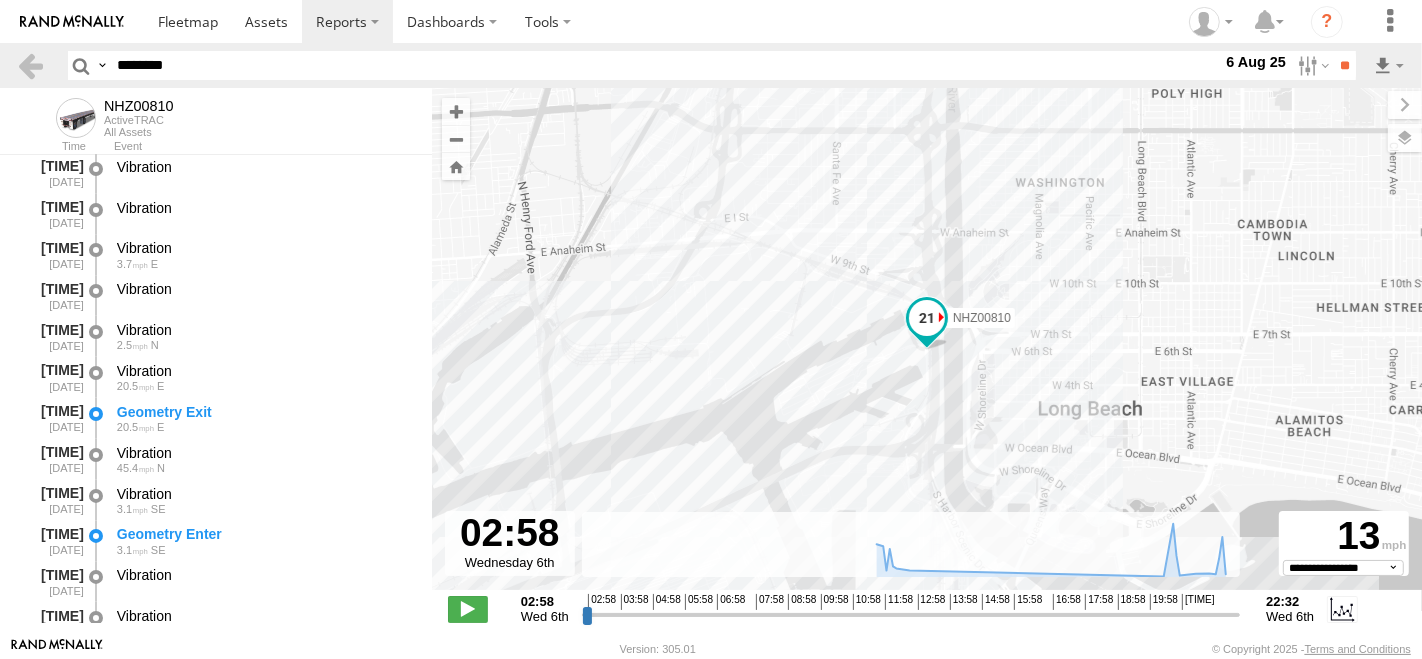 click on "********" at bounding box center [665, 65] 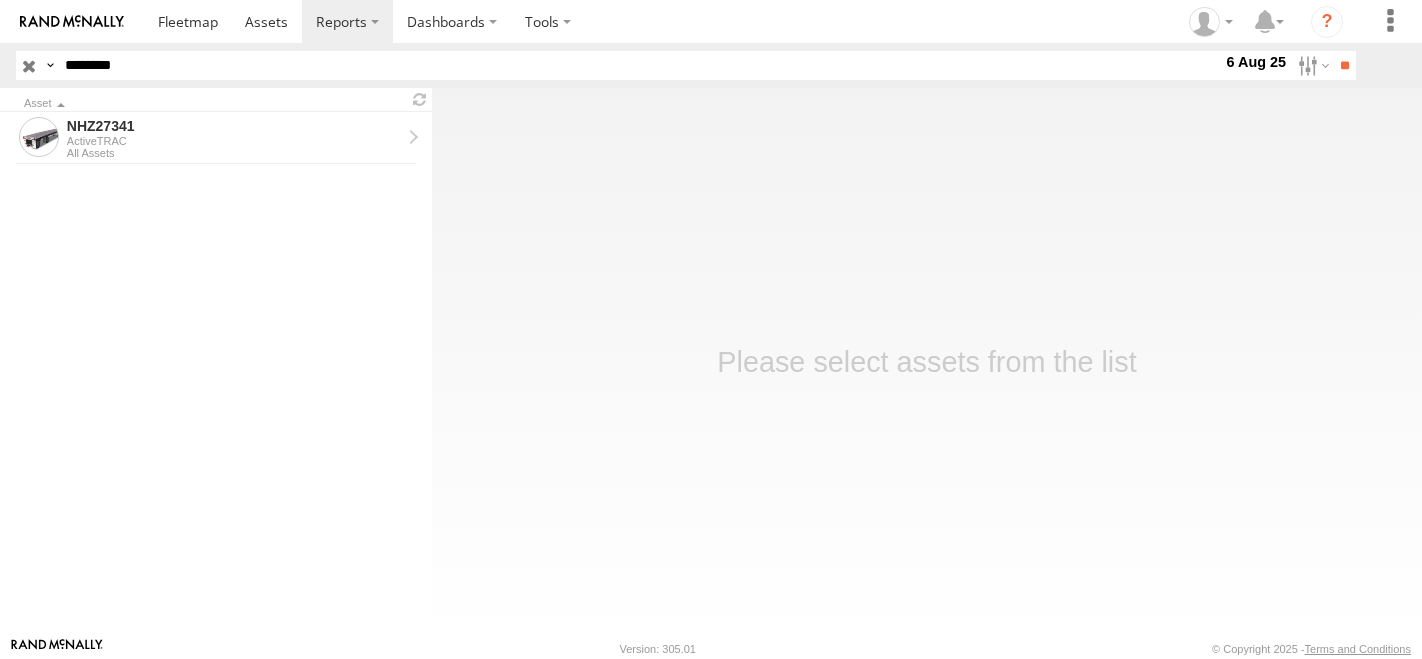 scroll, scrollTop: 0, scrollLeft: 0, axis: both 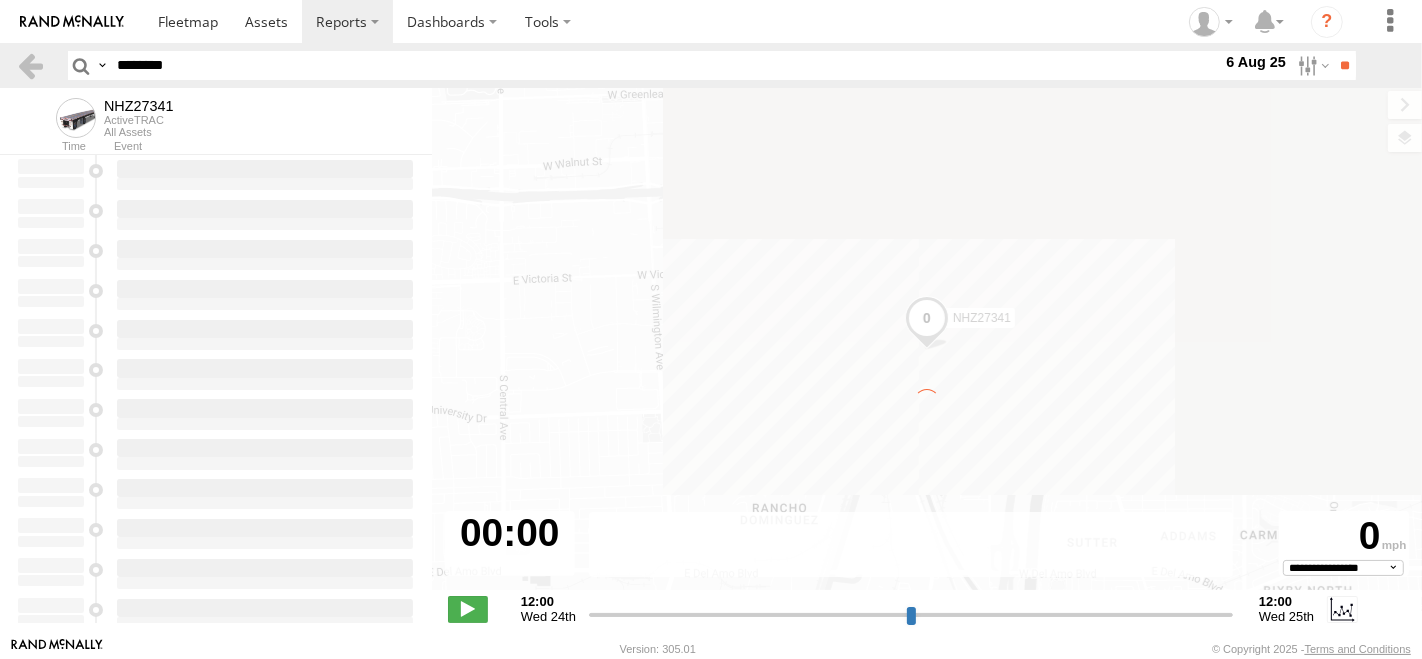 type on "**********" 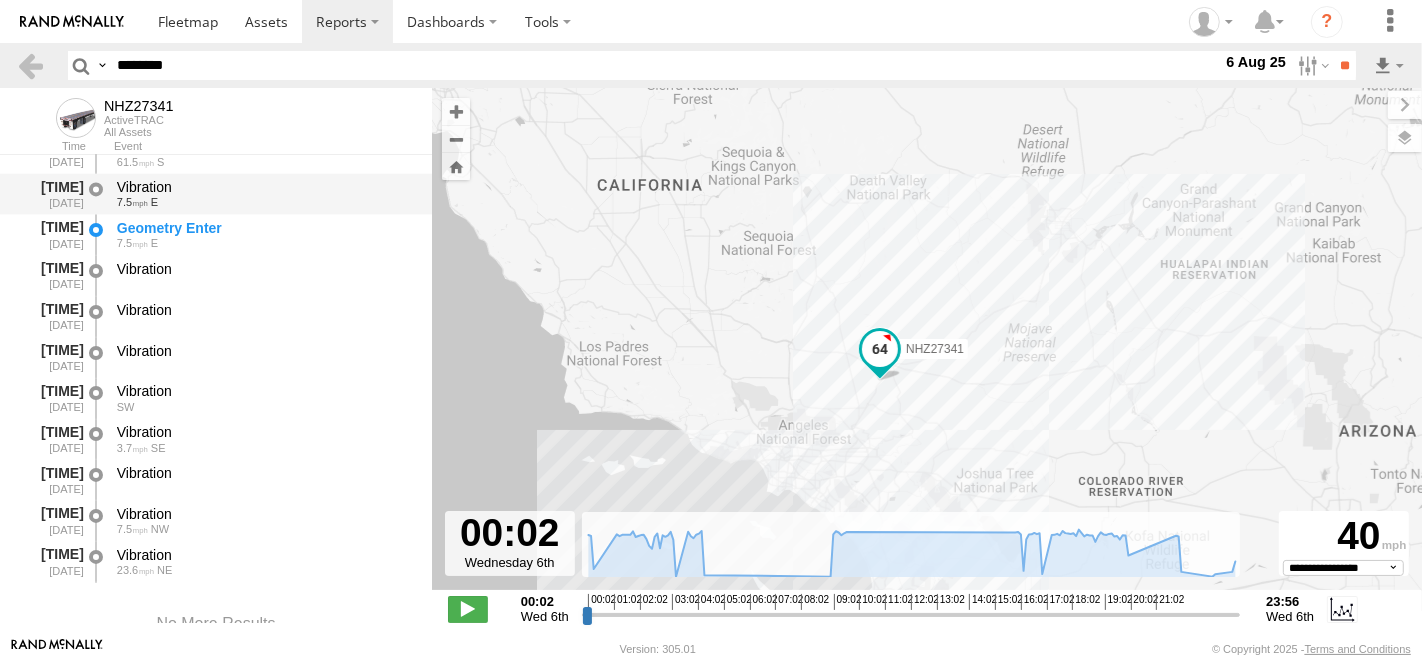 scroll, scrollTop: 3708, scrollLeft: 0, axis: vertical 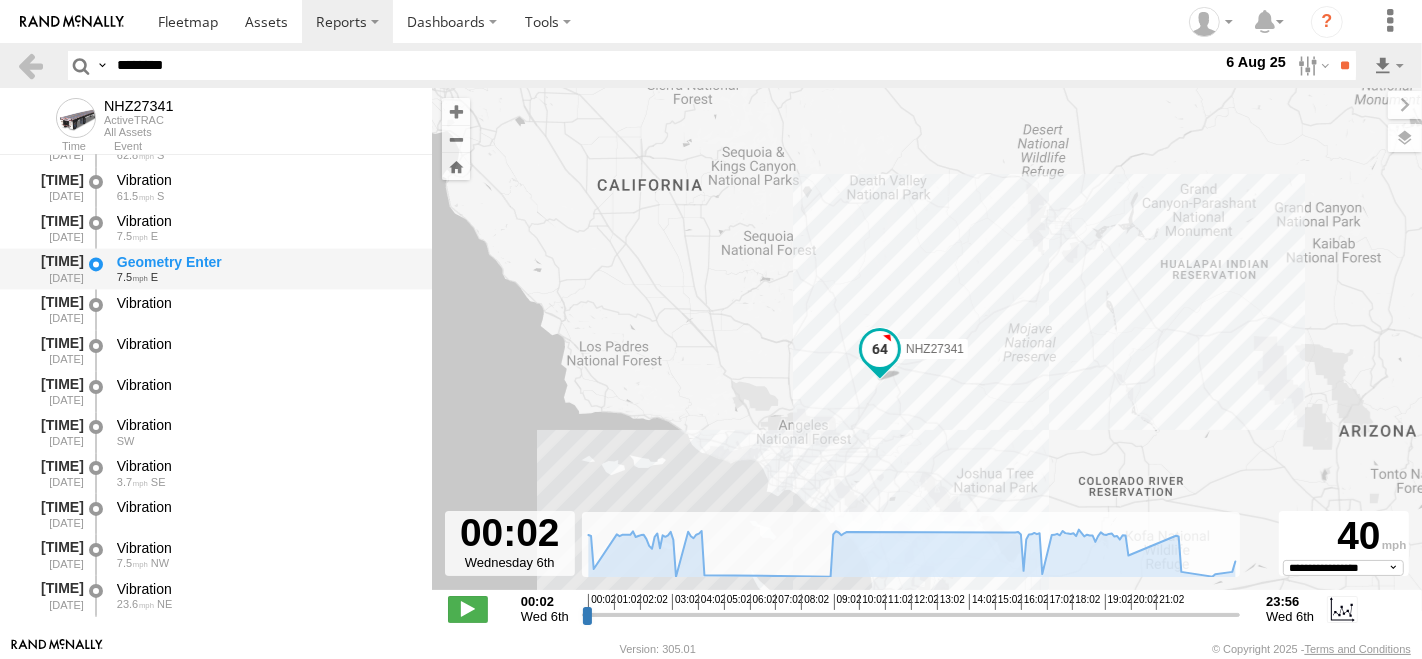 click on "Geometry Enter" at bounding box center [265, 262] 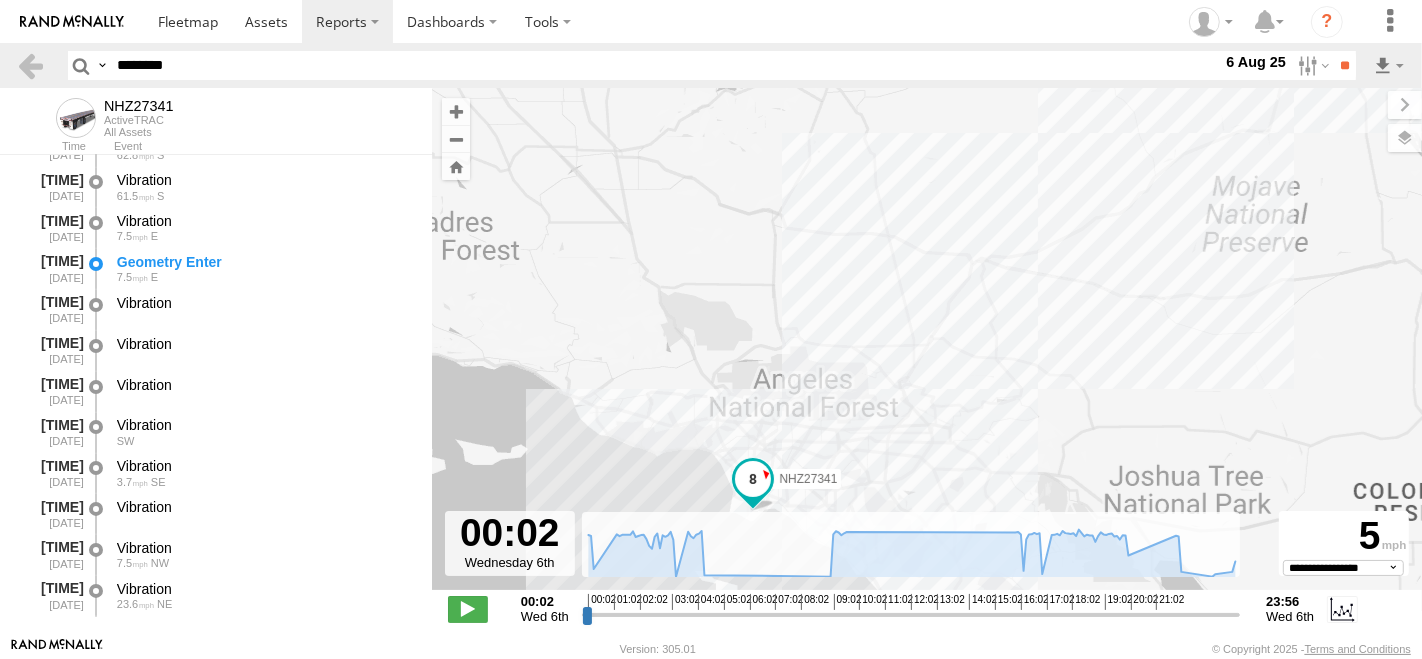 drag, startPoint x: 811, startPoint y: 381, endPoint x: 901, endPoint y: 184, distance: 216.58485 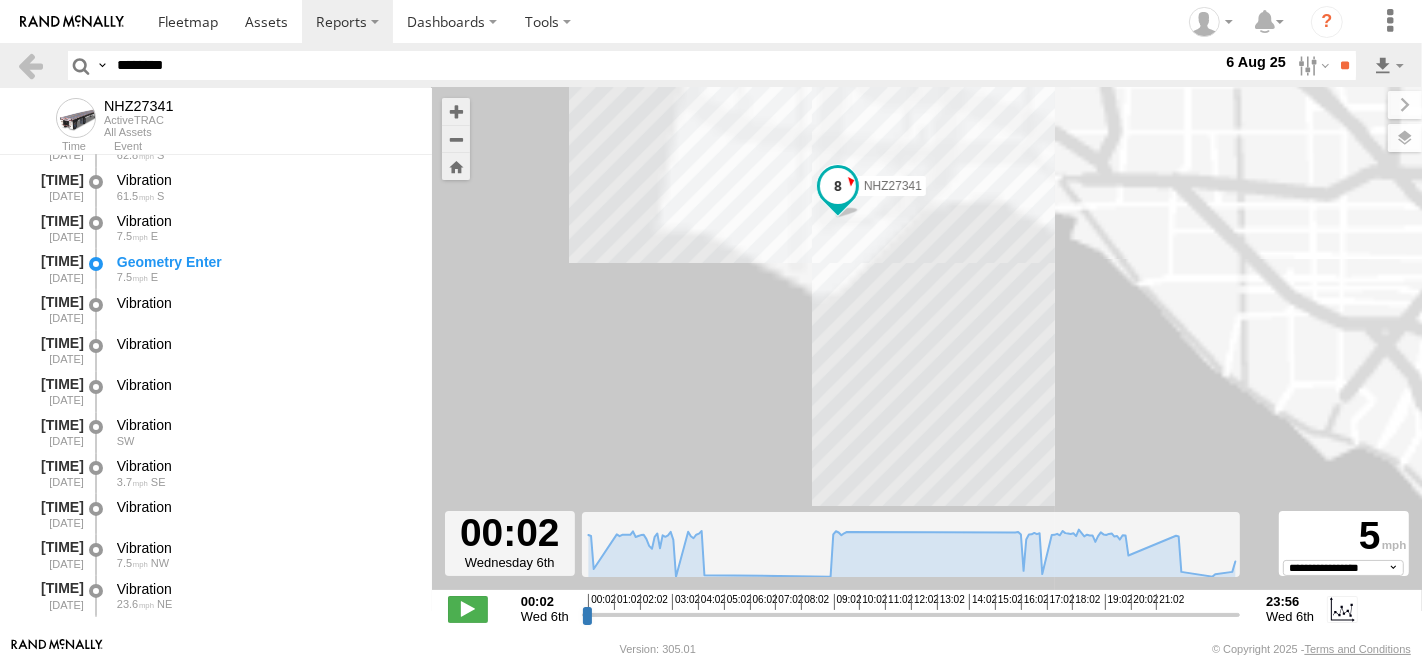 drag, startPoint x: 1049, startPoint y: 138, endPoint x: 976, endPoint y: 261, distance: 143.03146 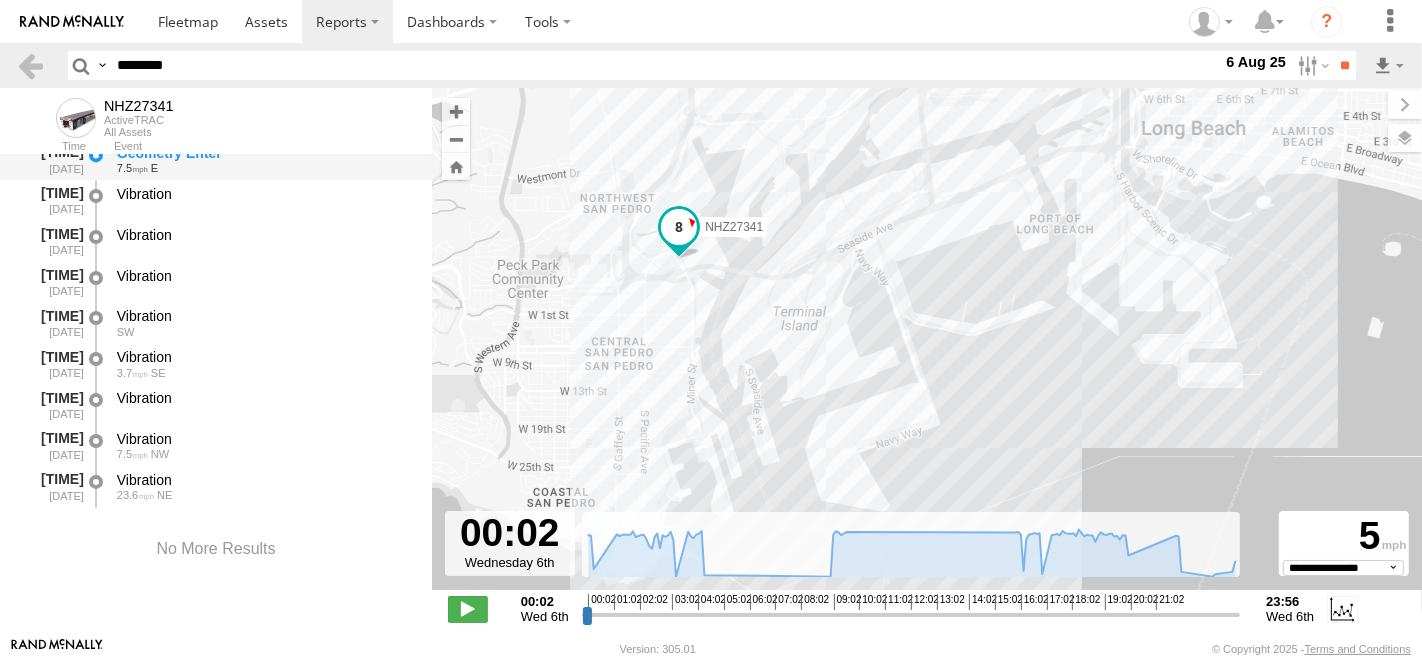 scroll, scrollTop: 3708, scrollLeft: 0, axis: vertical 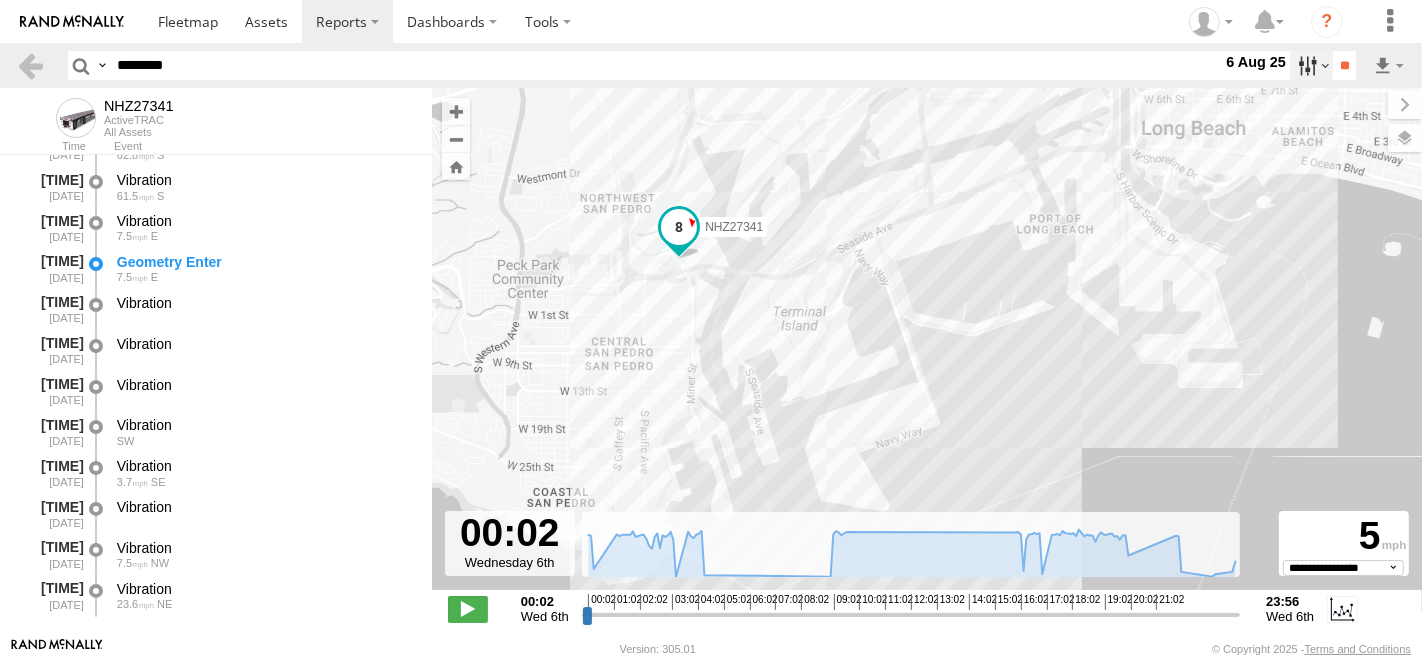 click at bounding box center [1311, 65] 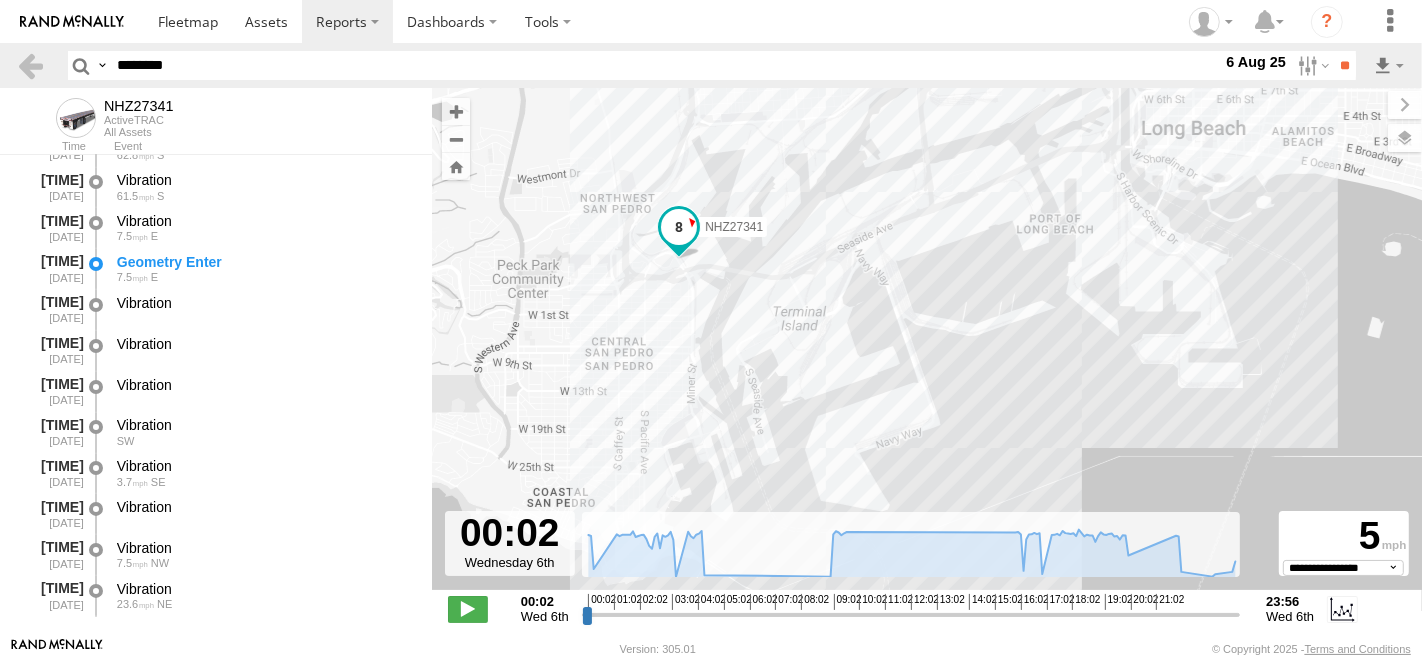 click at bounding box center [0, 0] 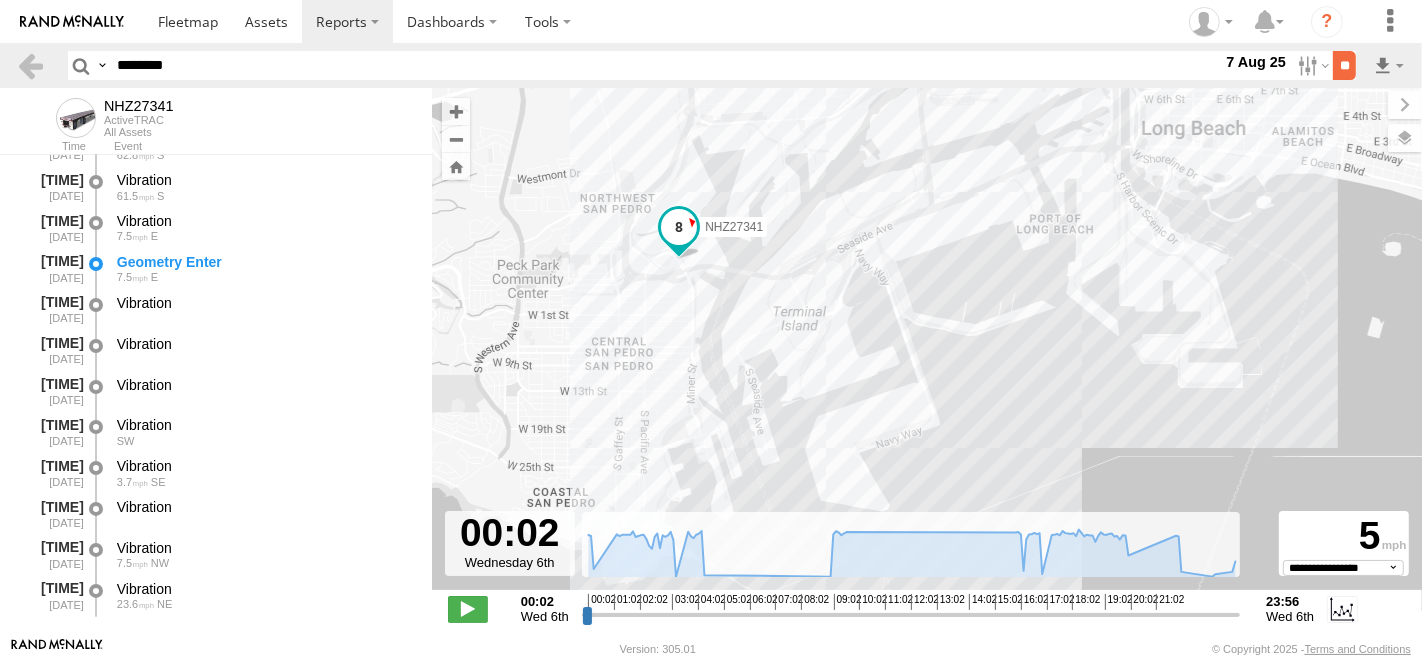click on "**" at bounding box center (1344, 65) 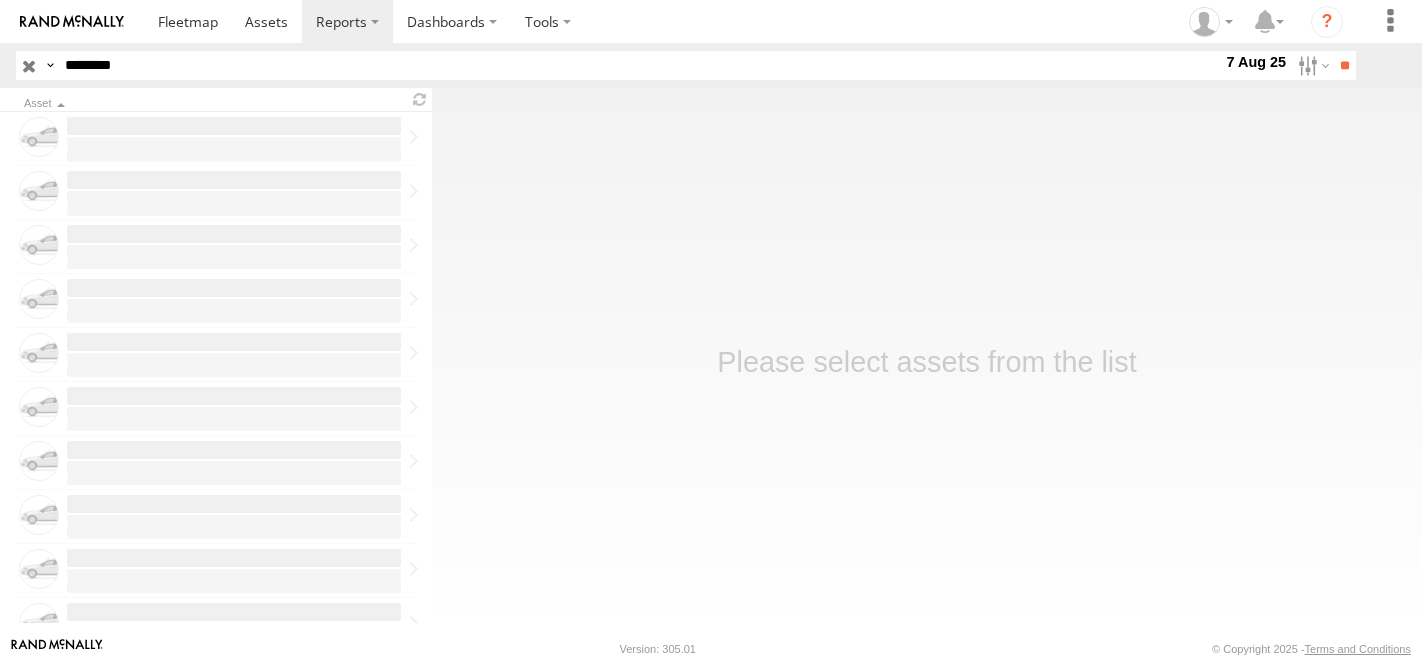 scroll, scrollTop: 0, scrollLeft: 0, axis: both 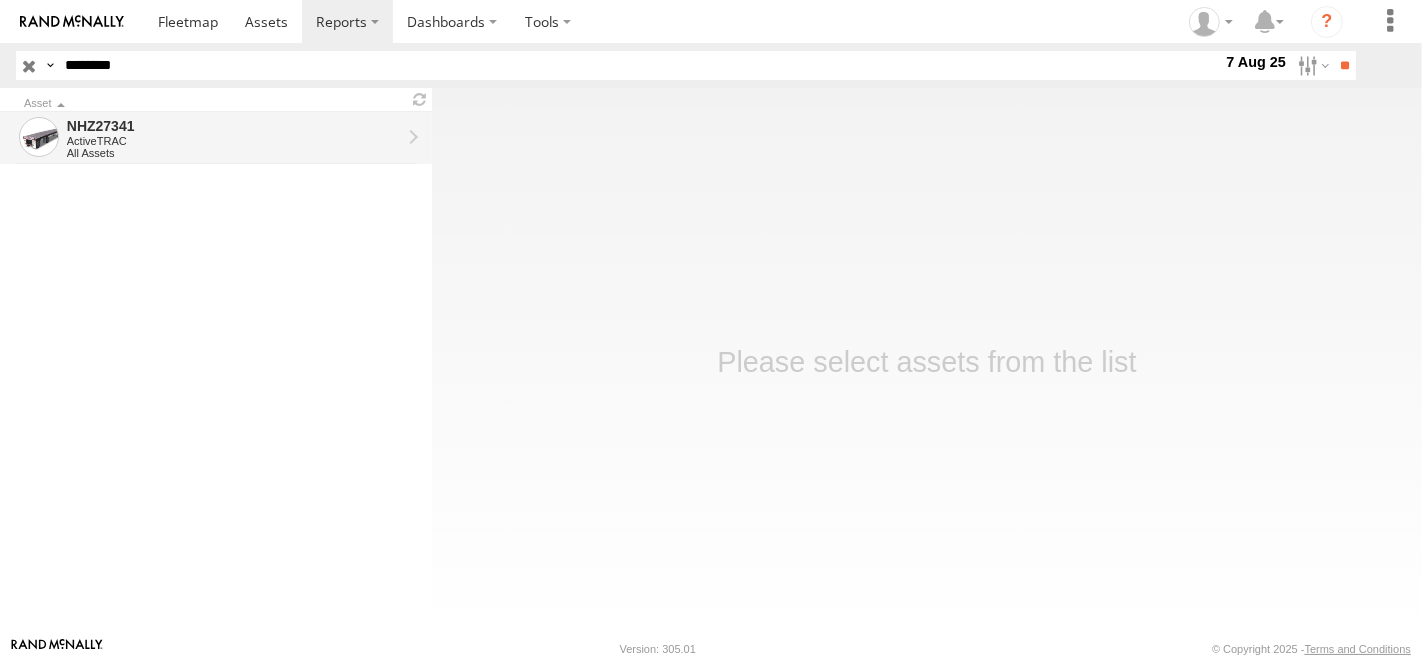 click on "All Assets" at bounding box center (234, 153) 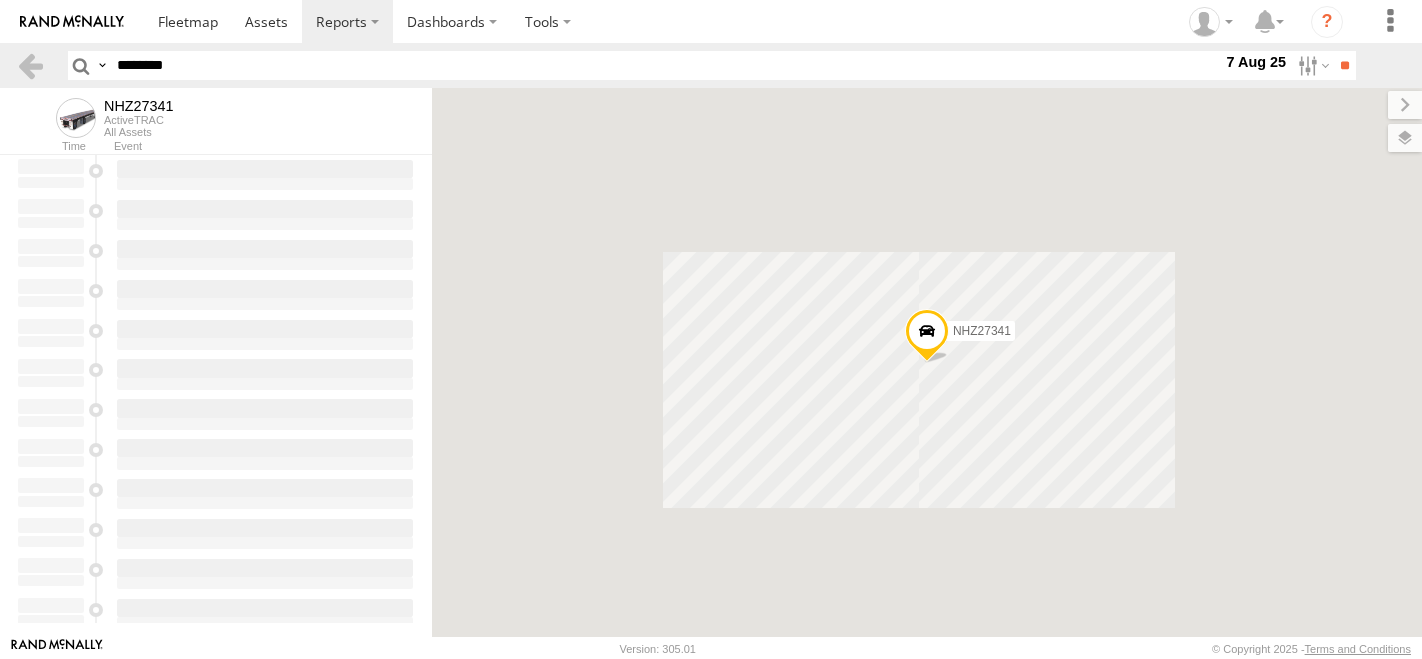 scroll, scrollTop: 0, scrollLeft: 0, axis: both 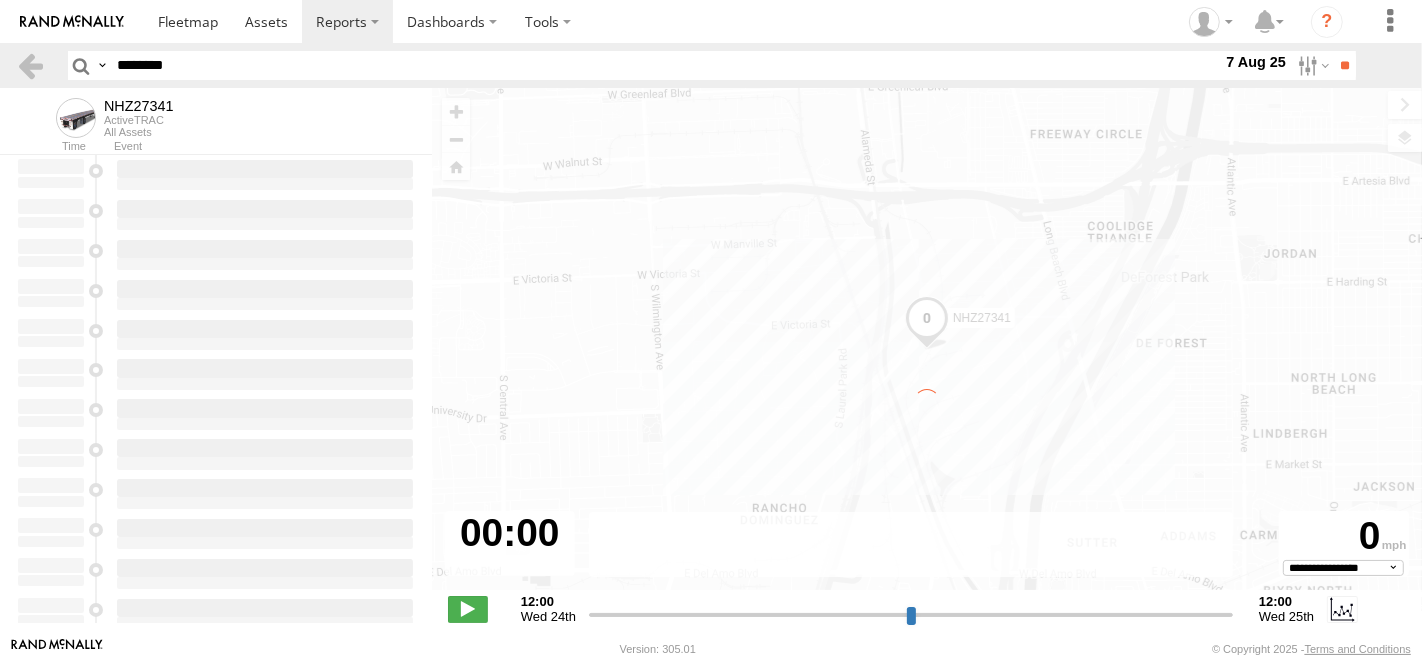 type on "**********" 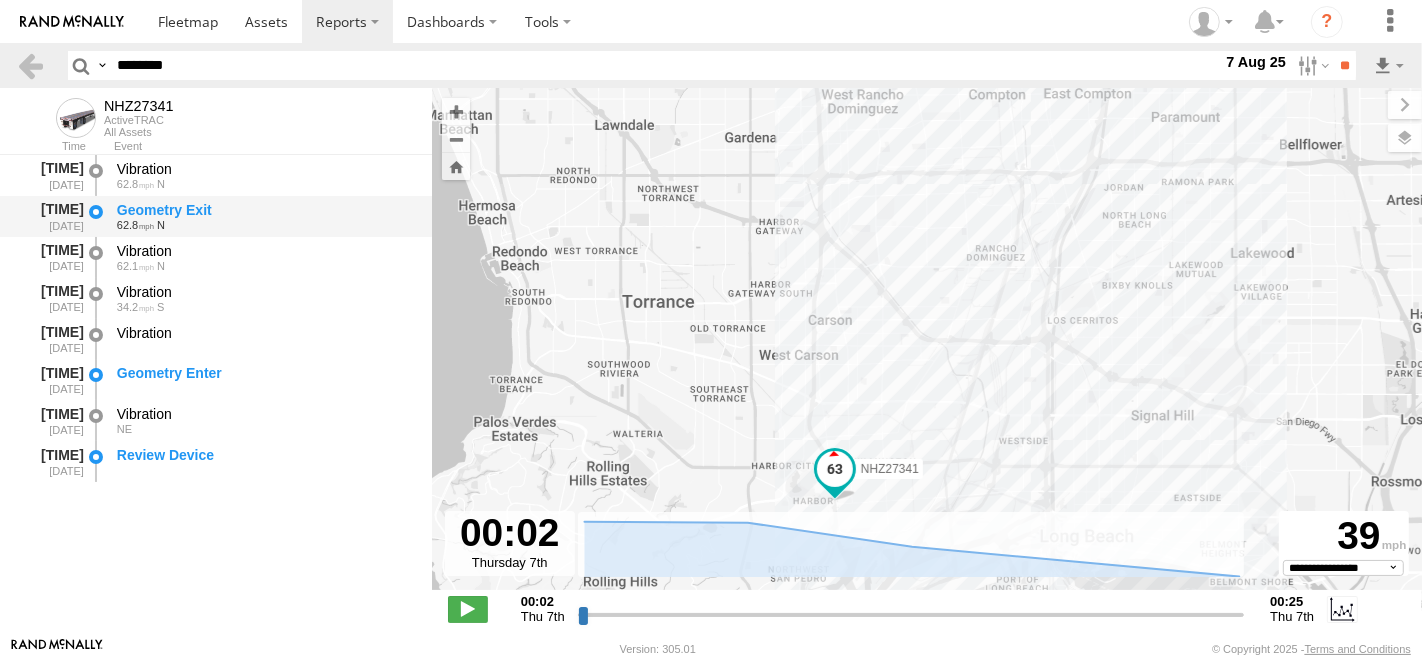 click on "Geometry Exit" at bounding box center [265, 210] 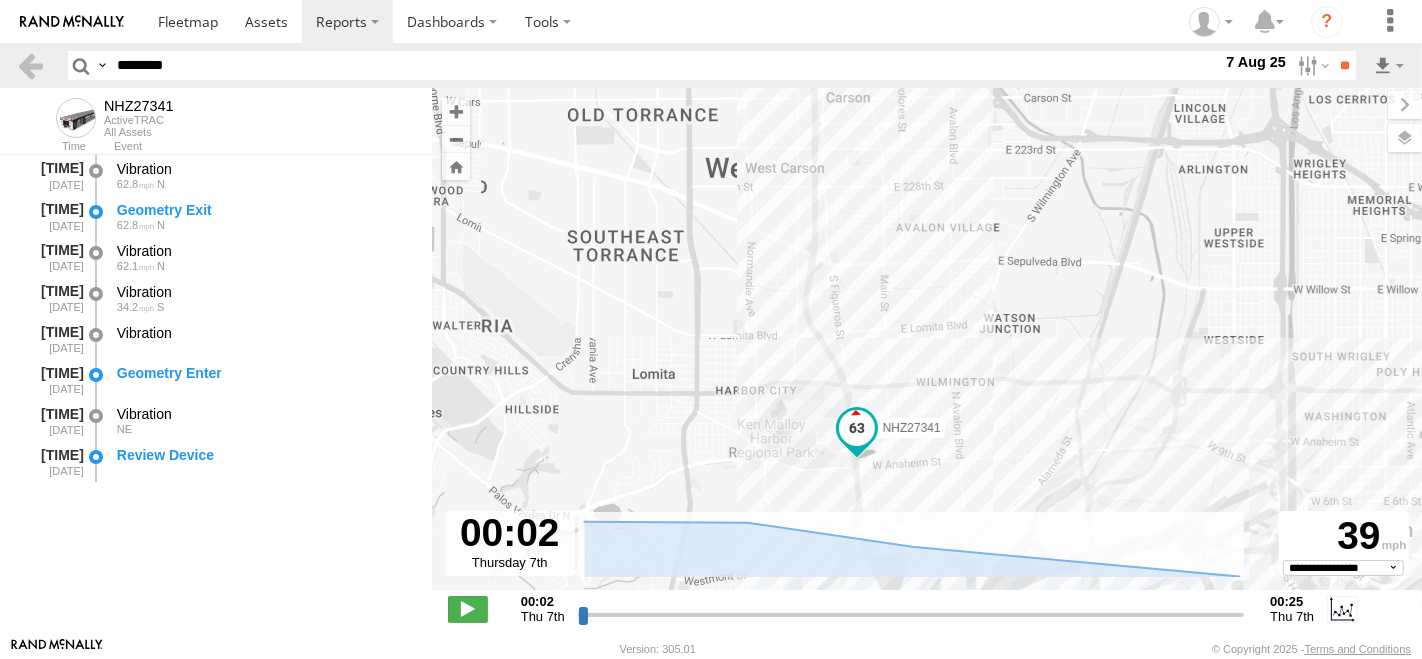 drag, startPoint x: 777, startPoint y: 447, endPoint x: 741, endPoint y: 253, distance: 197.31194 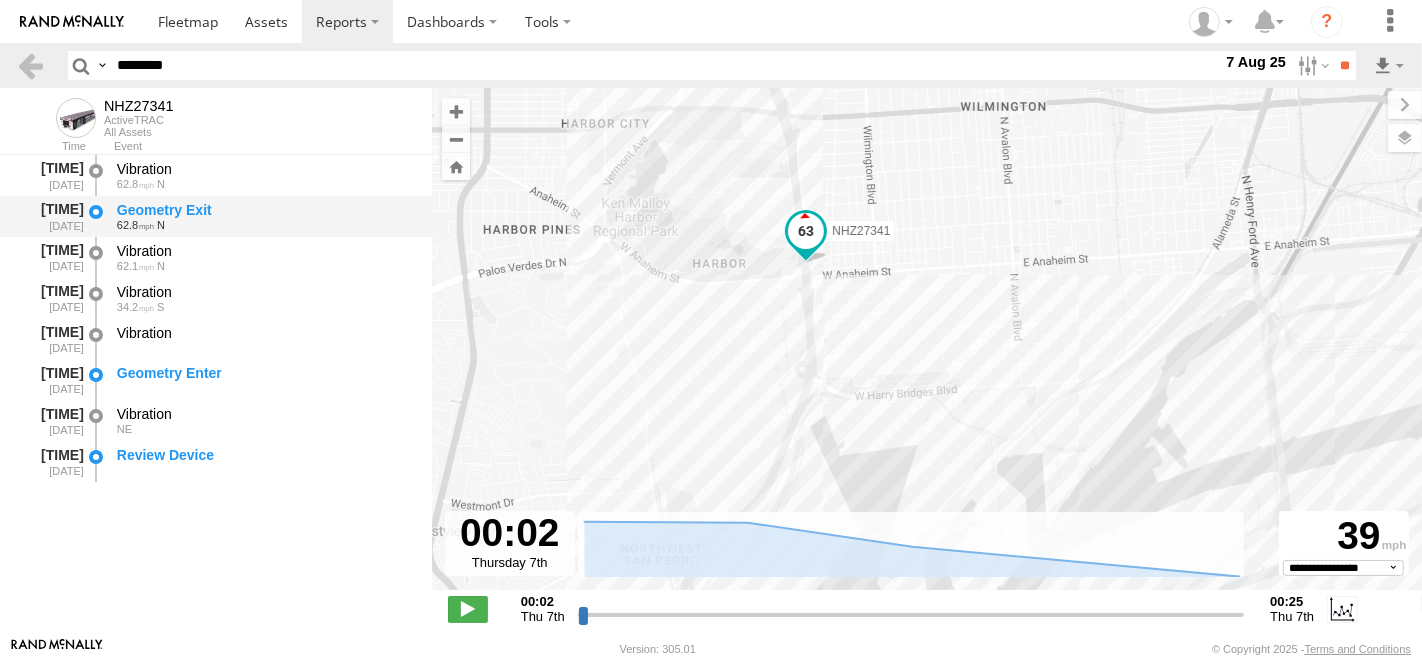 click on "62.8
N" at bounding box center [265, 225] 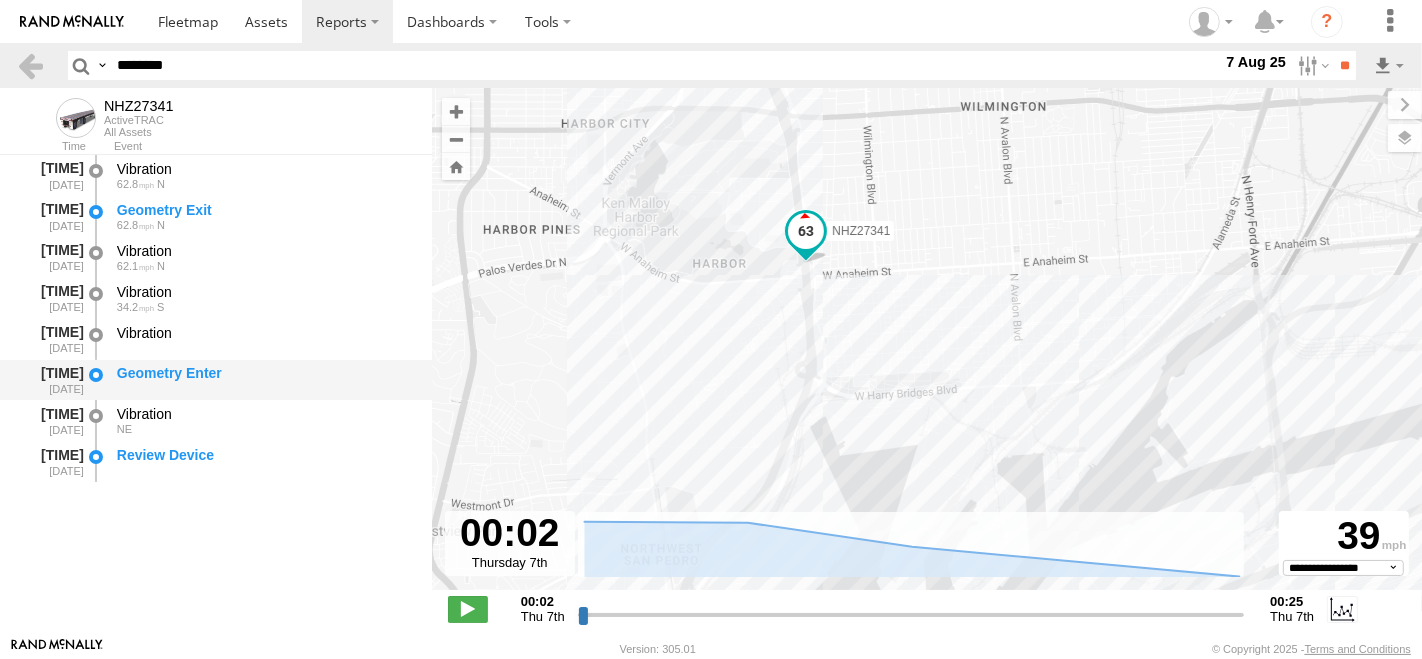 click on "Geometry Enter" at bounding box center [265, 380] 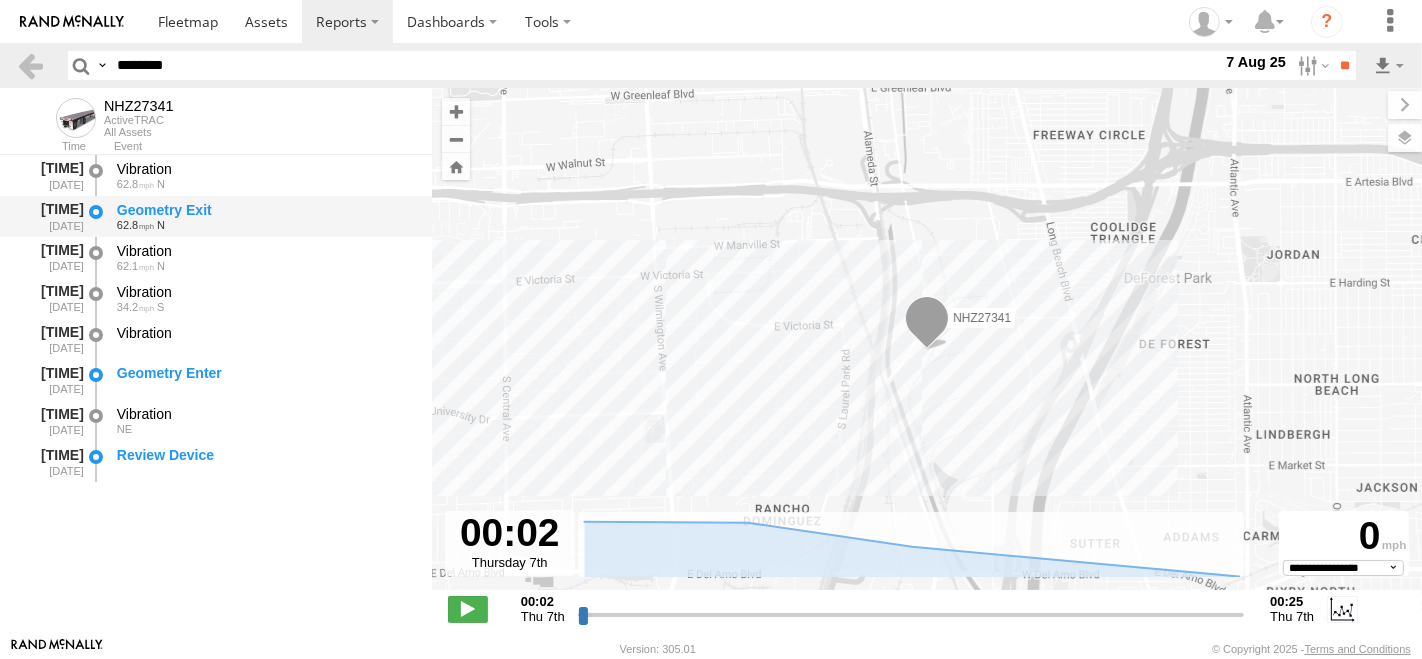 click on "Geometry Exit" at bounding box center [265, 210] 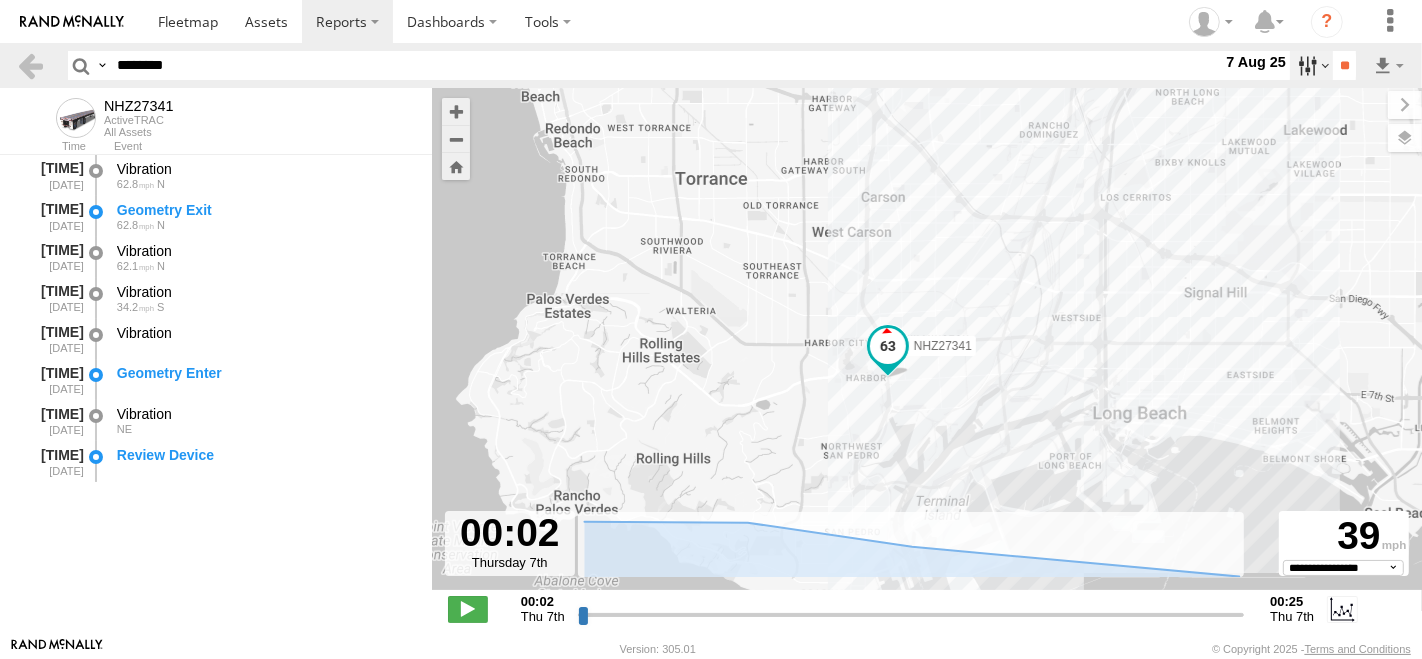 click at bounding box center [1311, 65] 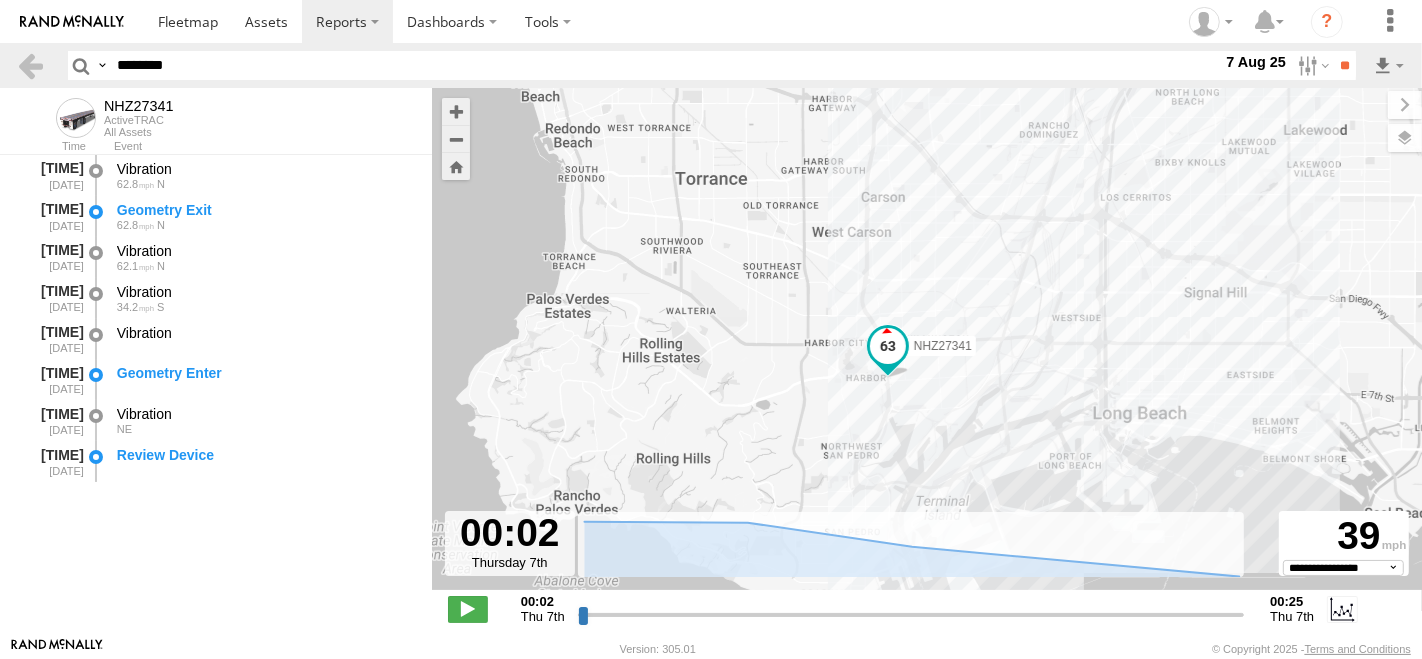 click at bounding box center (0, 0) 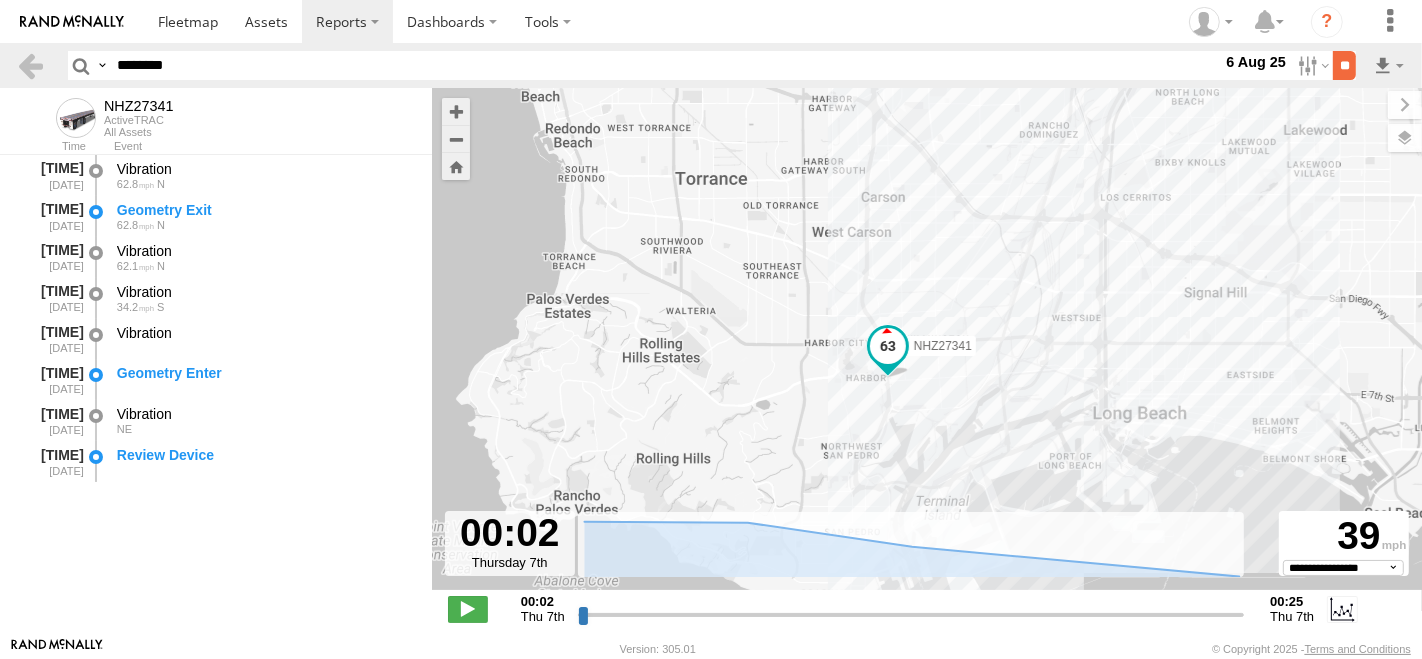 click on "**" at bounding box center [1344, 65] 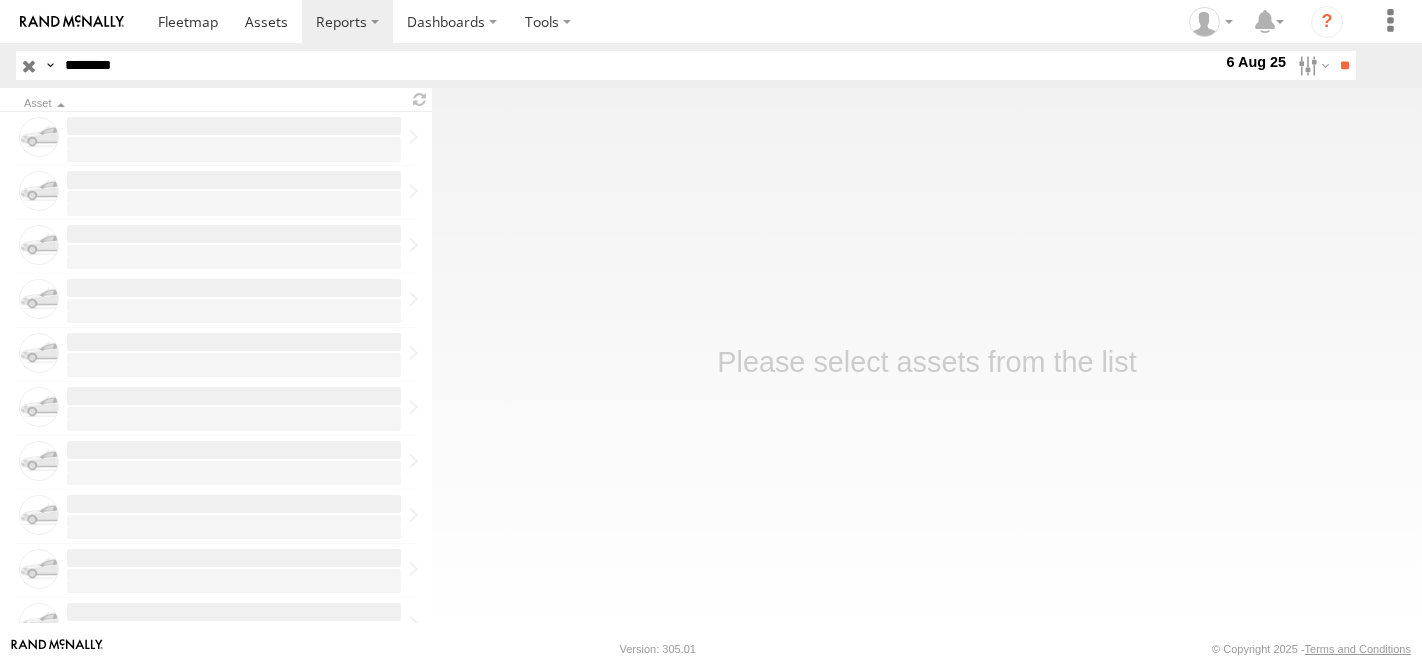 scroll, scrollTop: 0, scrollLeft: 0, axis: both 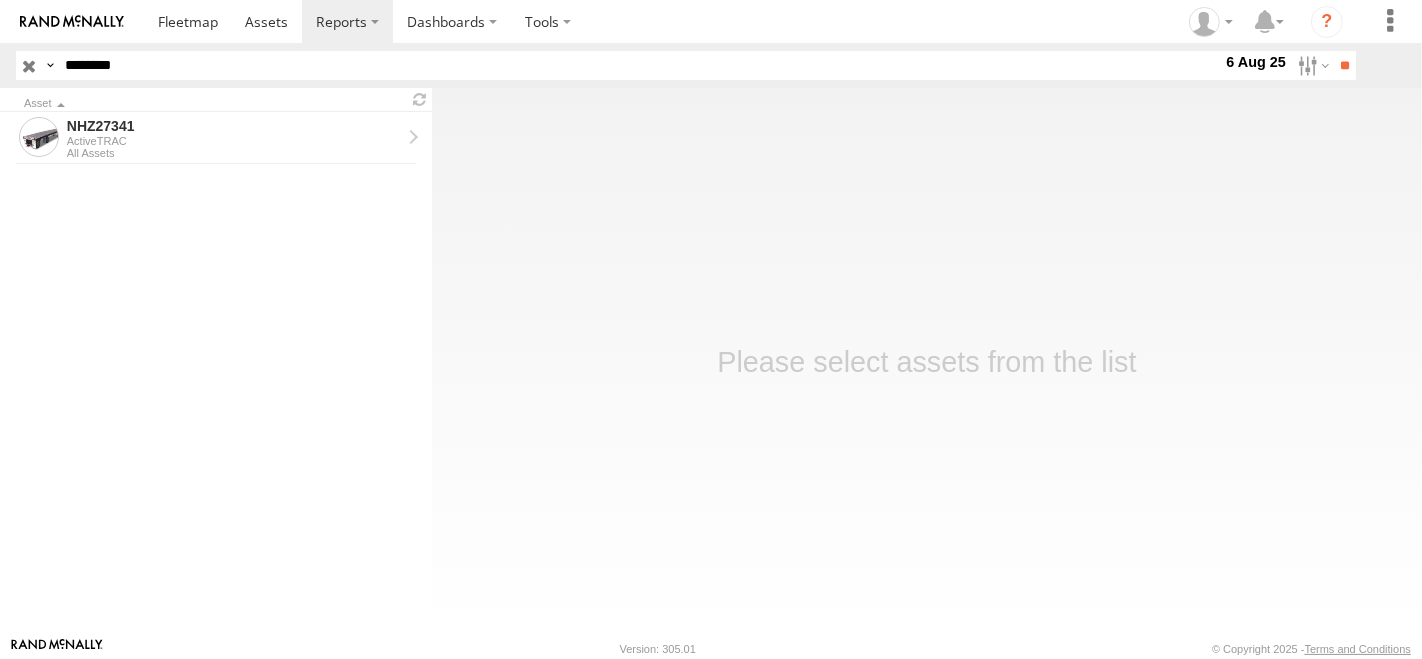 click on "ActiveTRAC" at bounding box center [234, 141] 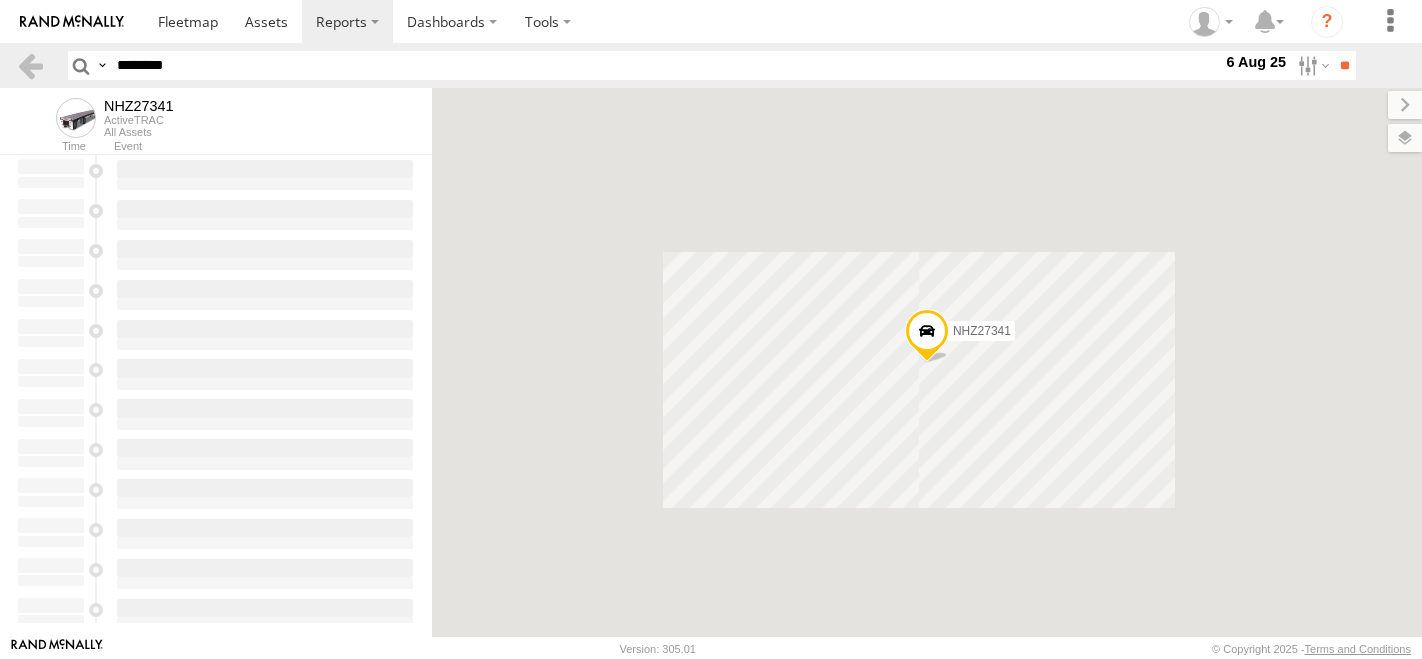 scroll, scrollTop: 0, scrollLeft: 0, axis: both 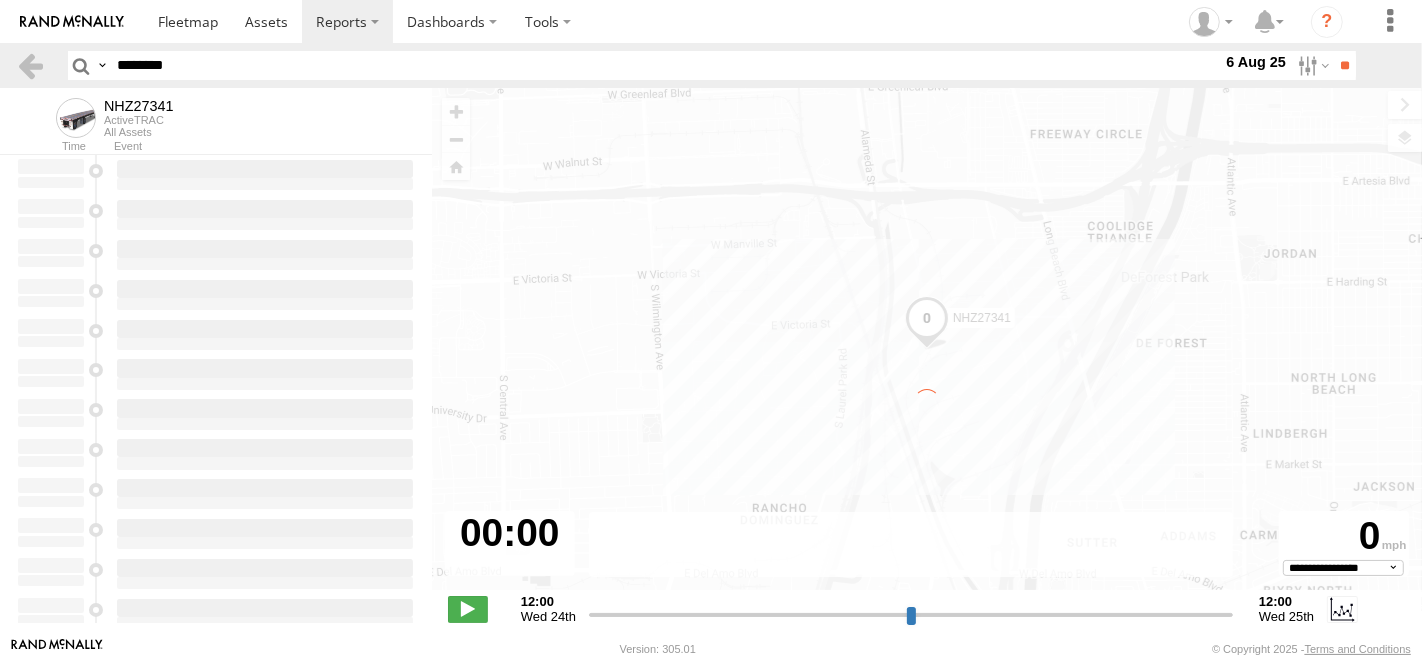 type on "**********" 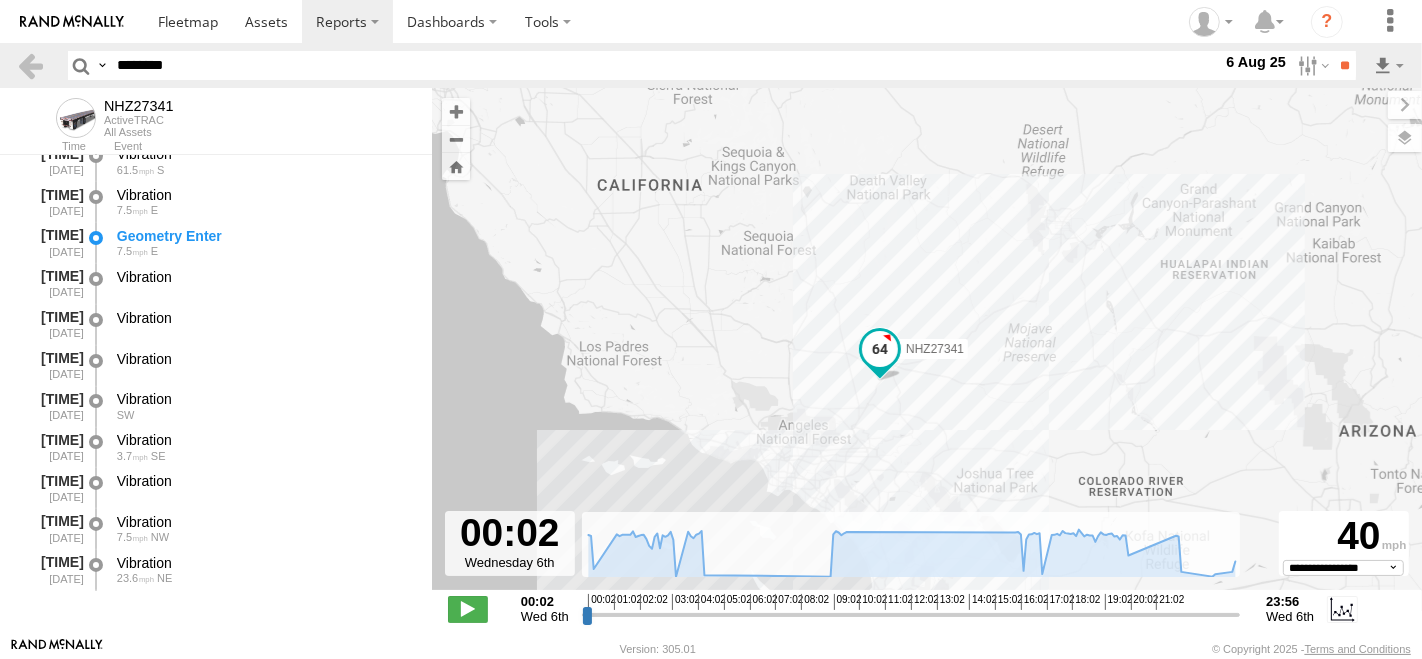 scroll, scrollTop: 3819, scrollLeft: 0, axis: vertical 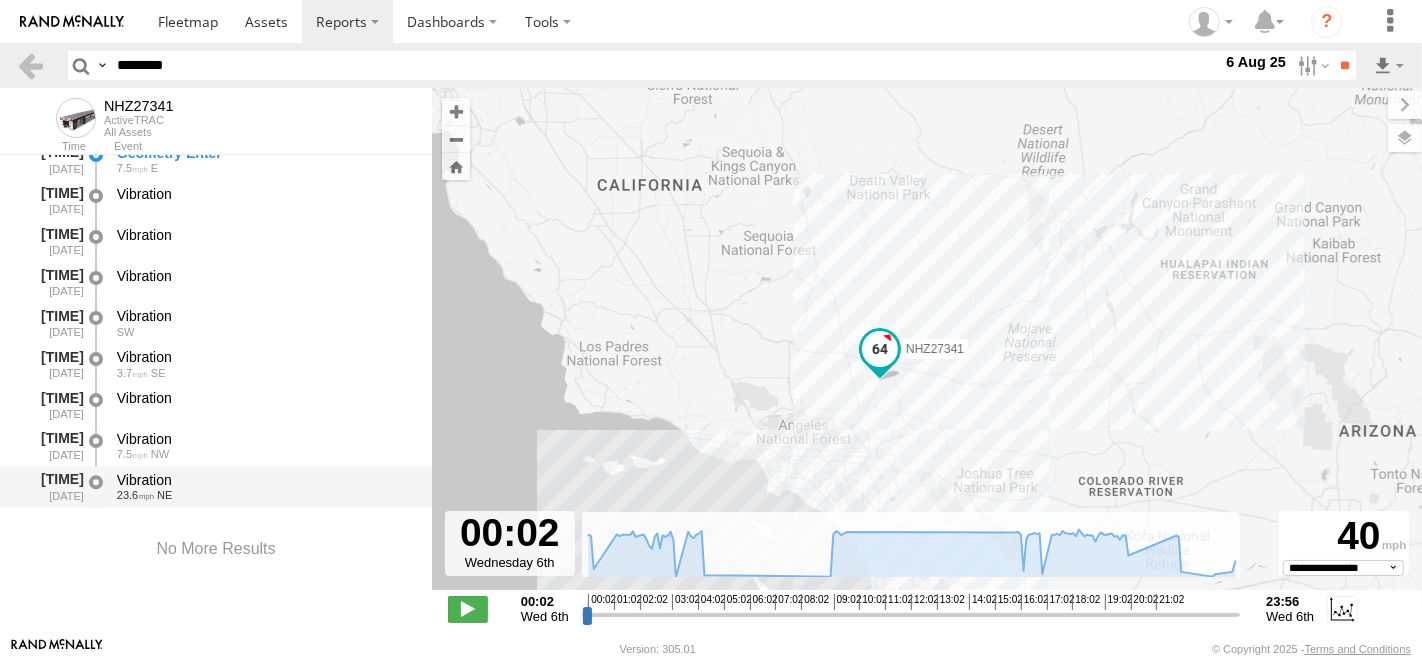 click on "Vibration" at bounding box center (265, 480) 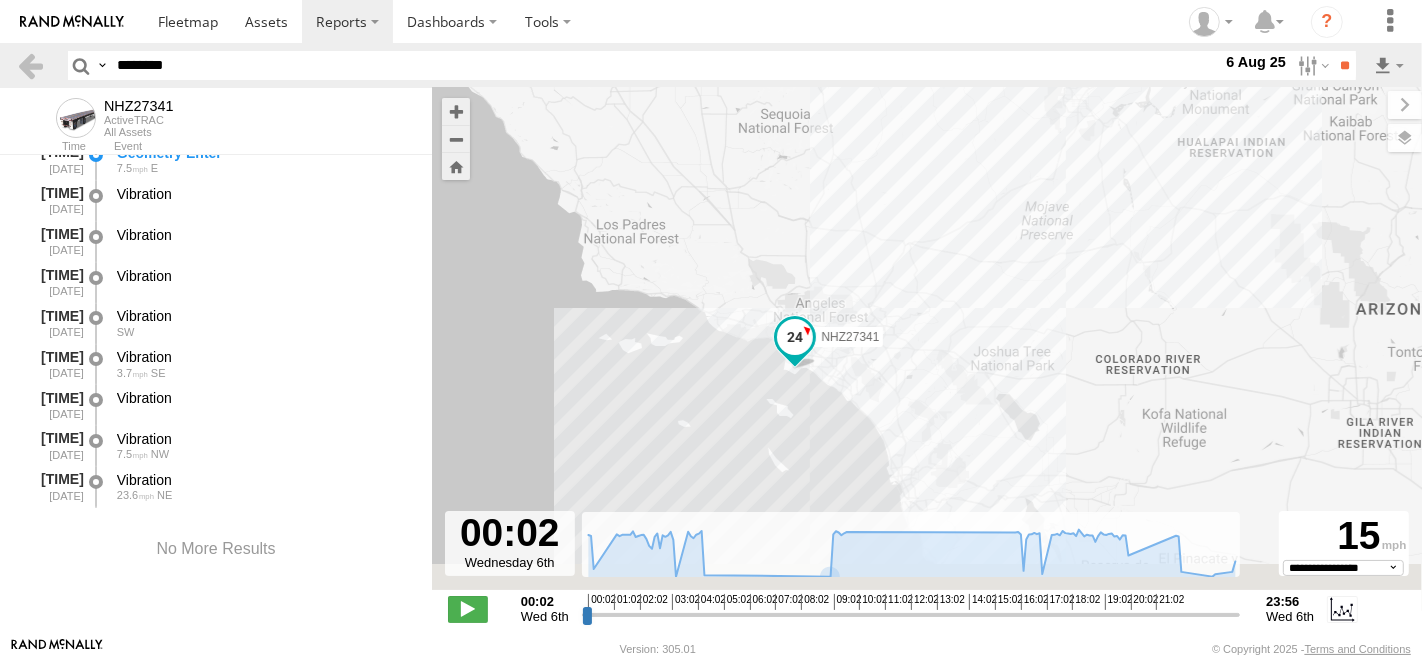 drag, startPoint x: 820, startPoint y: 495, endPoint x: 837, endPoint y: 371, distance: 125.1599 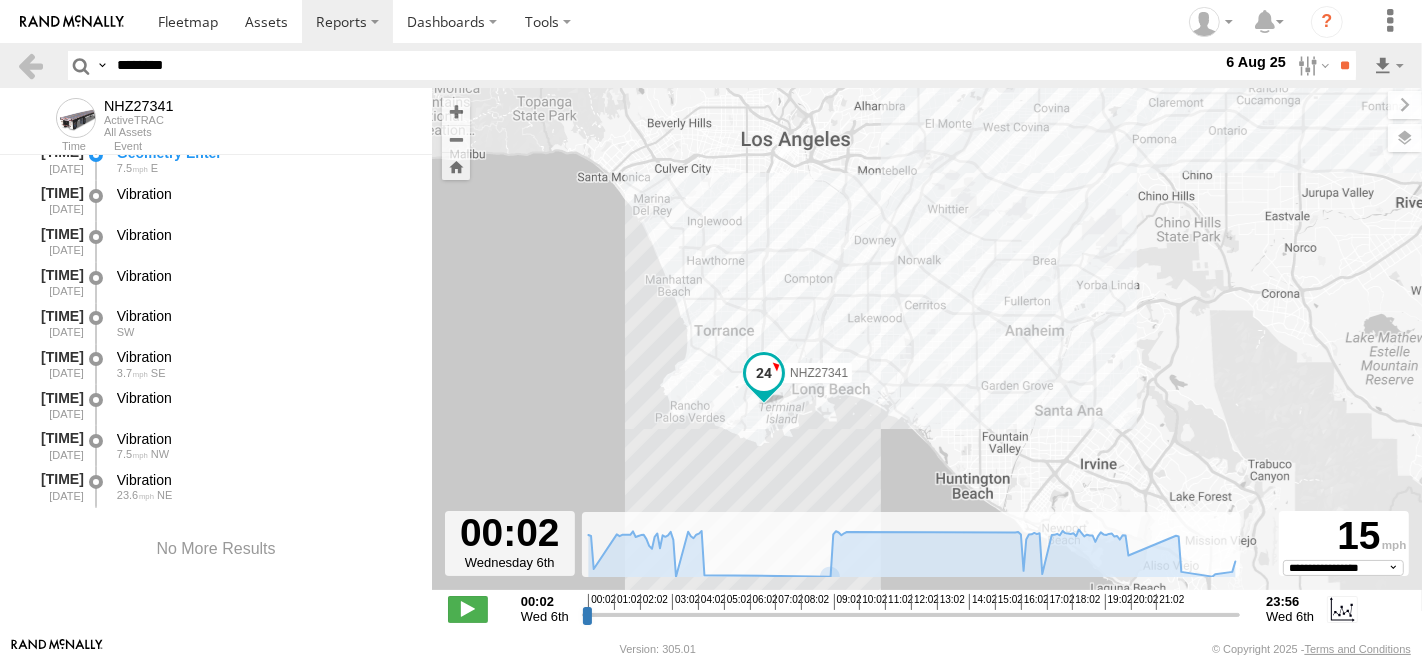 drag, startPoint x: 660, startPoint y: 345, endPoint x: 807, endPoint y: 432, distance: 170.81569 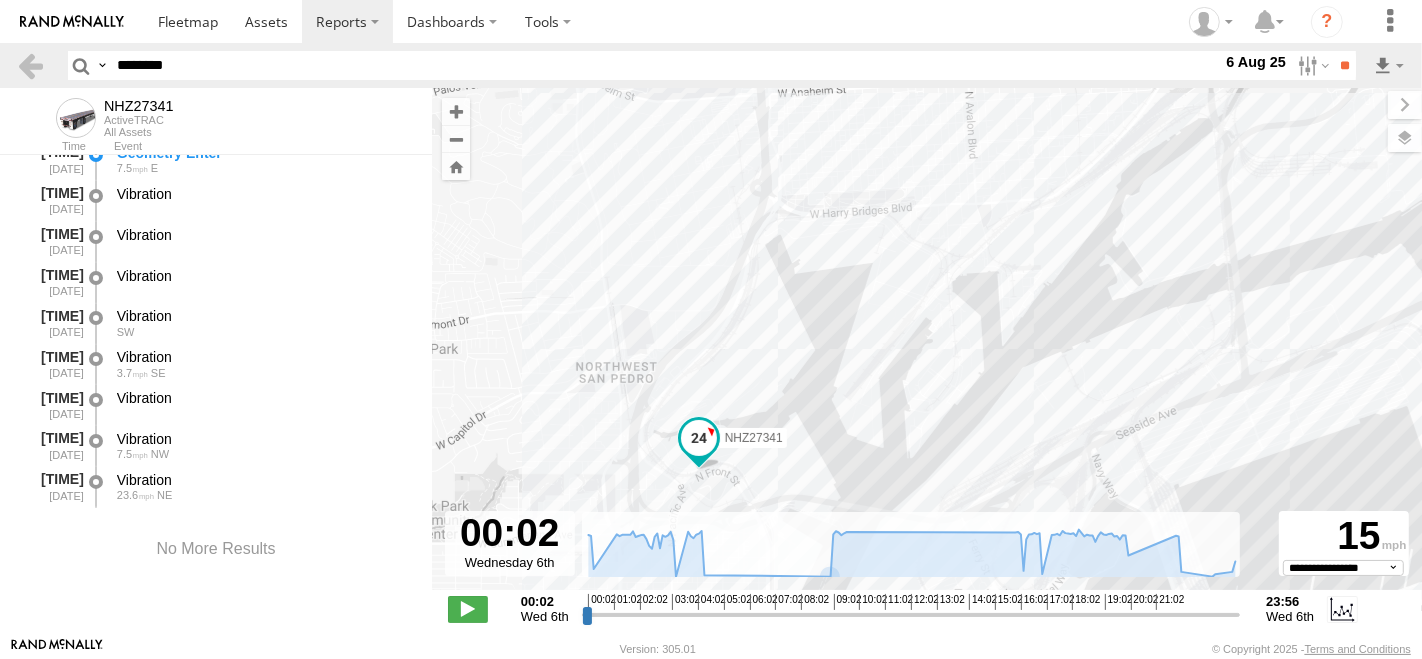click on "********" at bounding box center (665, 65) 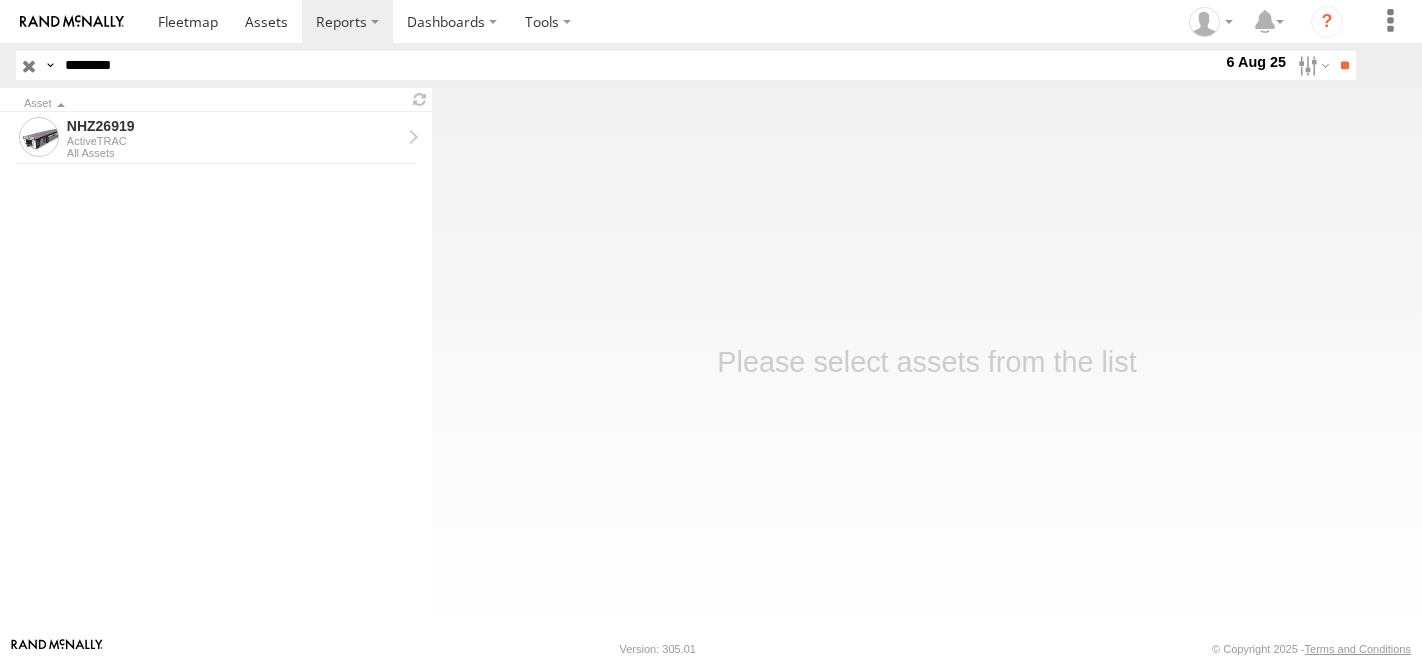 scroll, scrollTop: 0, scrollLeft: 0, axis: both 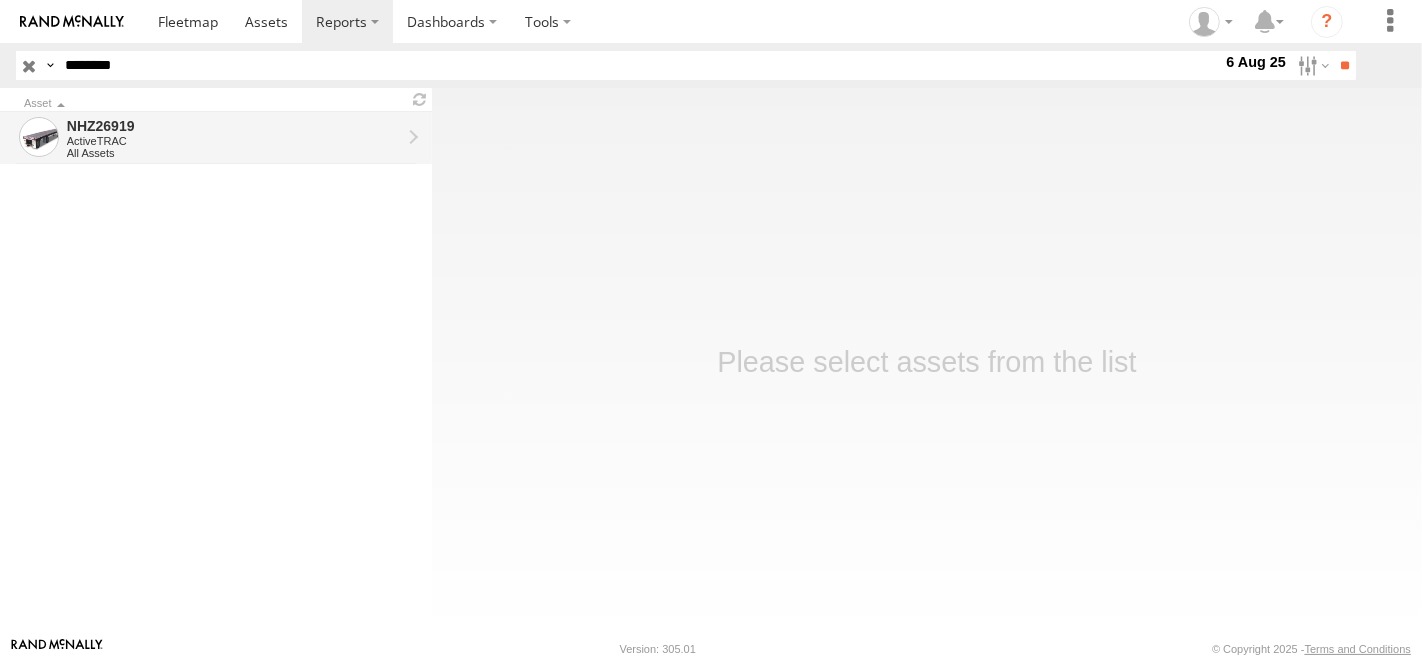 click on "NHZ26919" at bounding box center [234, 126] 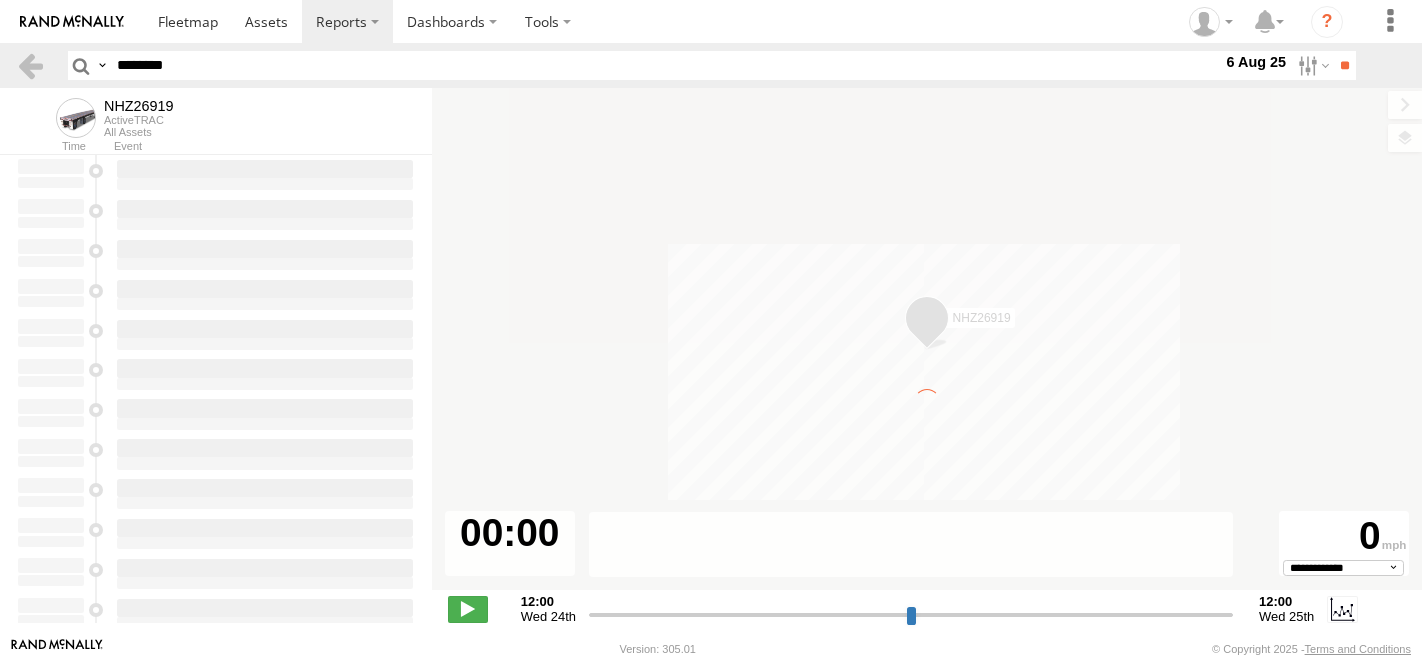 scroll, scrollTop: 0, scrollLeft: 0, axis: both 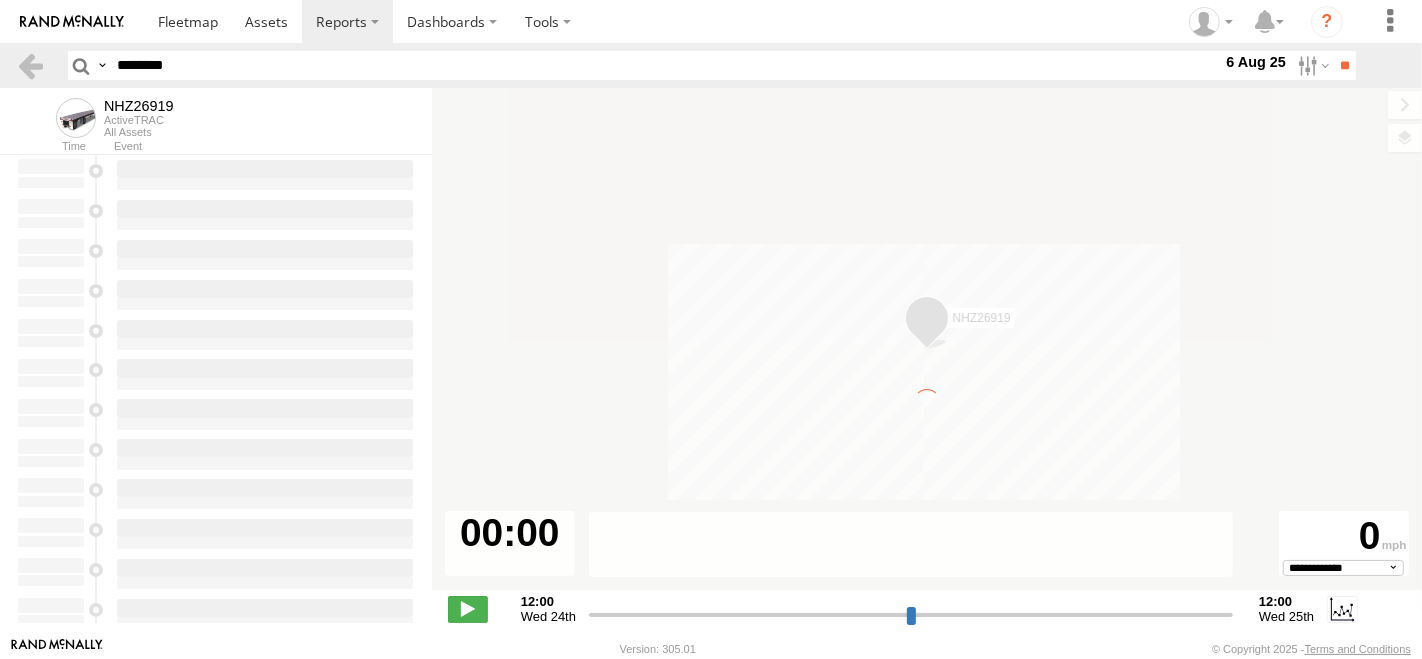 type on "**********" 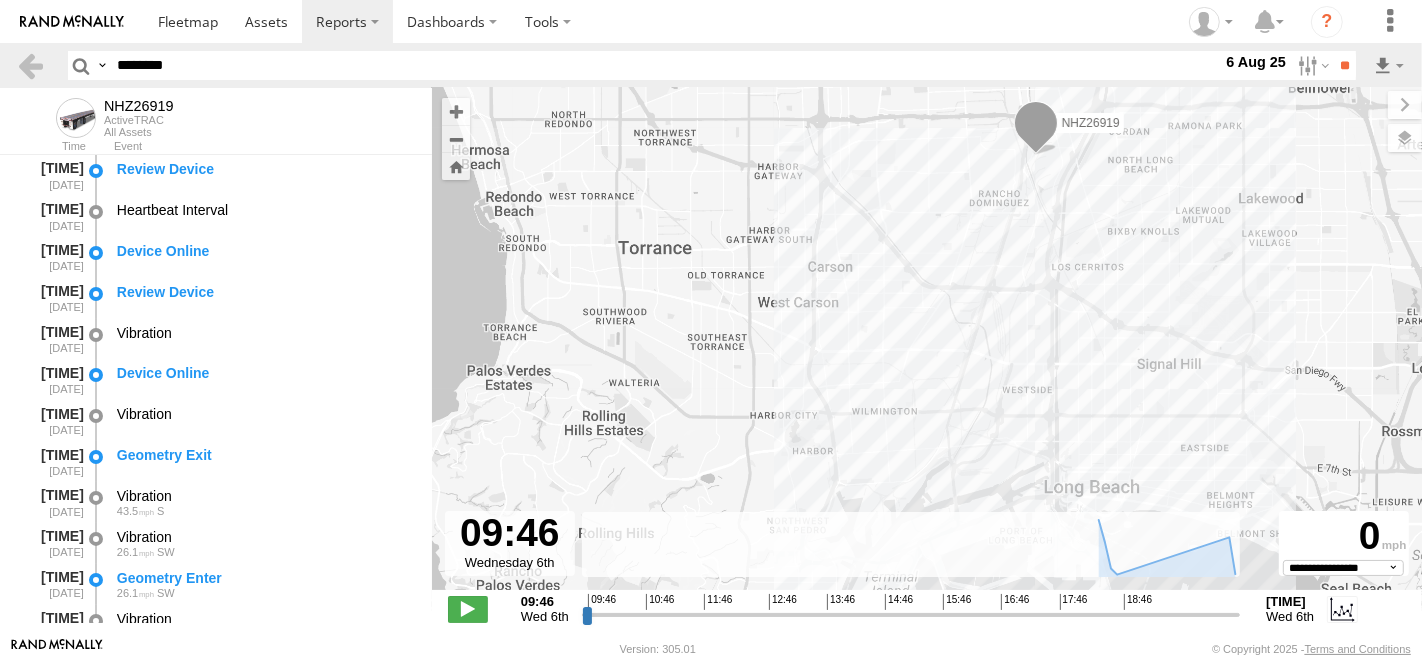 scroll, scrollTop: 444, scrollLeft: 0, axis: vertical 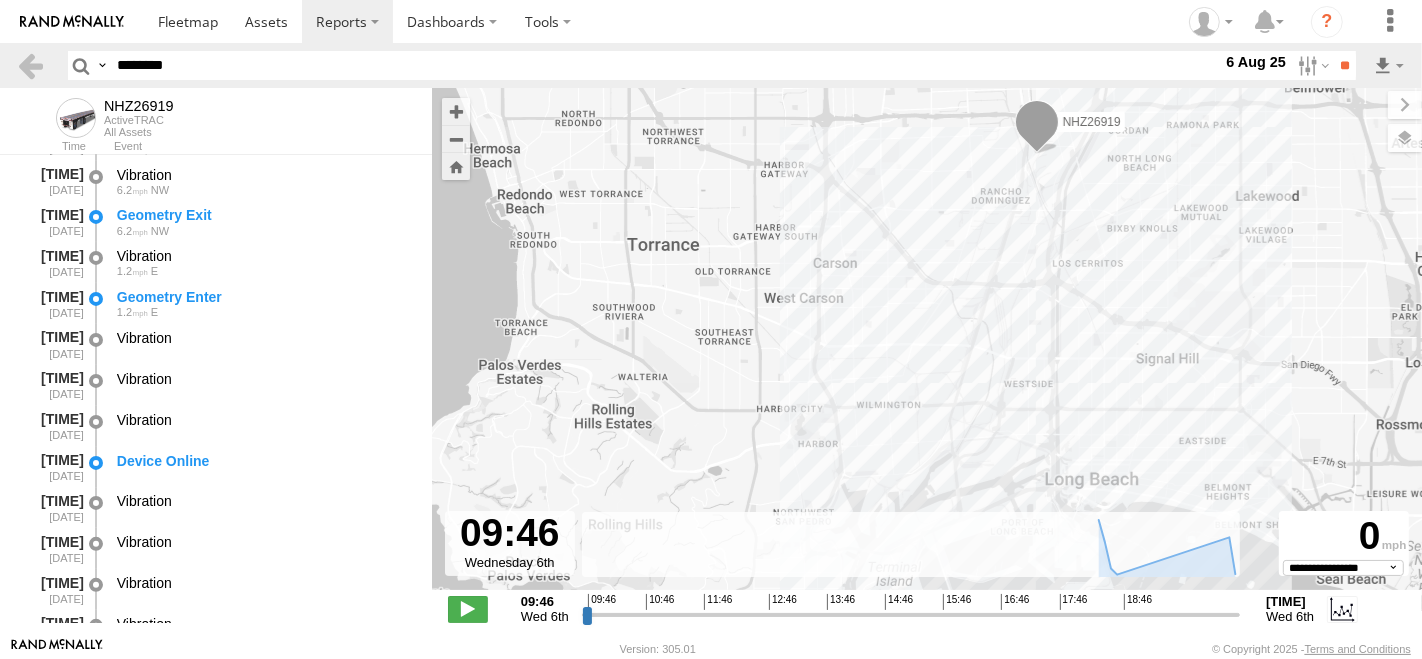 click on "Geometry Enter
1.2
E" at bounding box center [265, 303] 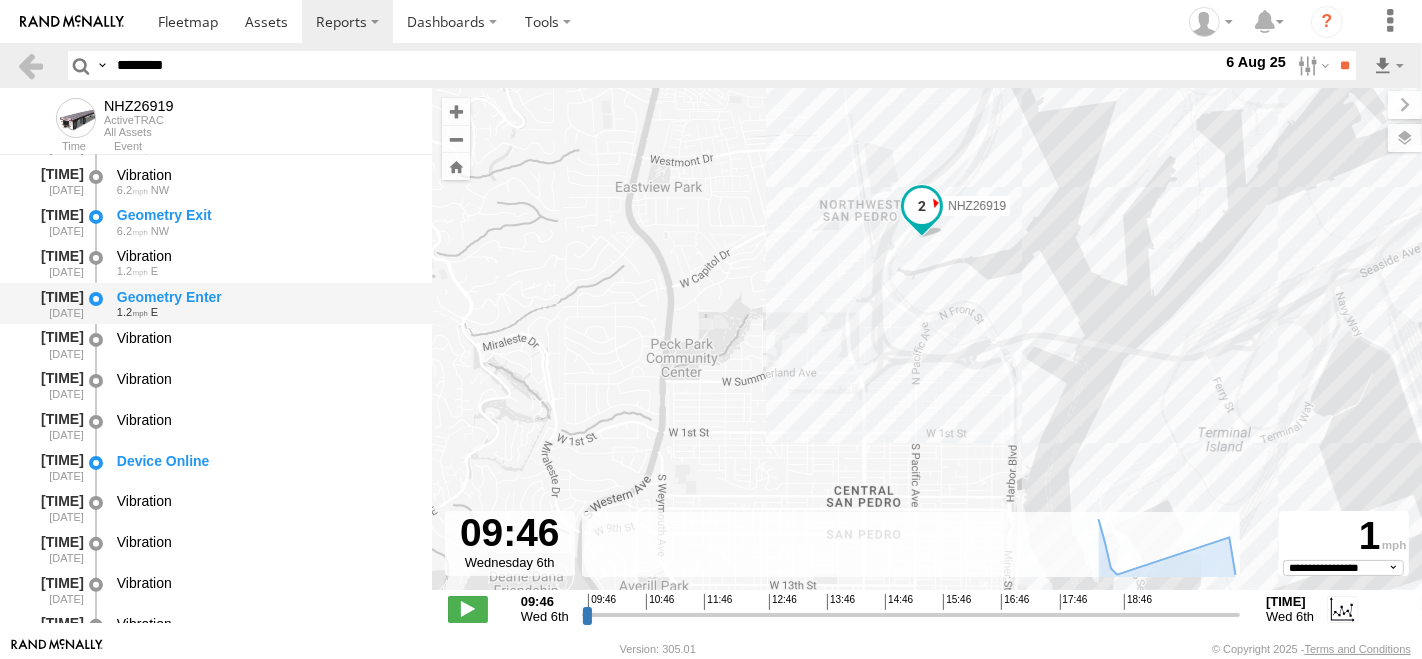 click on "1.2
E" at bounding box center (265, 312) 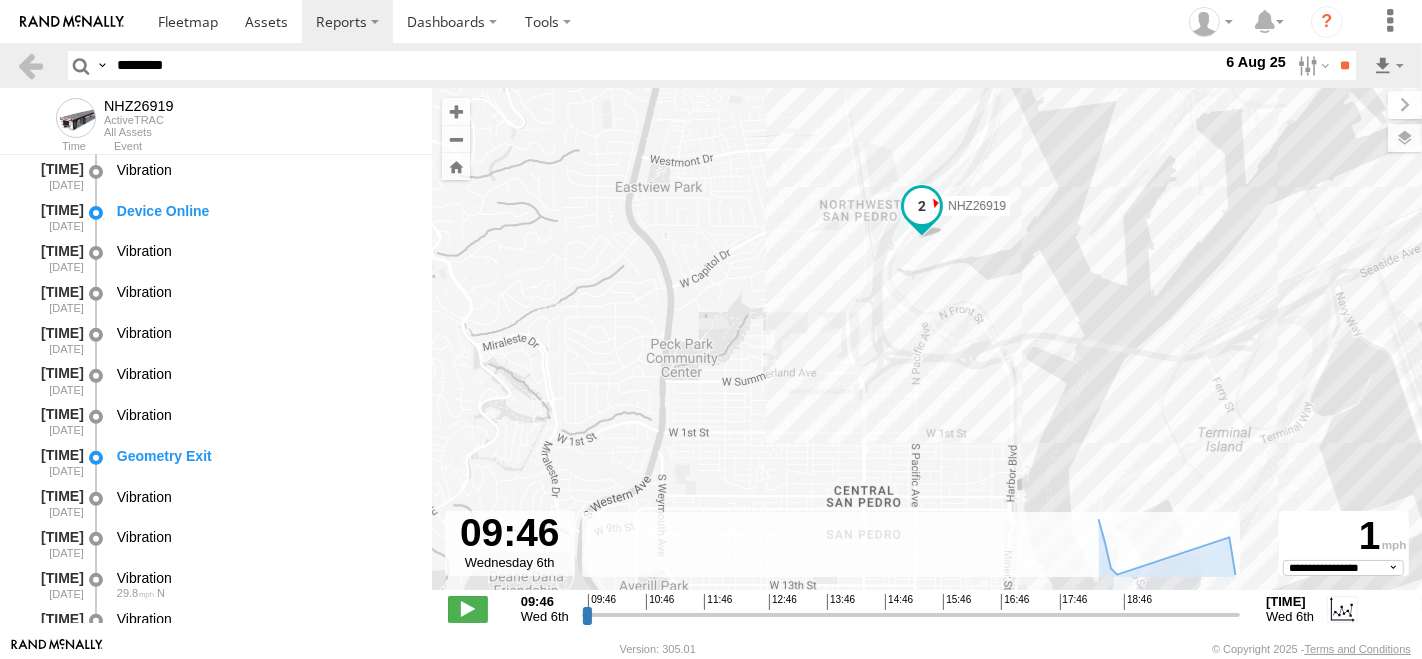 scroll, scrollTop: 777, scrollLeft: 0, axis: vertical 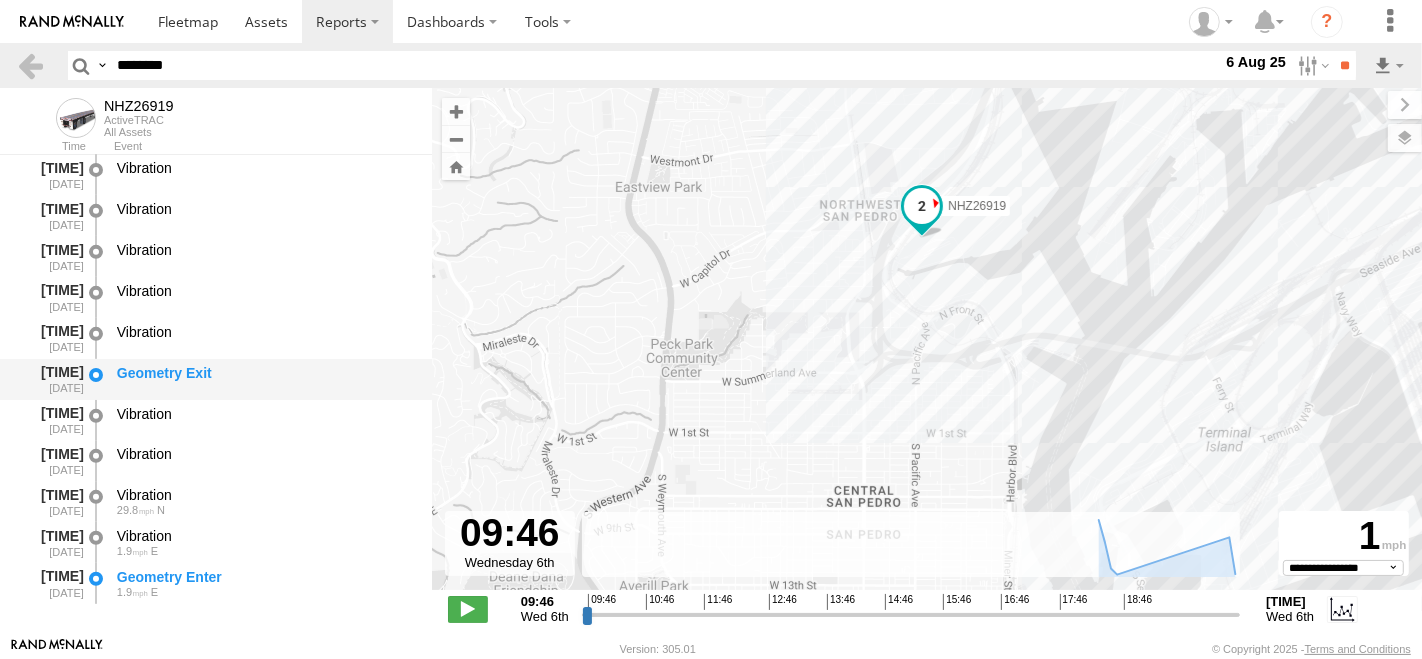 click on "Geometry Exit" at bounding box center (265, 373) 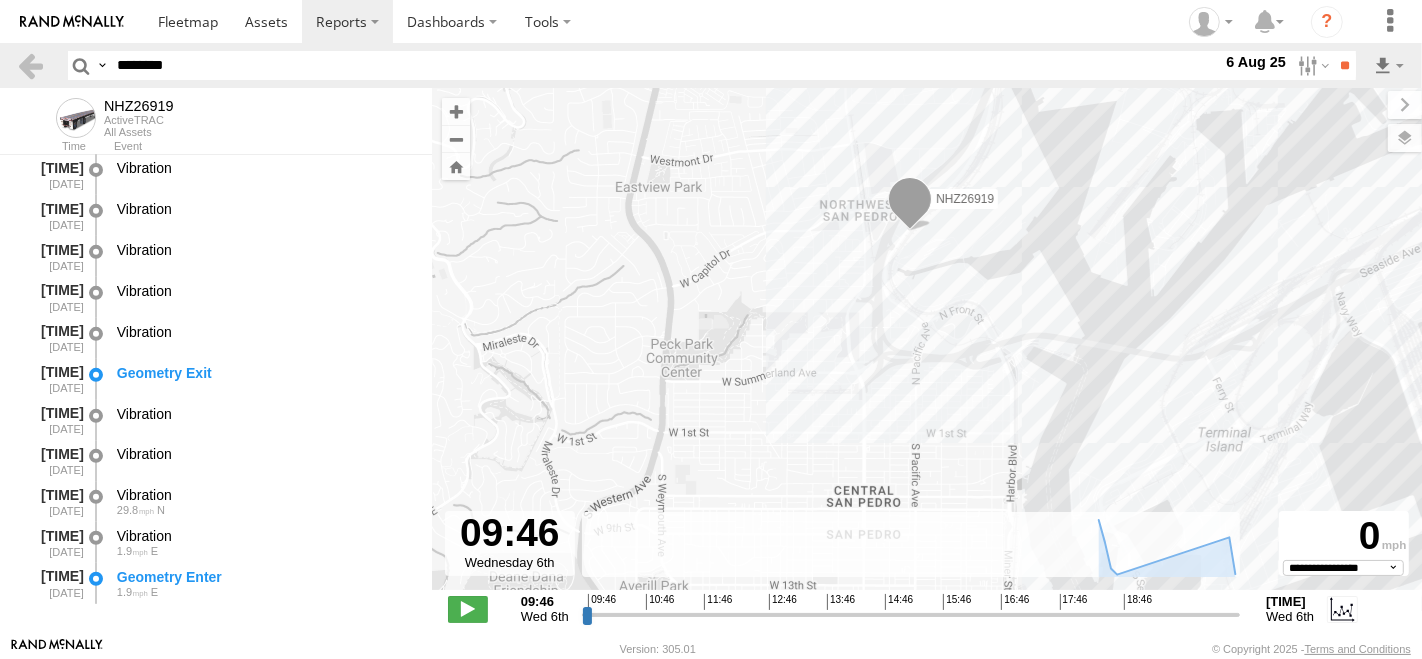 click on "********" at bounding box center (665, 65) 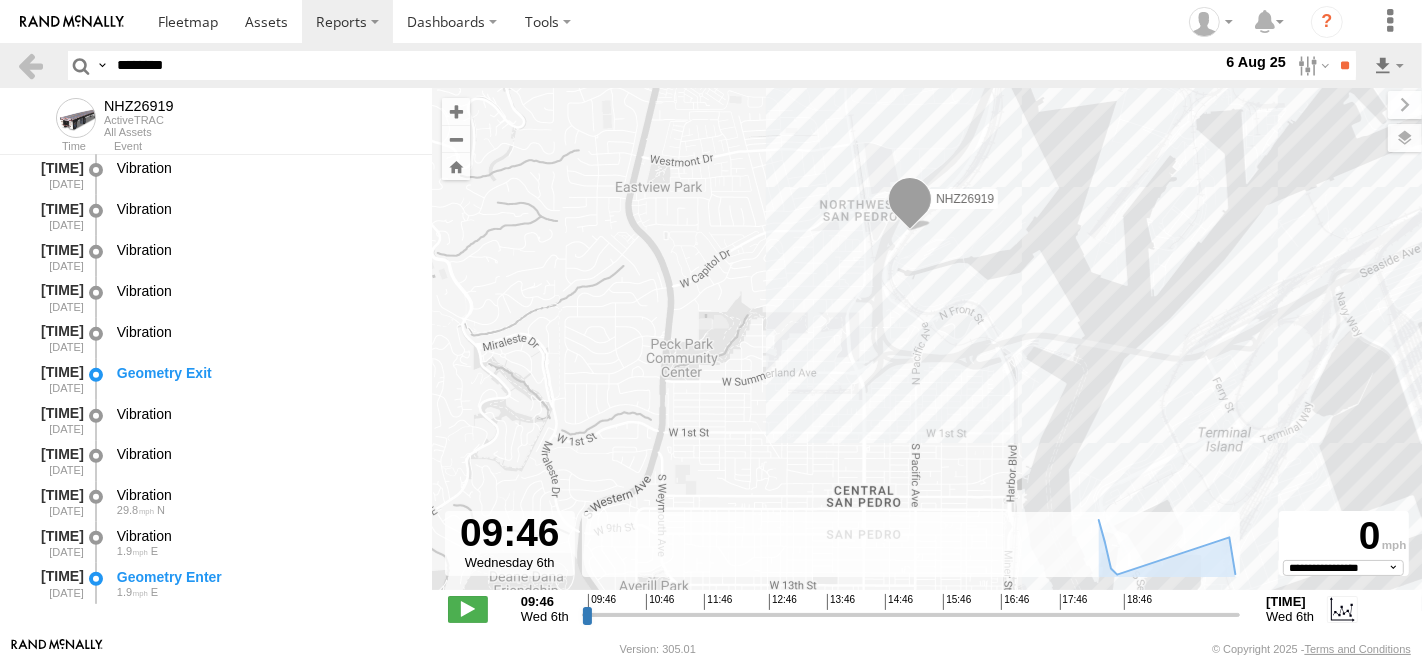 type on "********" 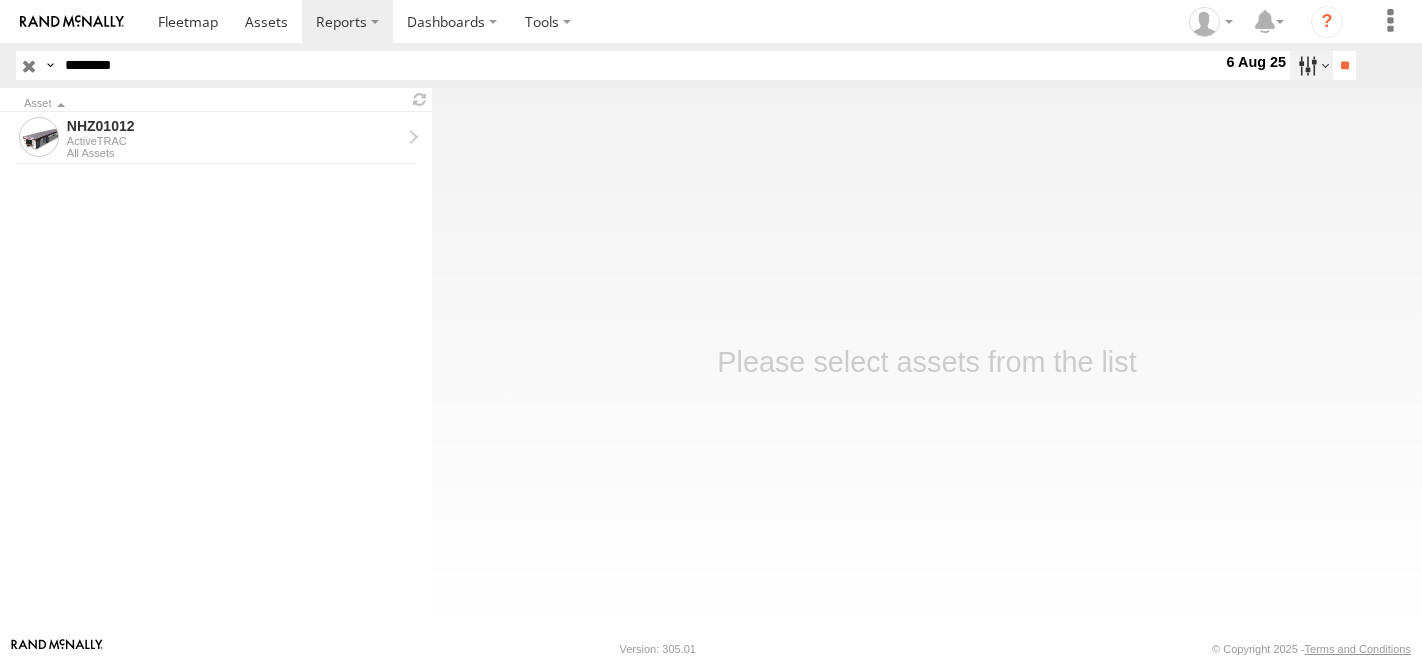 scroll, scrollTop: 0, scrollLeft: 0, axis: both 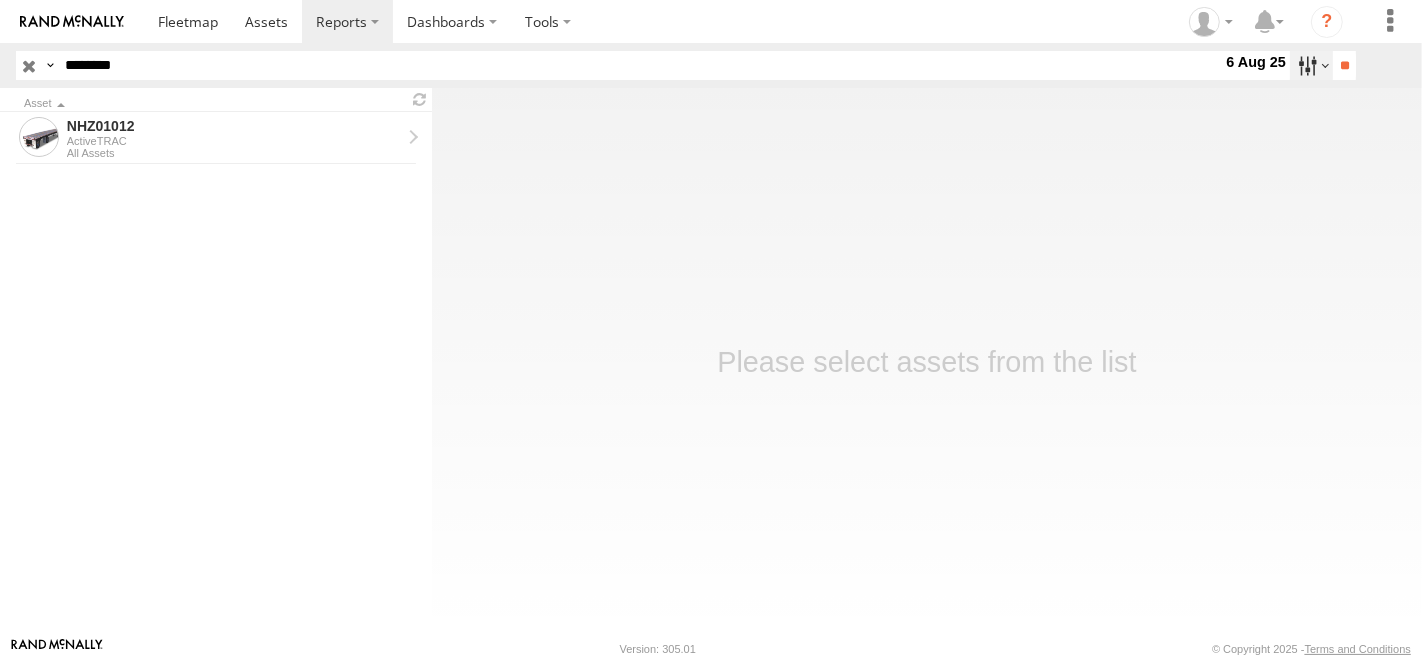 click at bounding box center [1311, 65] 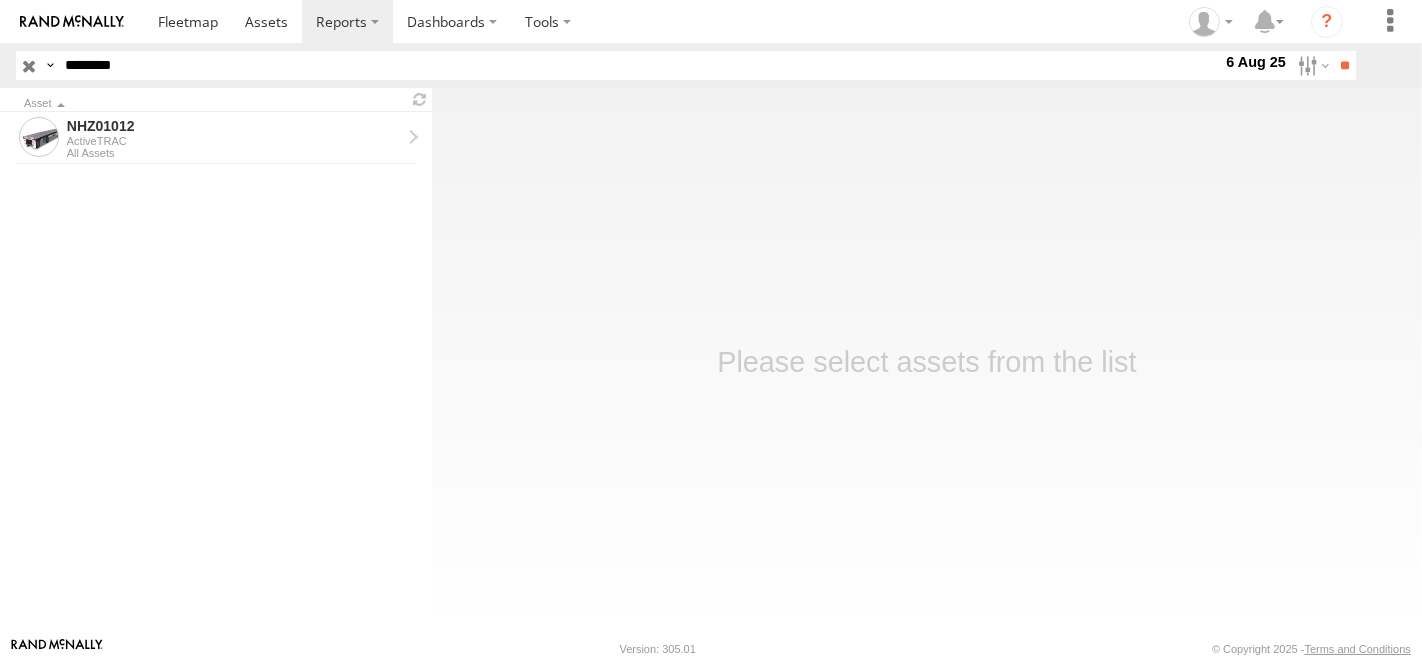 click at bounding box center [0, 0] 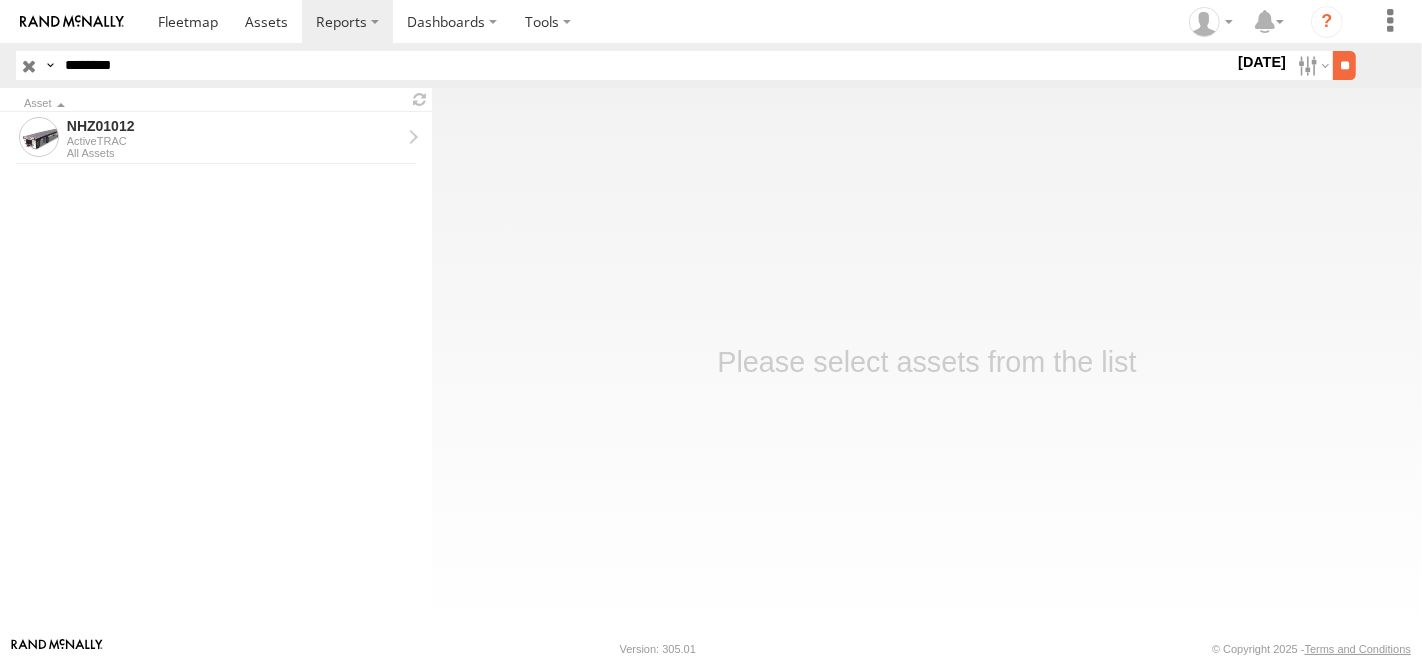 click on "**" at bounding box center [1344, 65] 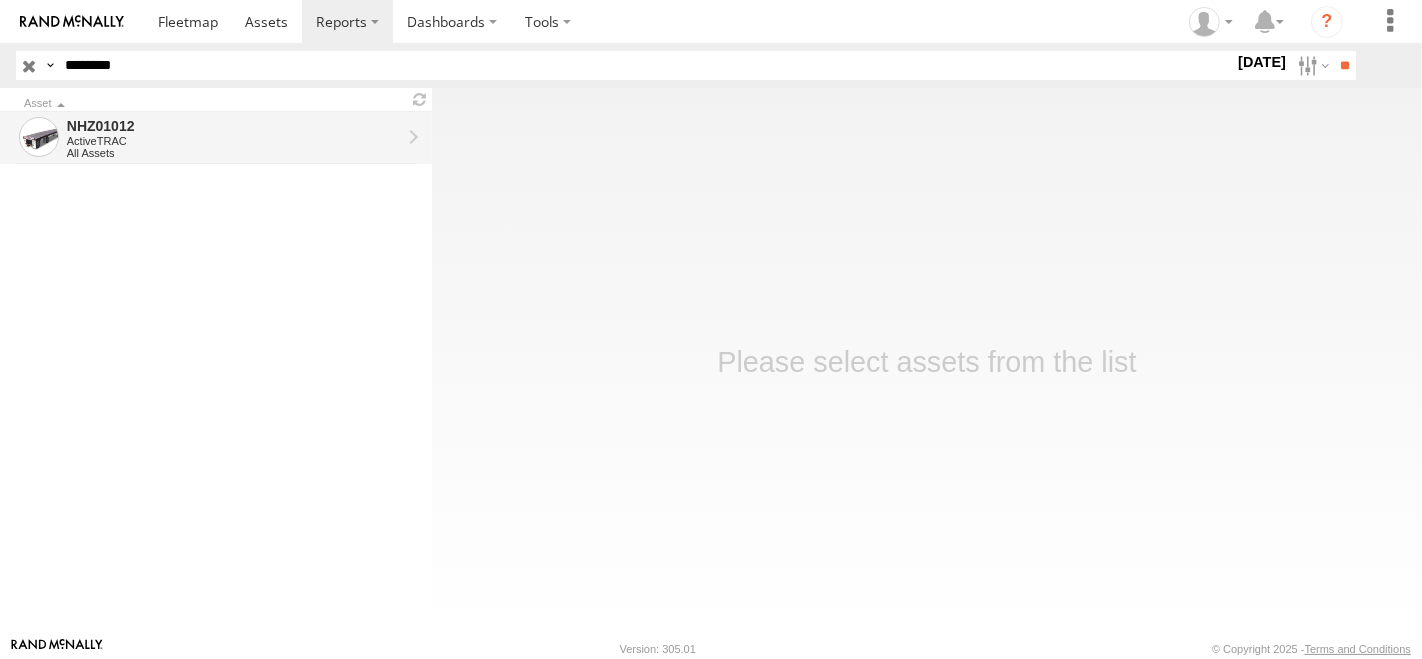 click on "ActiveTRAC" at bounding box center (234, 141) 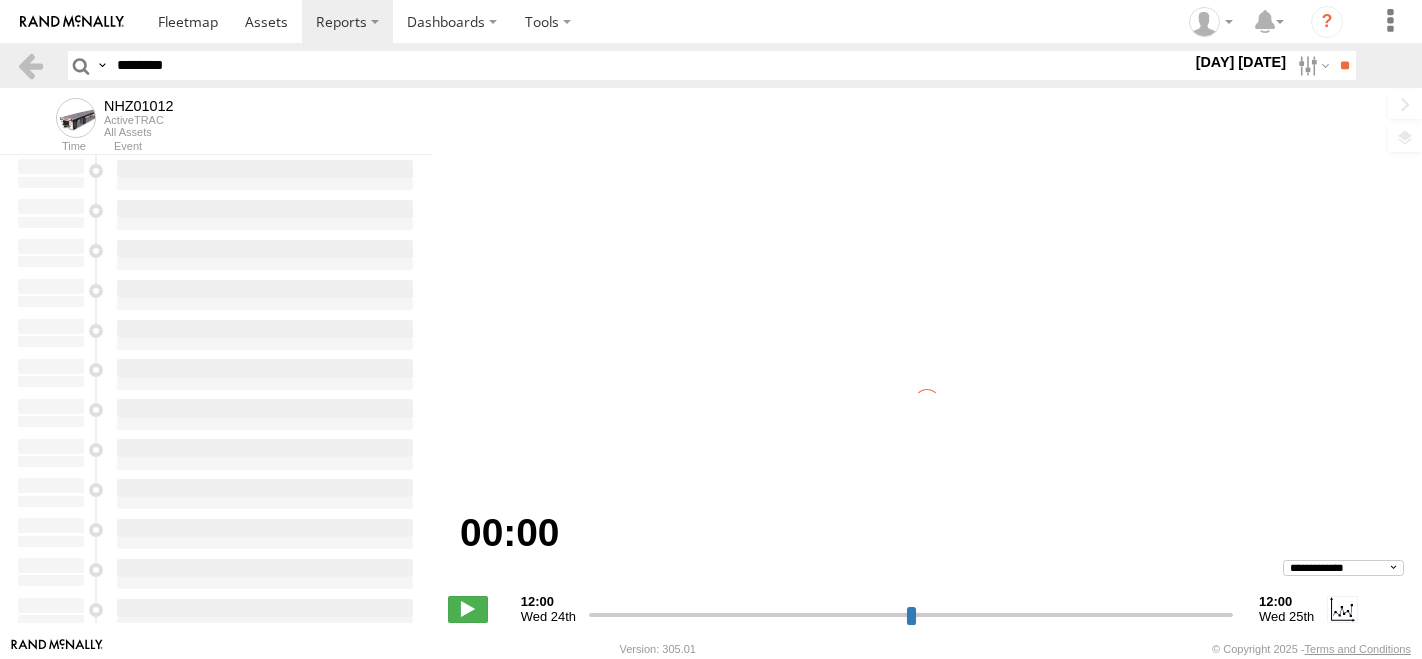 scroll, scrollTop: 0, scrollLeft: 0, axis: both 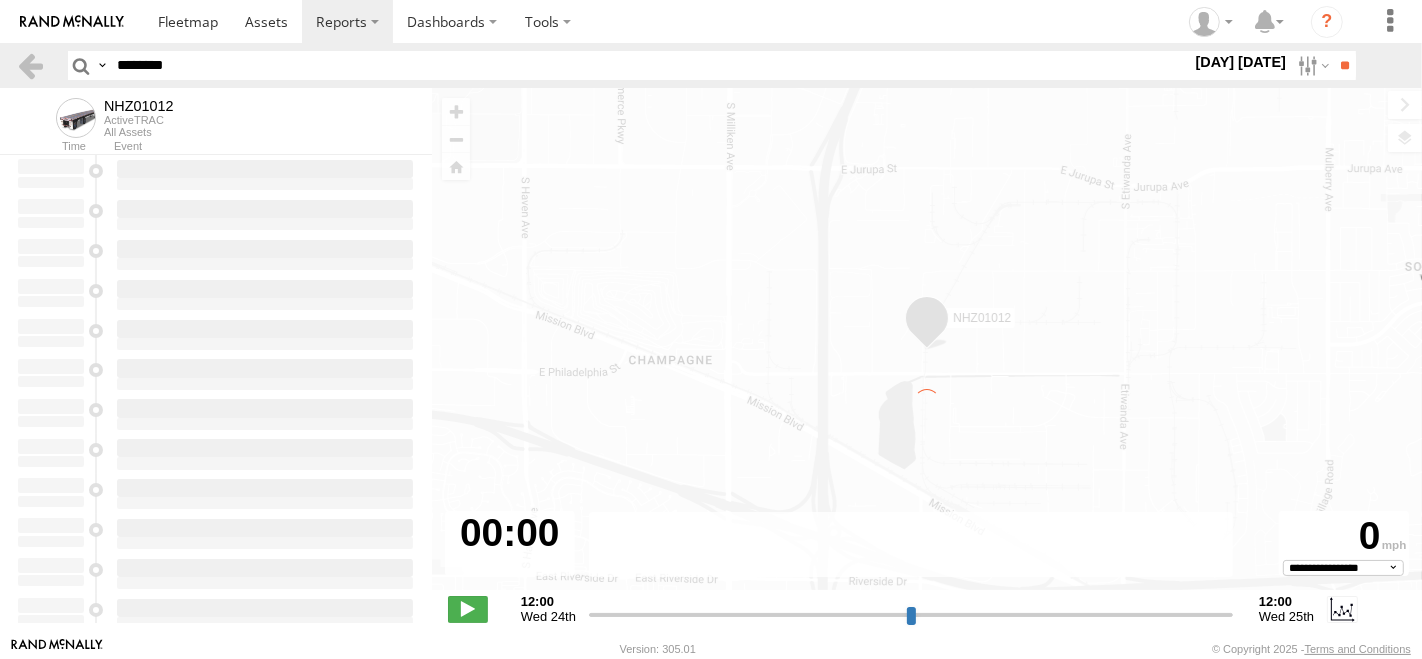 type on "**********" 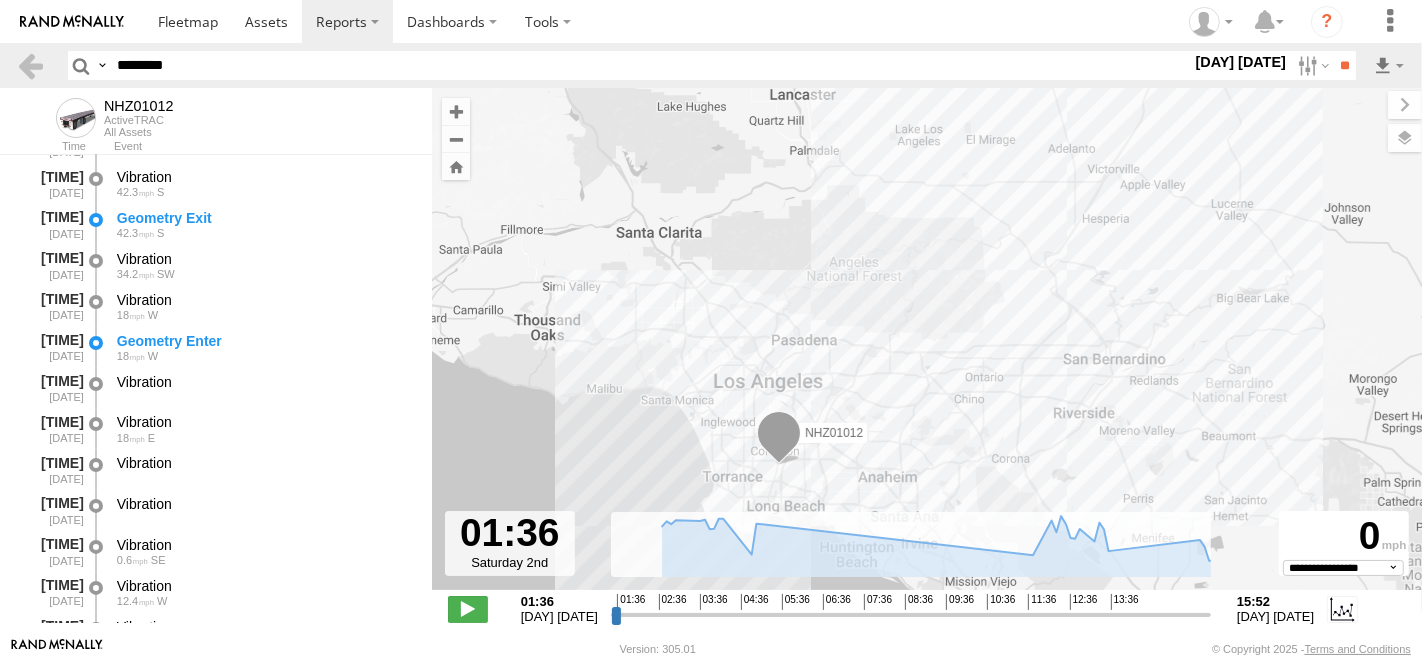 scroll, scrollTop: 2000, scrollLeft: 0, axis: vertical 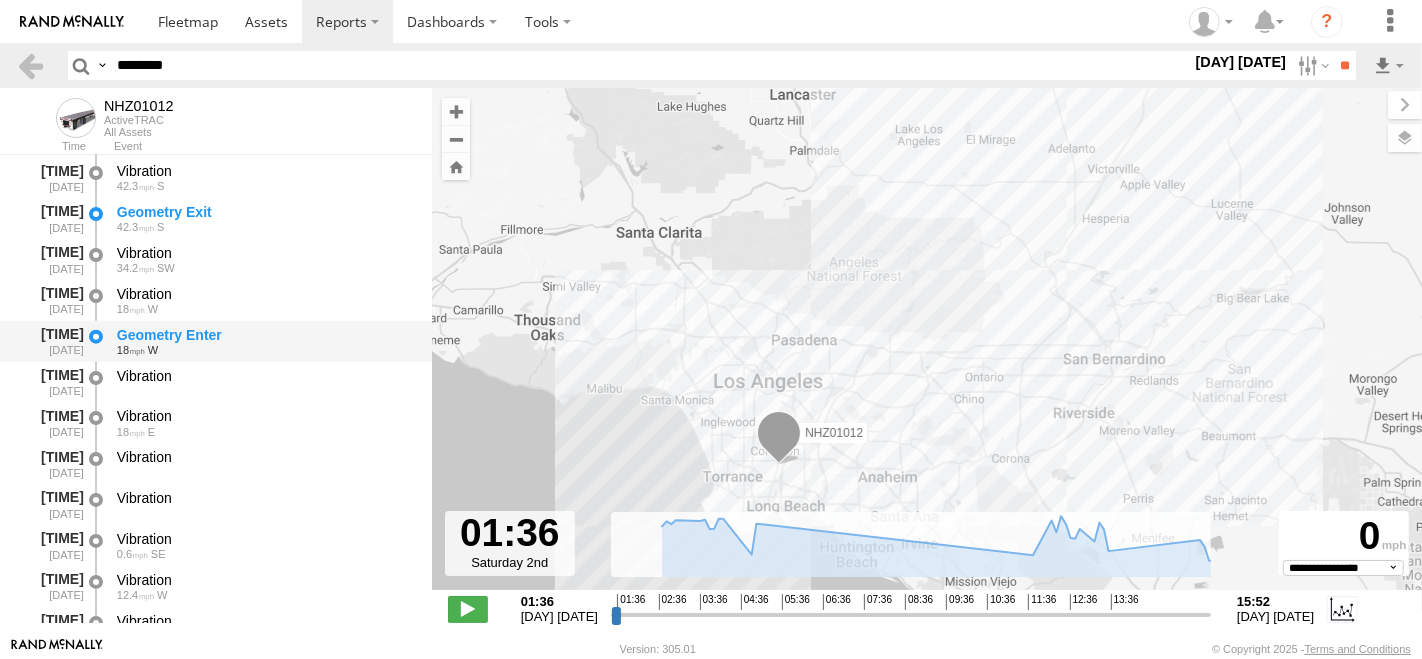 click on "Geometry Enter" at bounding box center (265, 335) 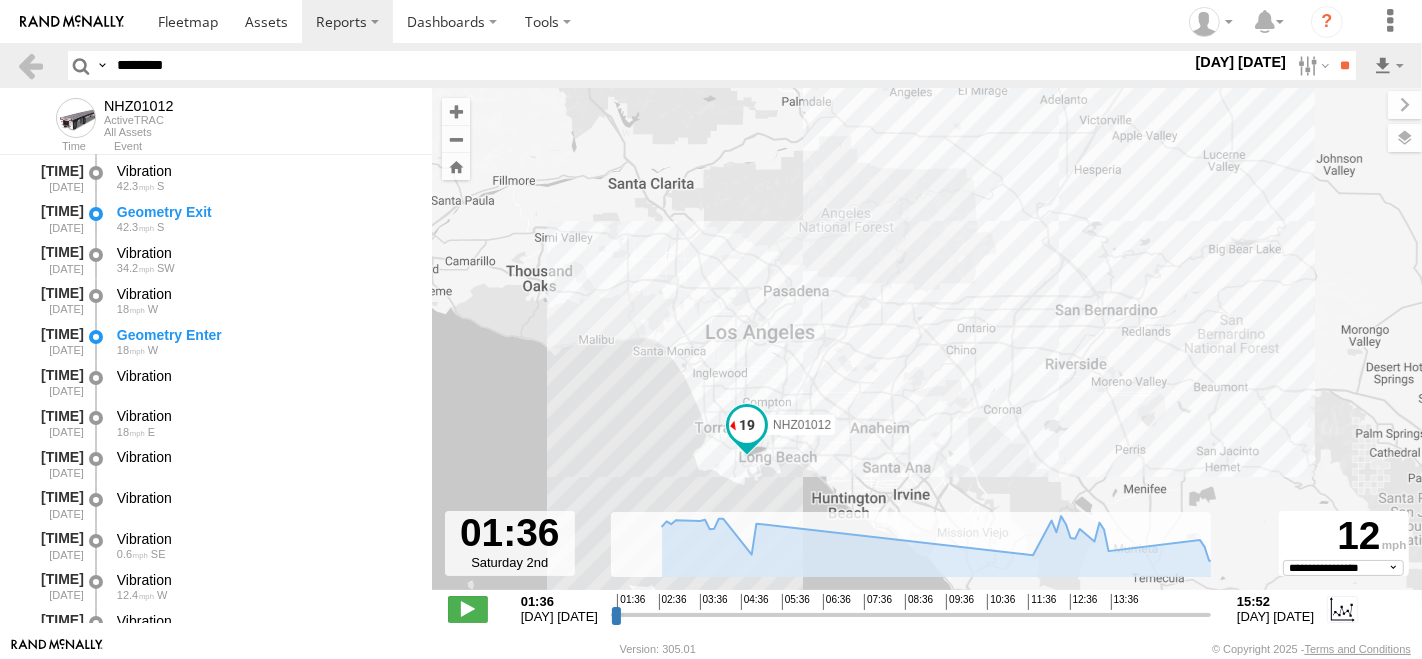 drag, startPoint x: 699, startPoint y: 419, endPoint x: 688, endPoint y: 321, distance: 98.61542 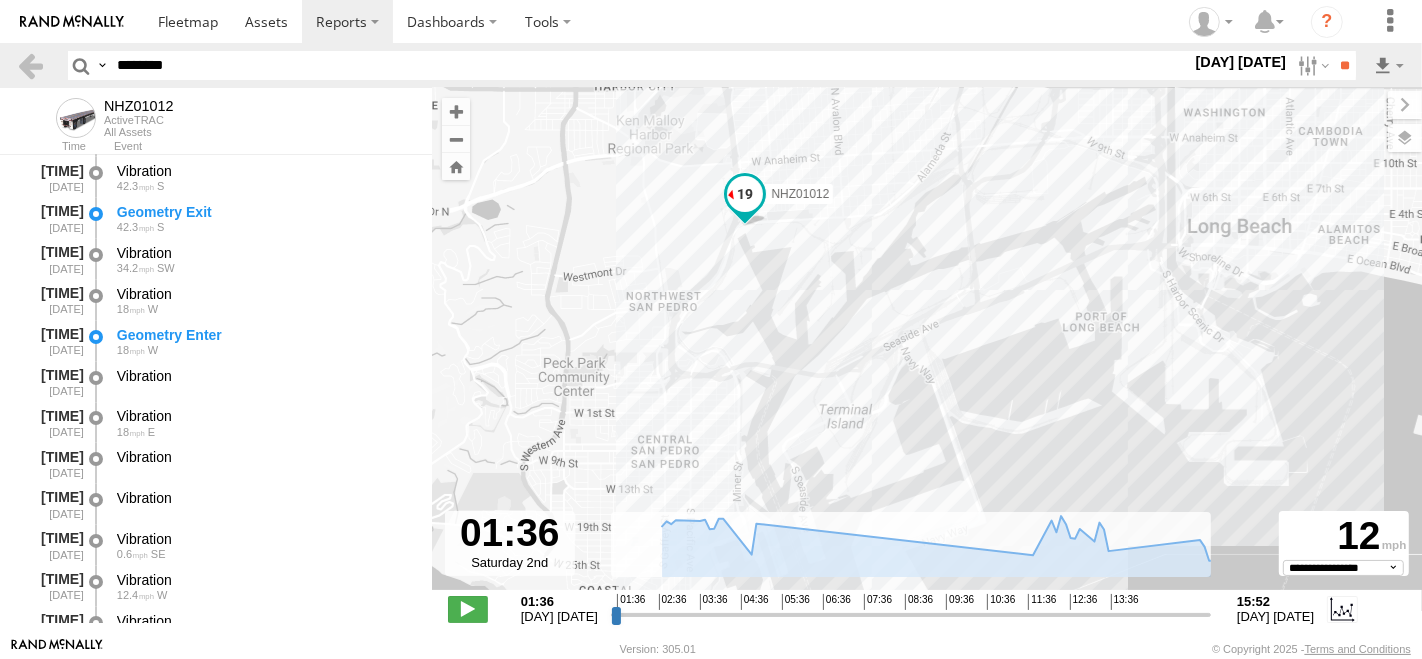 drag, startPoint x: 793, startPoint y: 172, endPoint x: 720, endPoint y: 371, distance: 211.96698 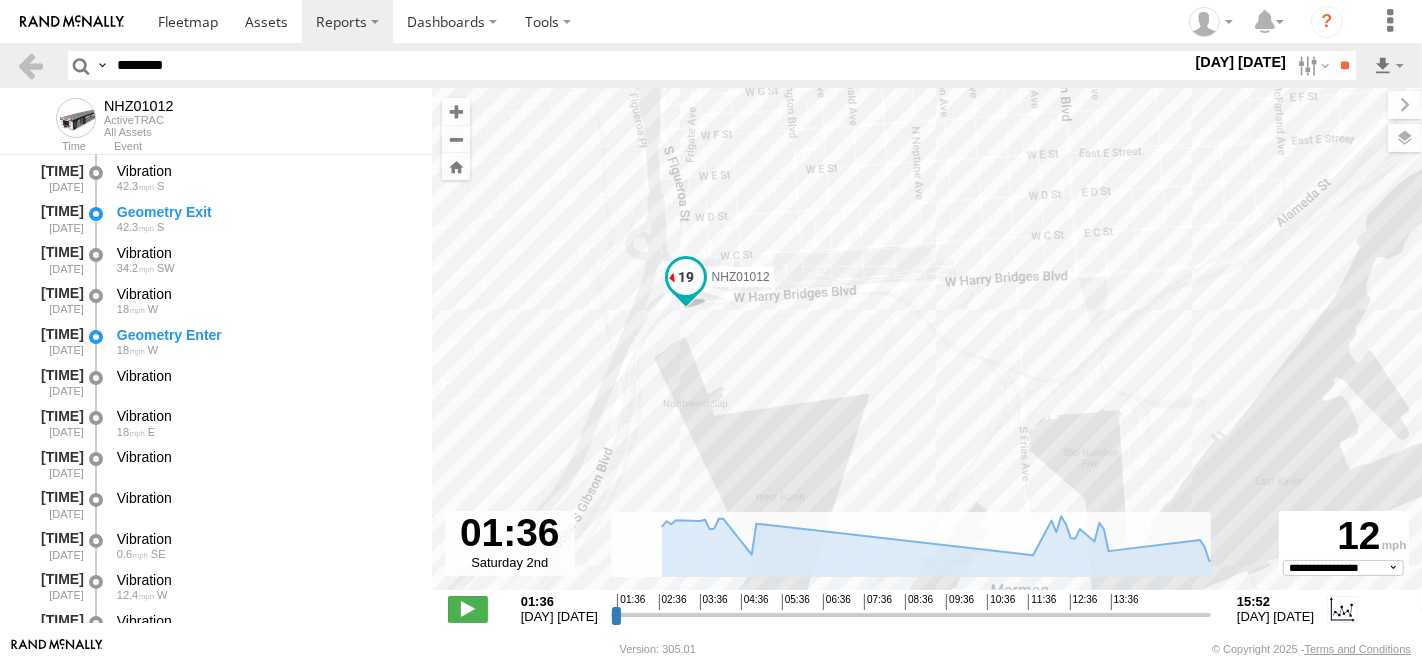click on "NHZ01012" at bounding box center (927, 349) 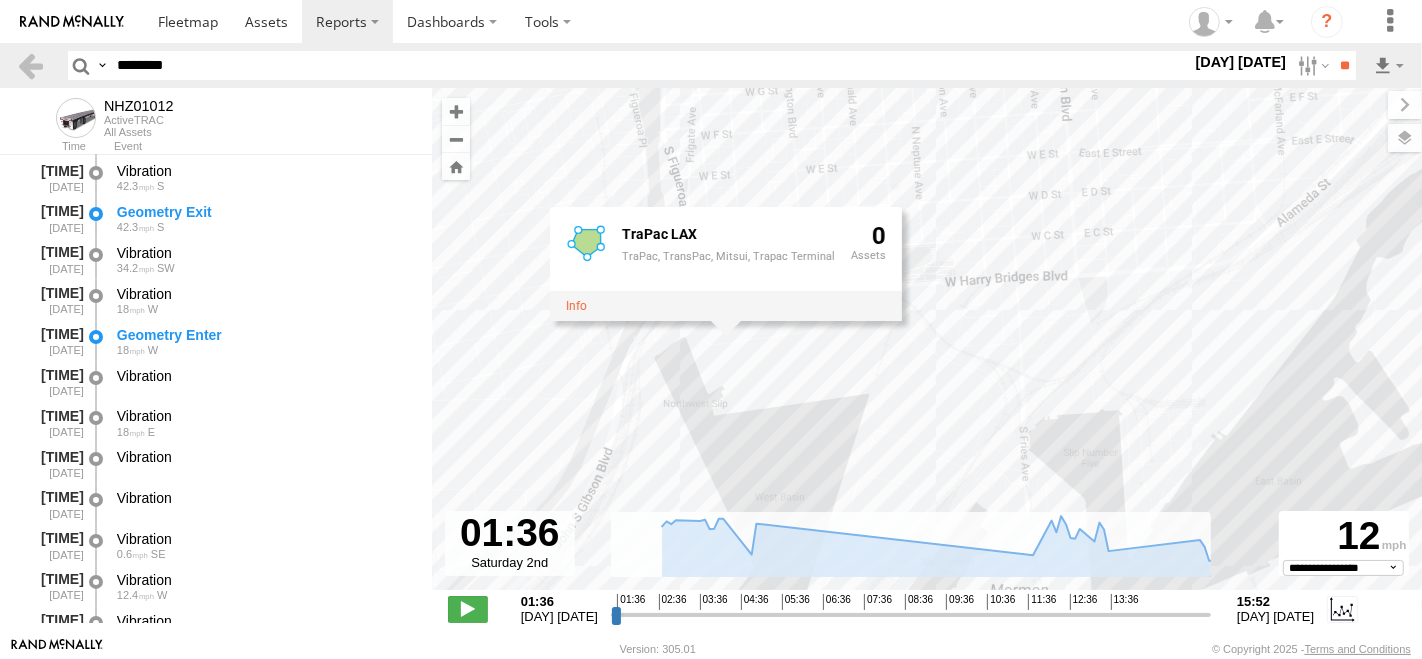 click on "NHZ01012 TraPac LAX TraPac, TransPac, Mitsui, Trapac Terminal 0" at bounding box center [927, 349] 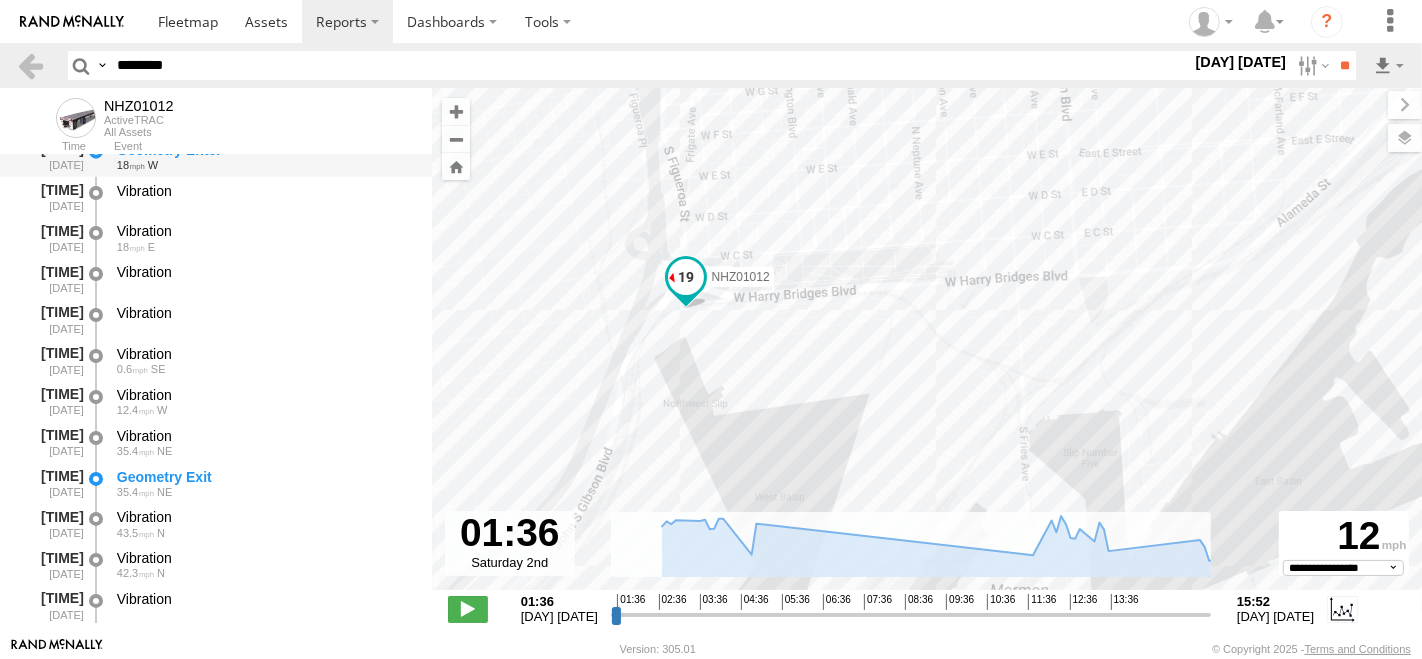 scroll, scrollTop: 2222, scrollLeft: 0, axis: vertical 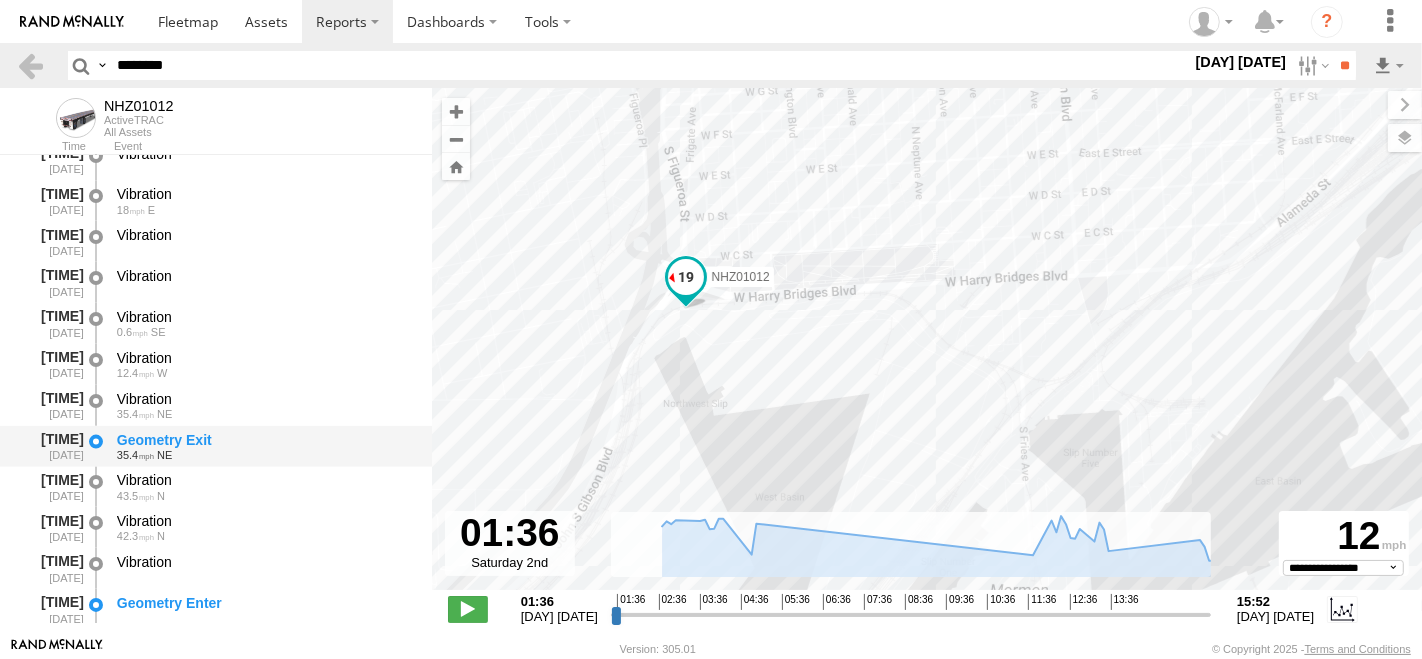 click on "Geometry Exit" at bounding box center (265, 440) 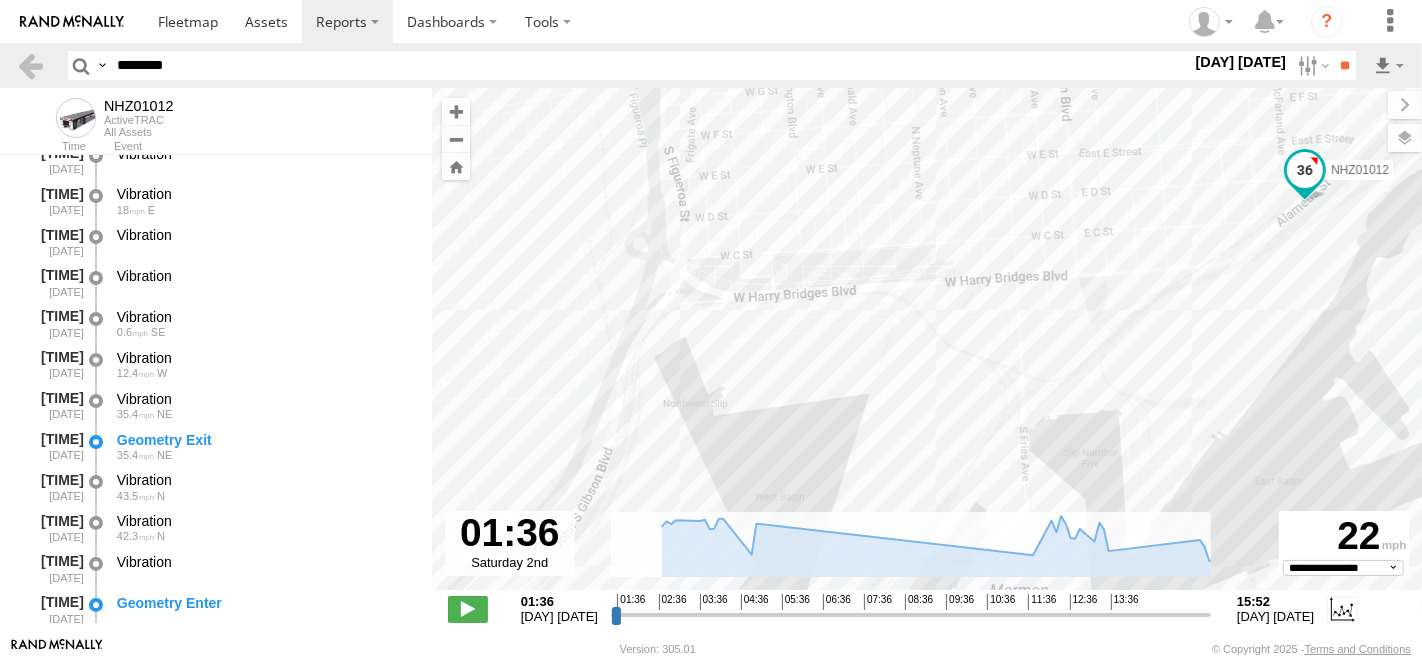 click on "********" at bounding box center [650, 65] 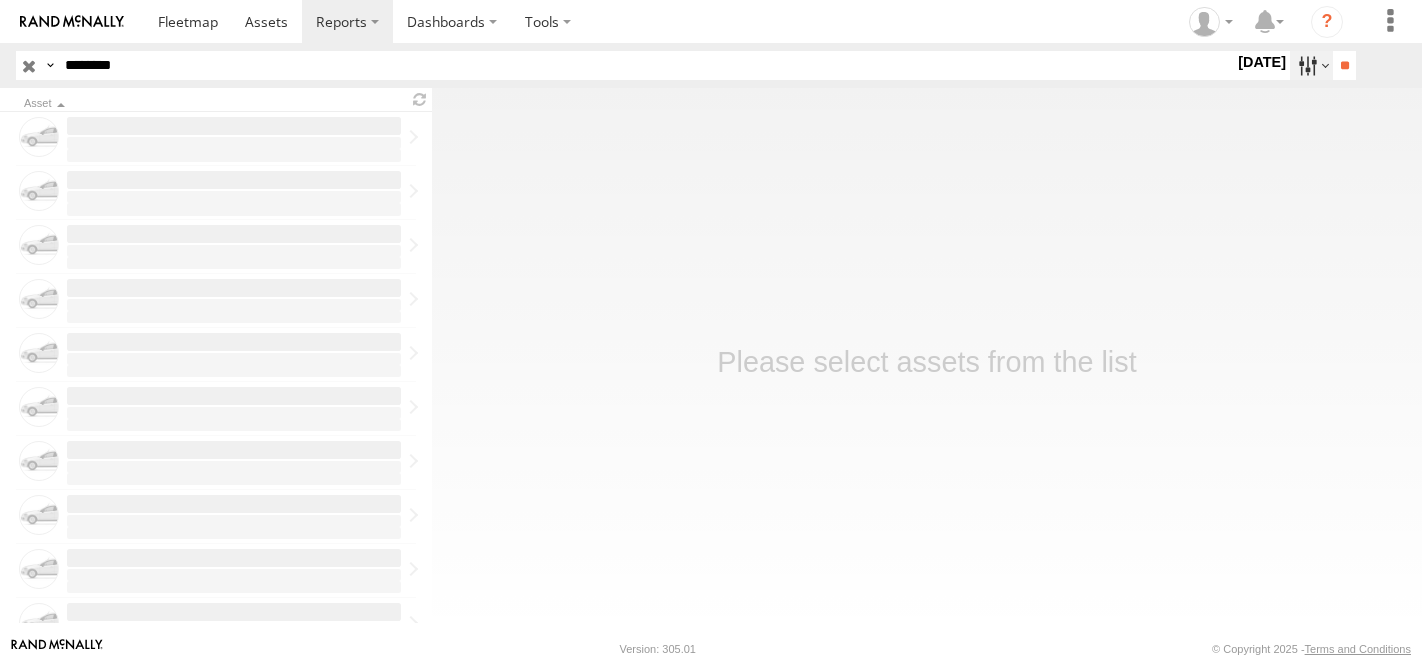 scroll, scrollTop: 0, scrollLeft: 0, axis: both 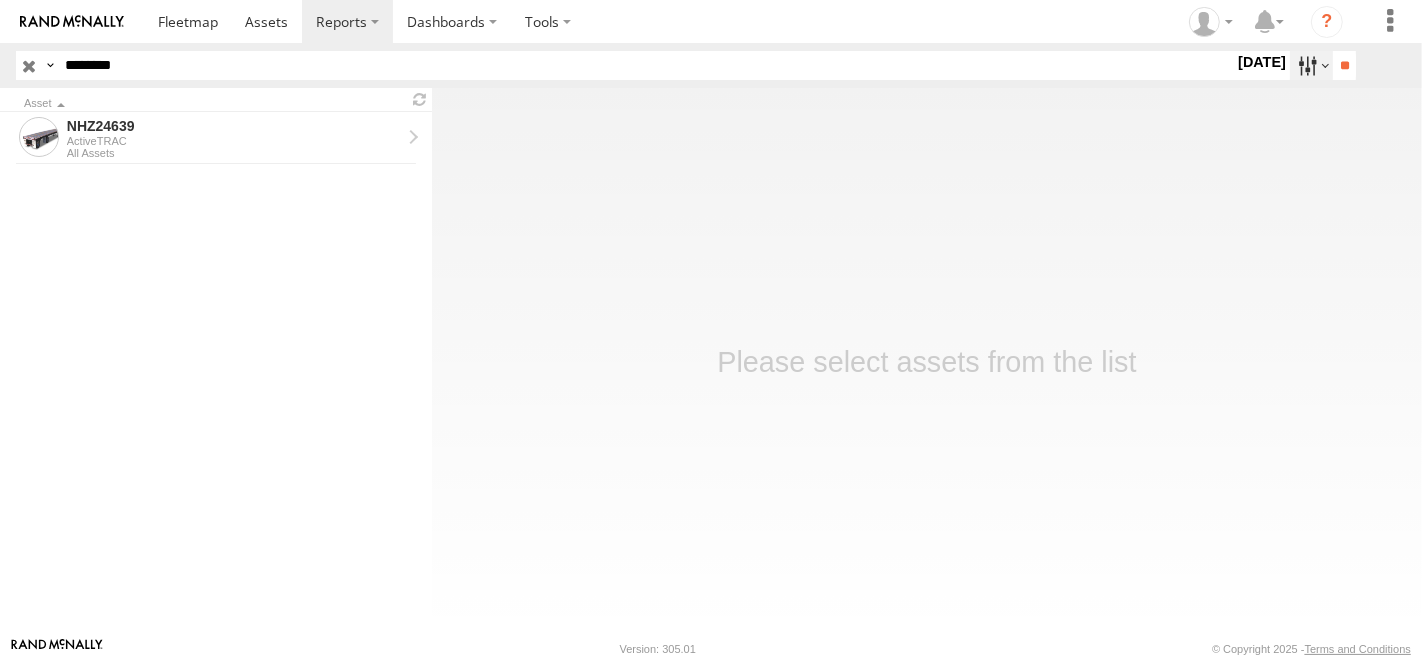 click at bounding box center [1311, 65] 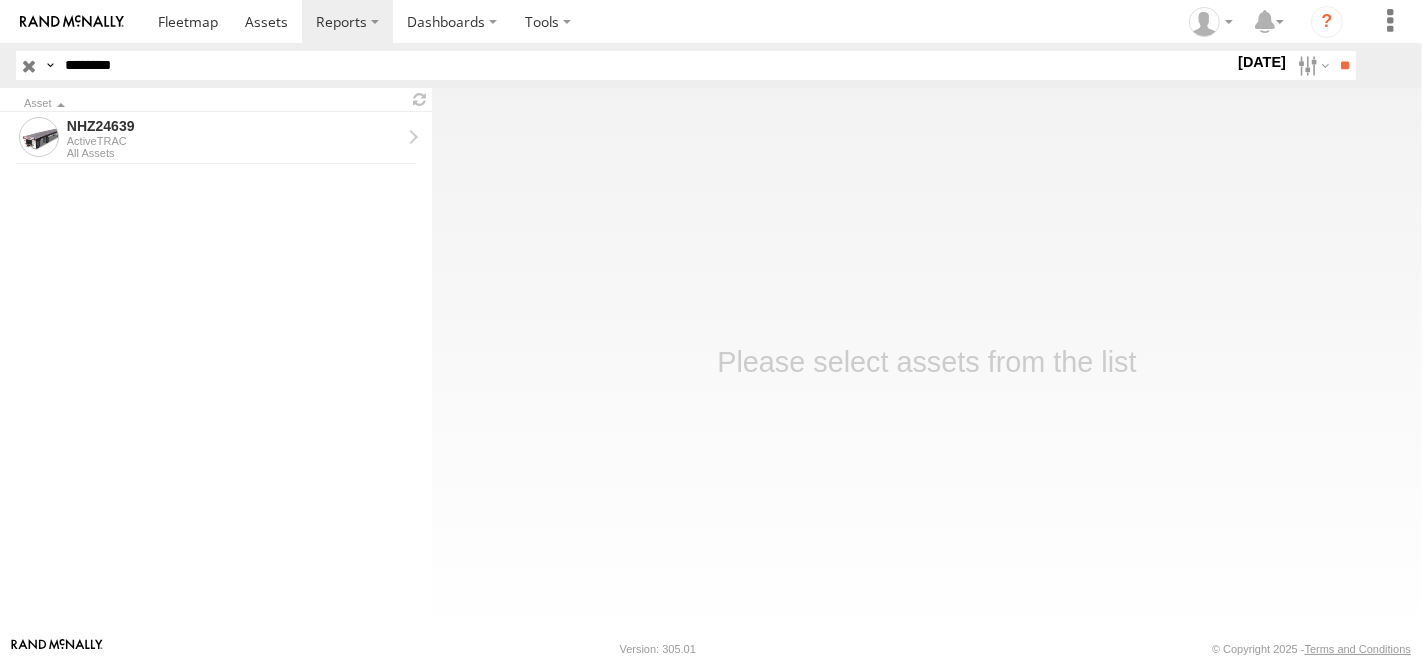 click at bounding box center [0, 0] 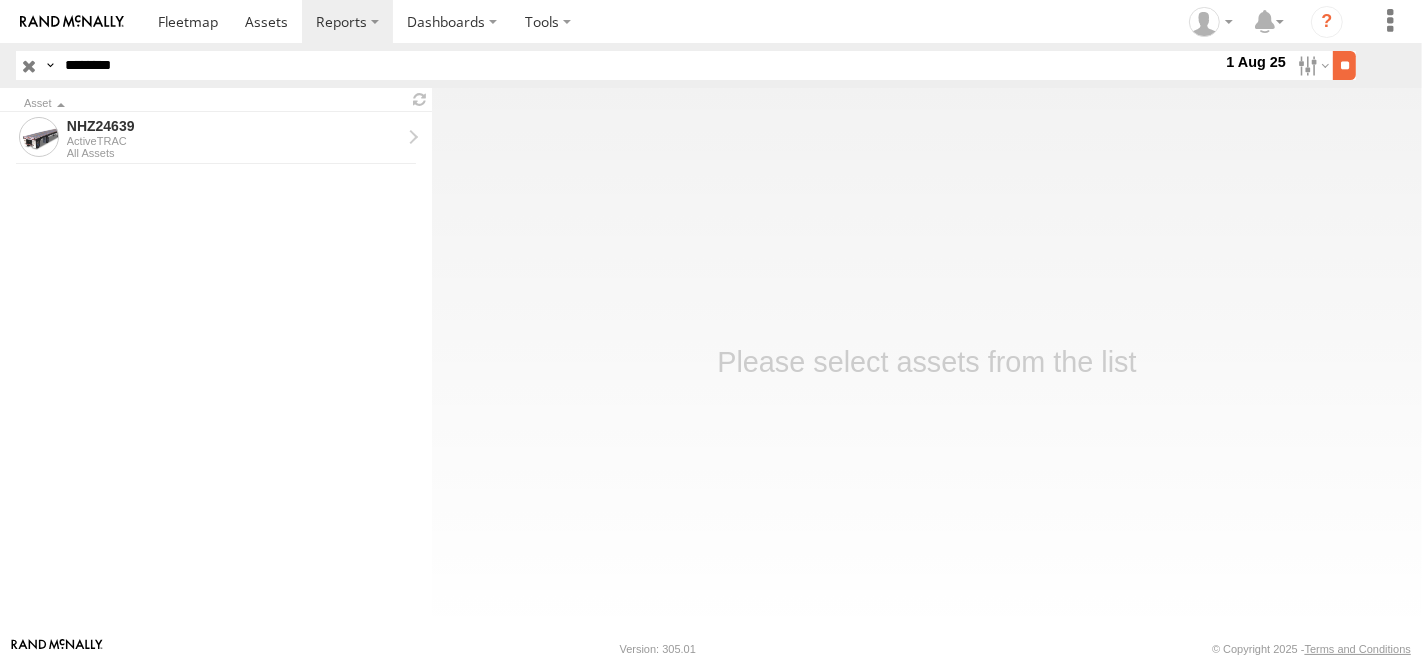click on "**" at bounding box center [1344, 65] 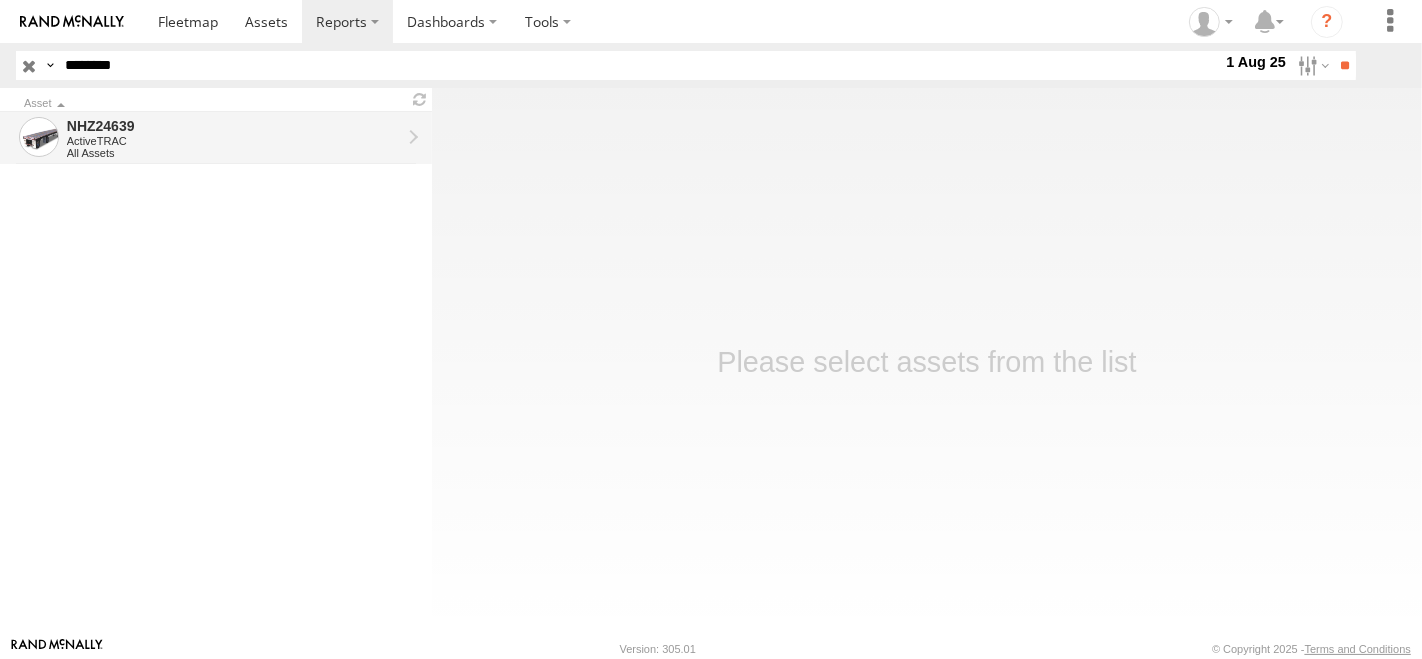 click on "ActiveTRAC" at bounding box center [234, 141] 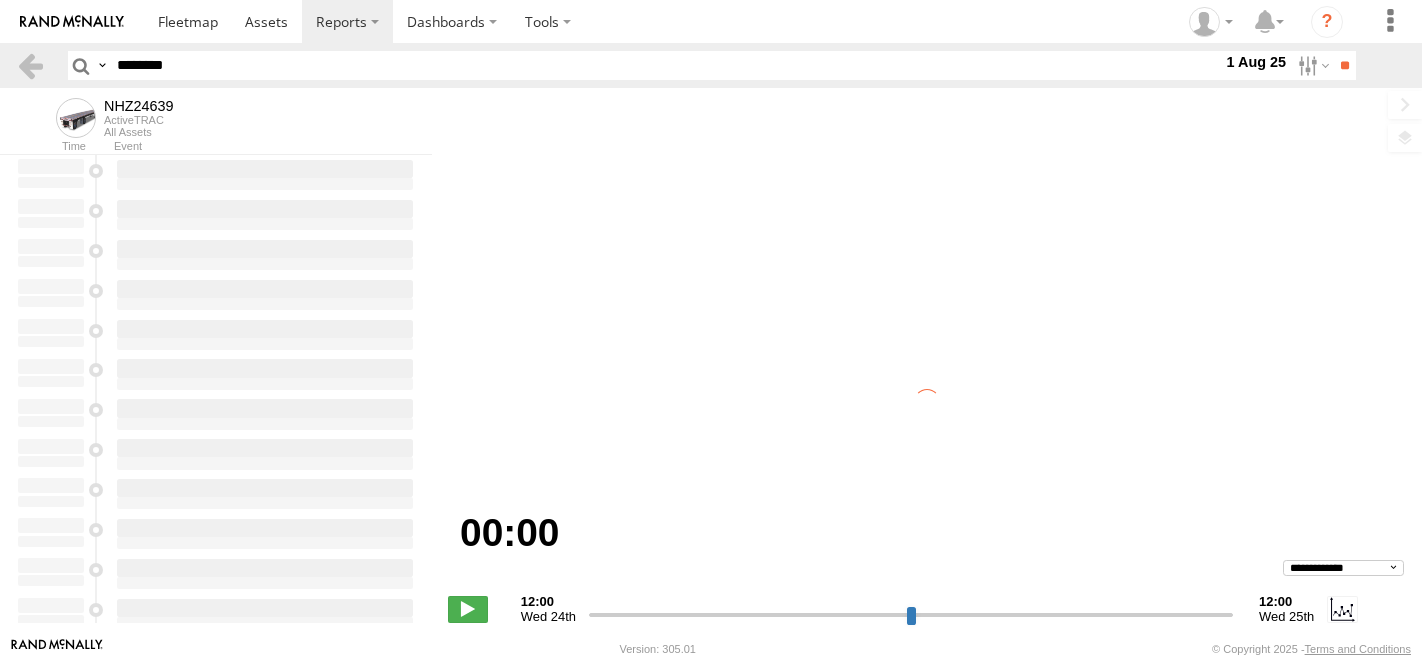 scroll, scrollTop: 0, scrollLeft: 0, axis: both 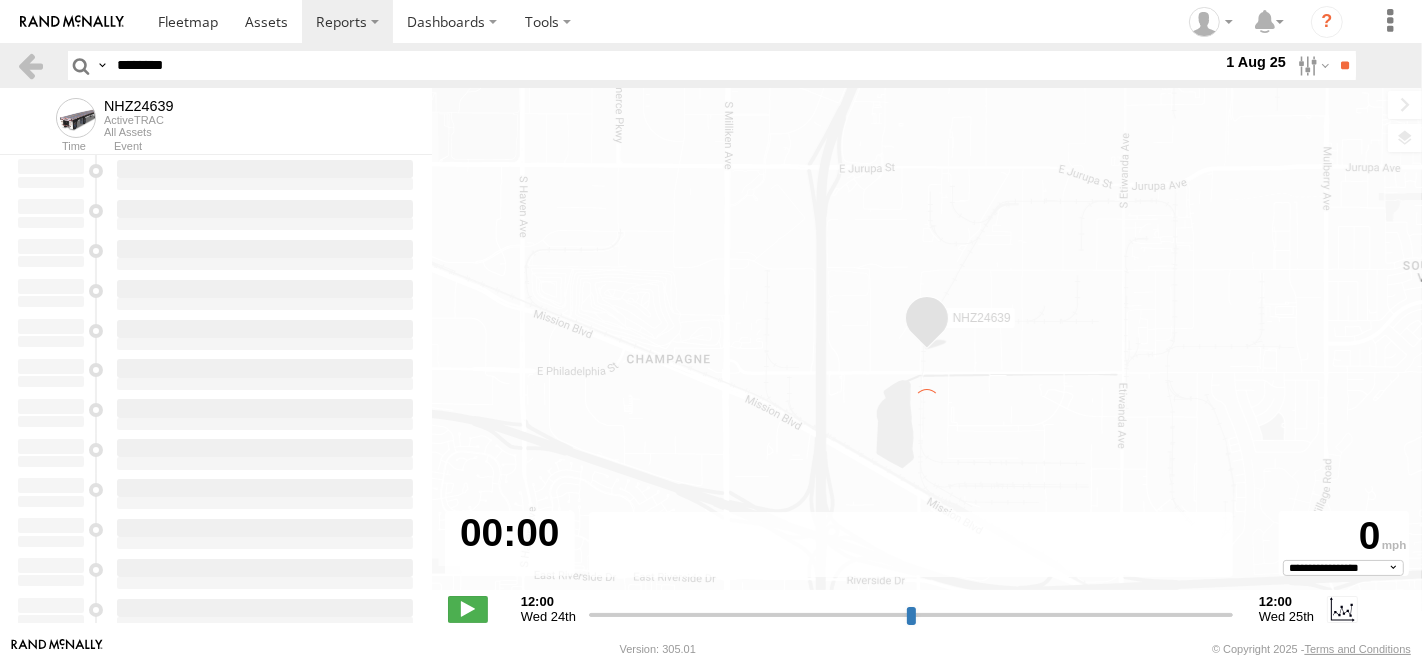 type on "**********" 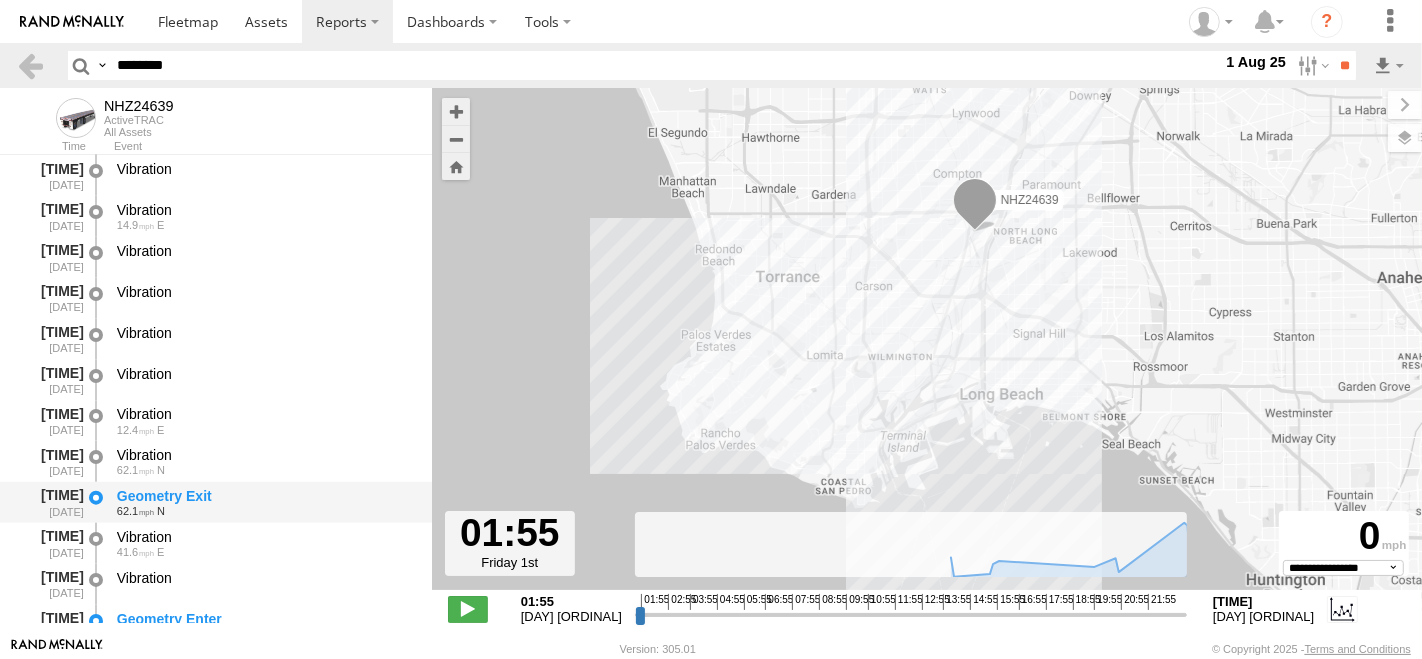 scroll, scrollTop: 1891, scrollLeft: 0, axis: vertical 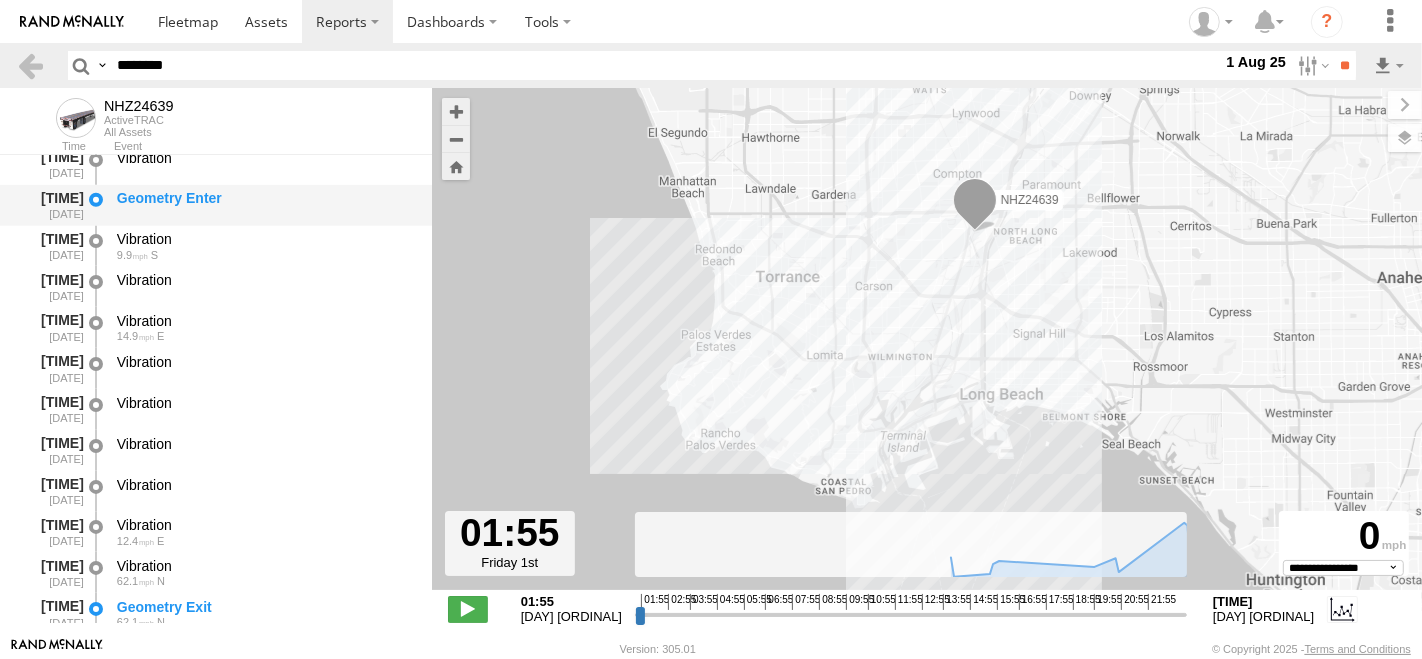click on "Geometry Enter" at bounding box center (265, 205) 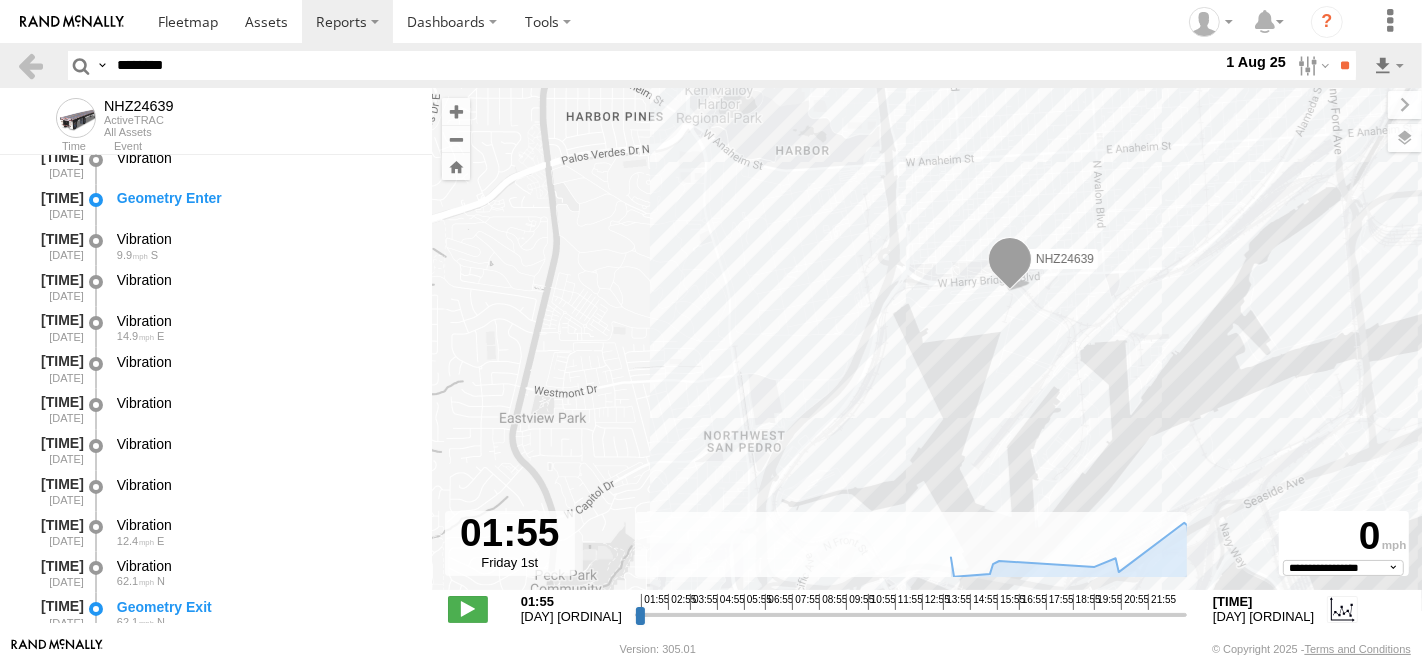 click on "NHZ24639" at bounding box center (927, 349) 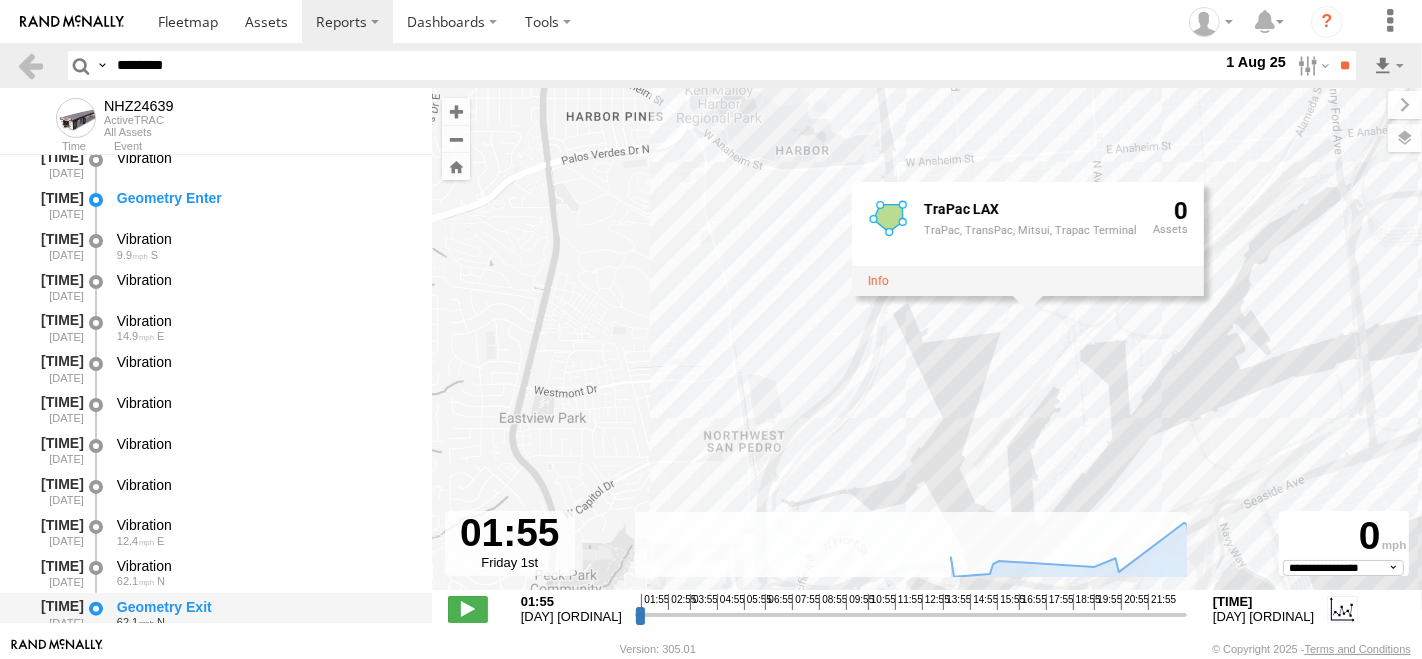click on "Geometry Exit" at bounding box center (265, 607) 